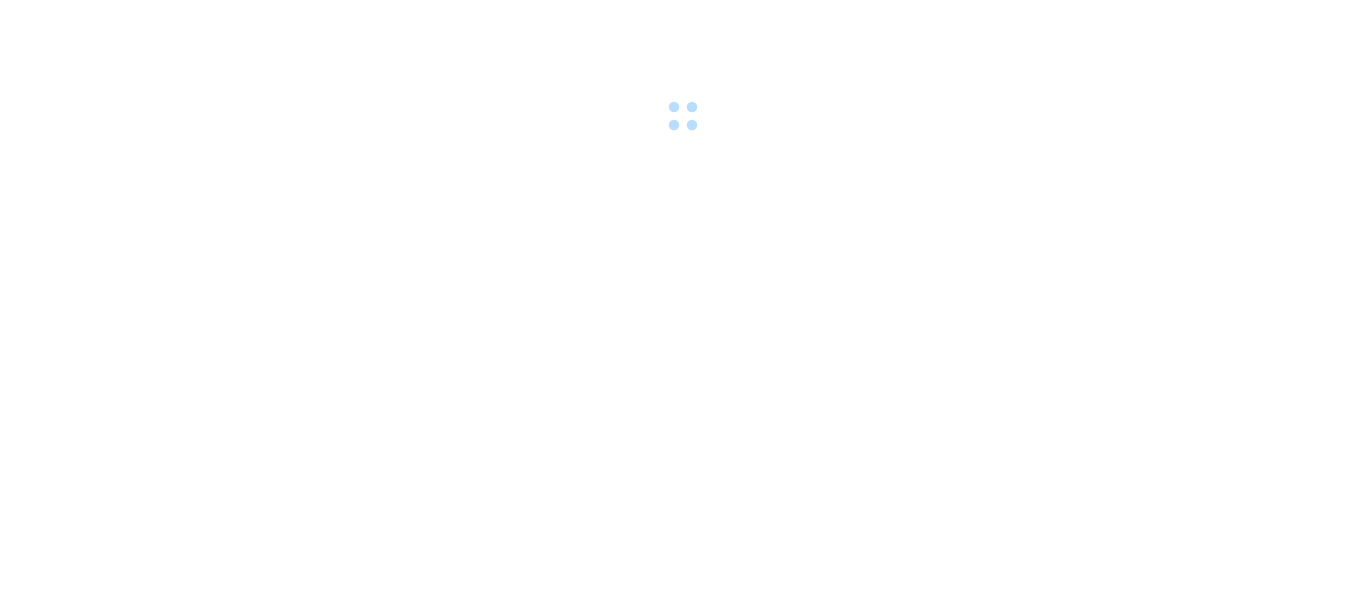scroll, scrollTop: 0, scrollLeft: 0, axis: both 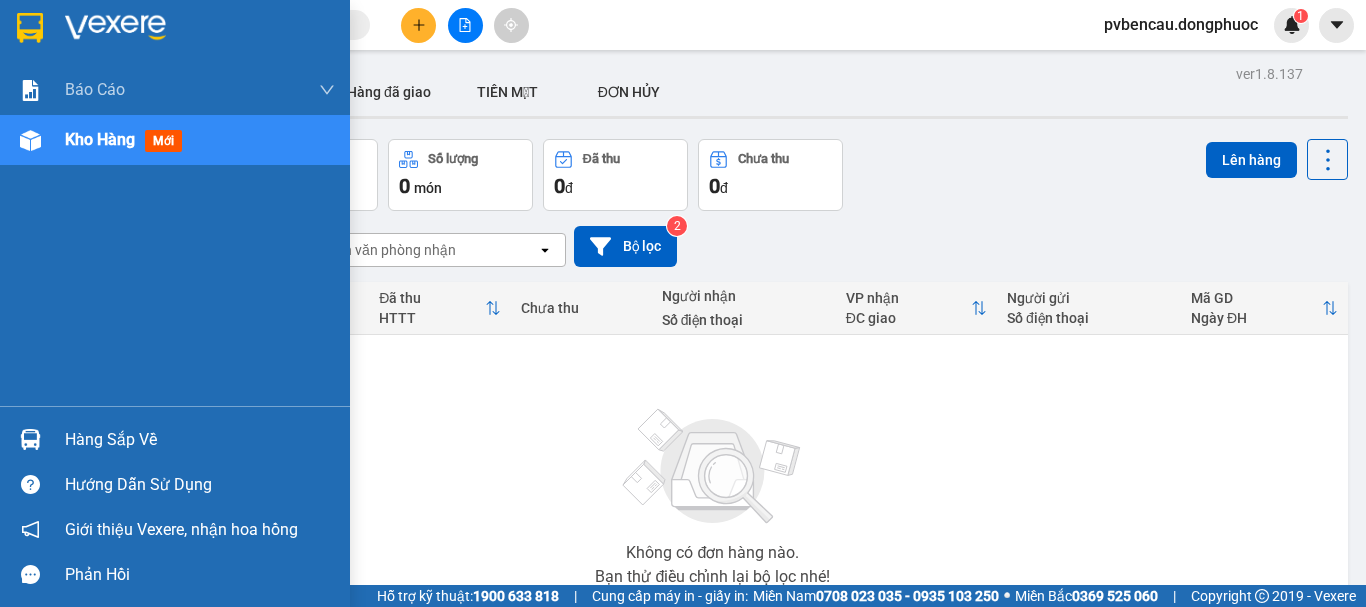 click on "Hàng sắp về" at bounding box center (175, 439) 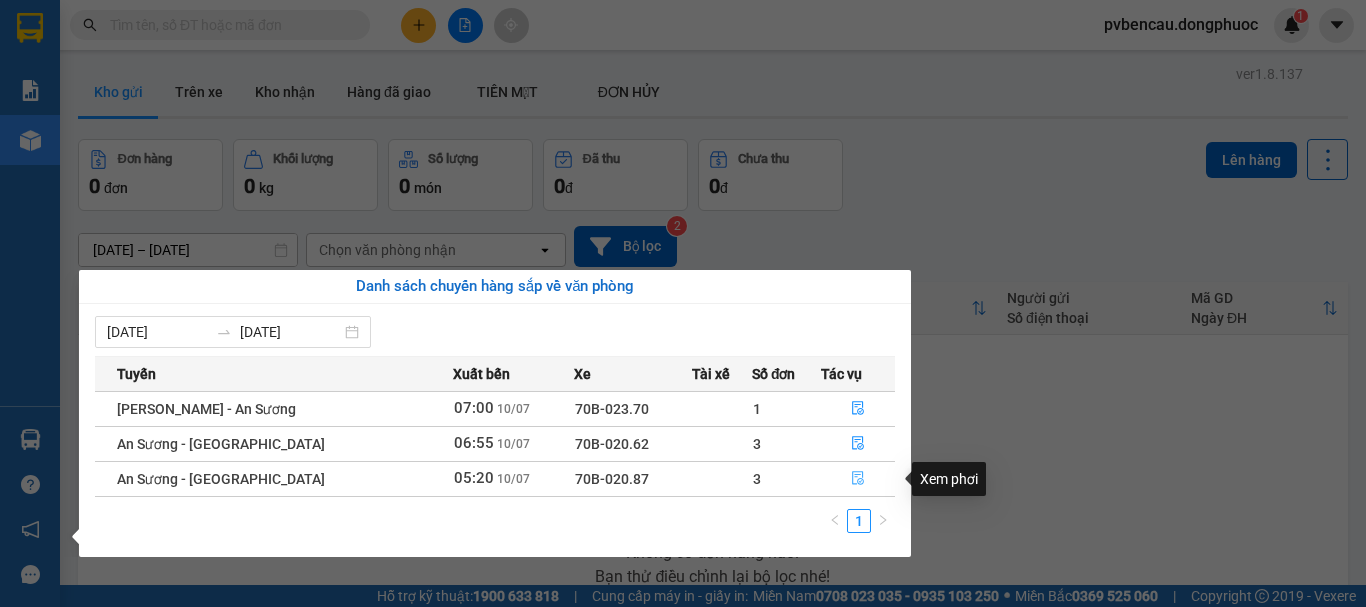 click 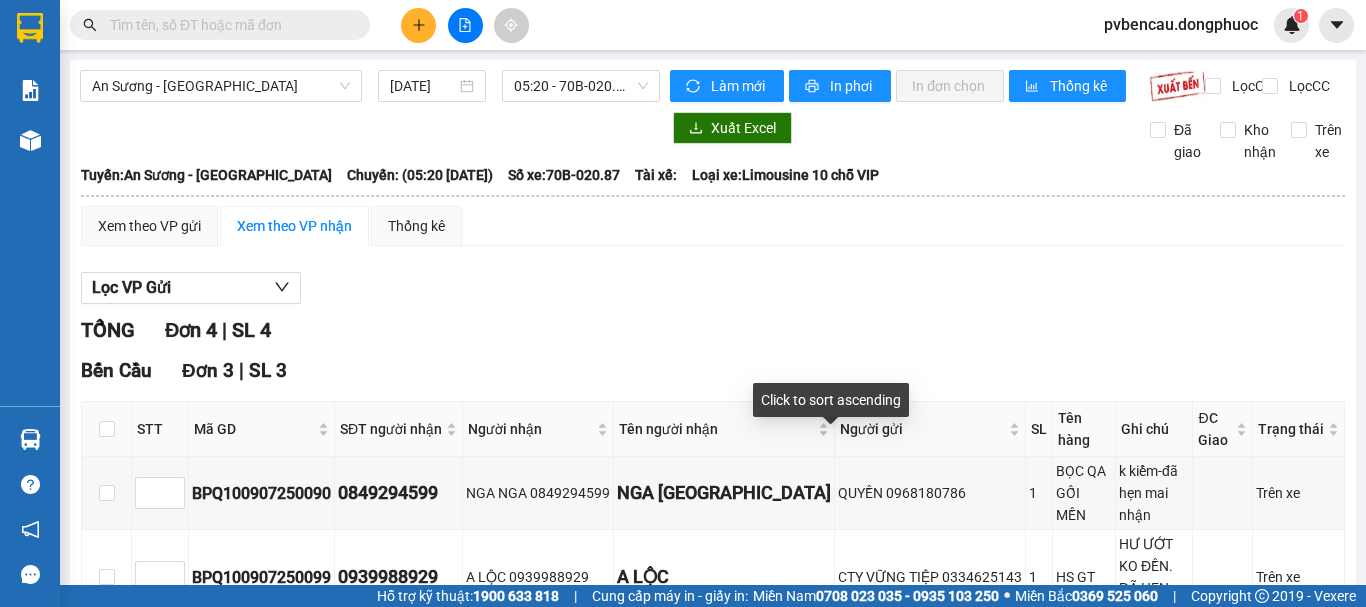 scroll, scrollTop: 100, scrollLeft: 0, axis: vertical 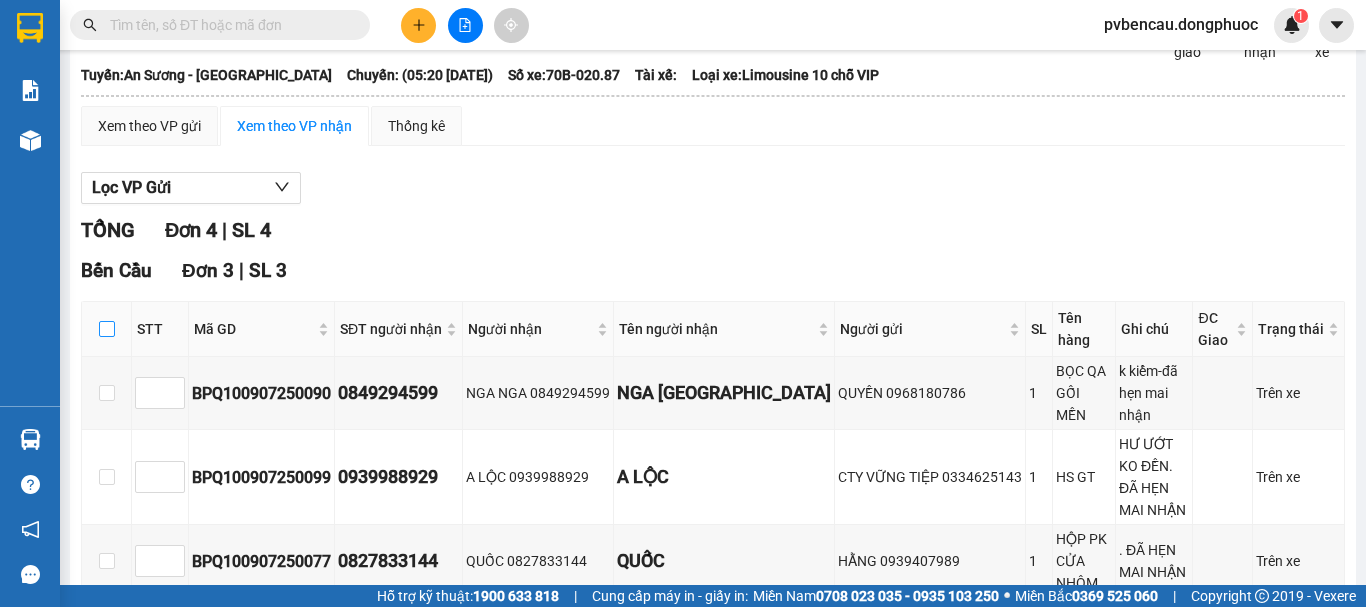 click at bounding box center (107, 329) 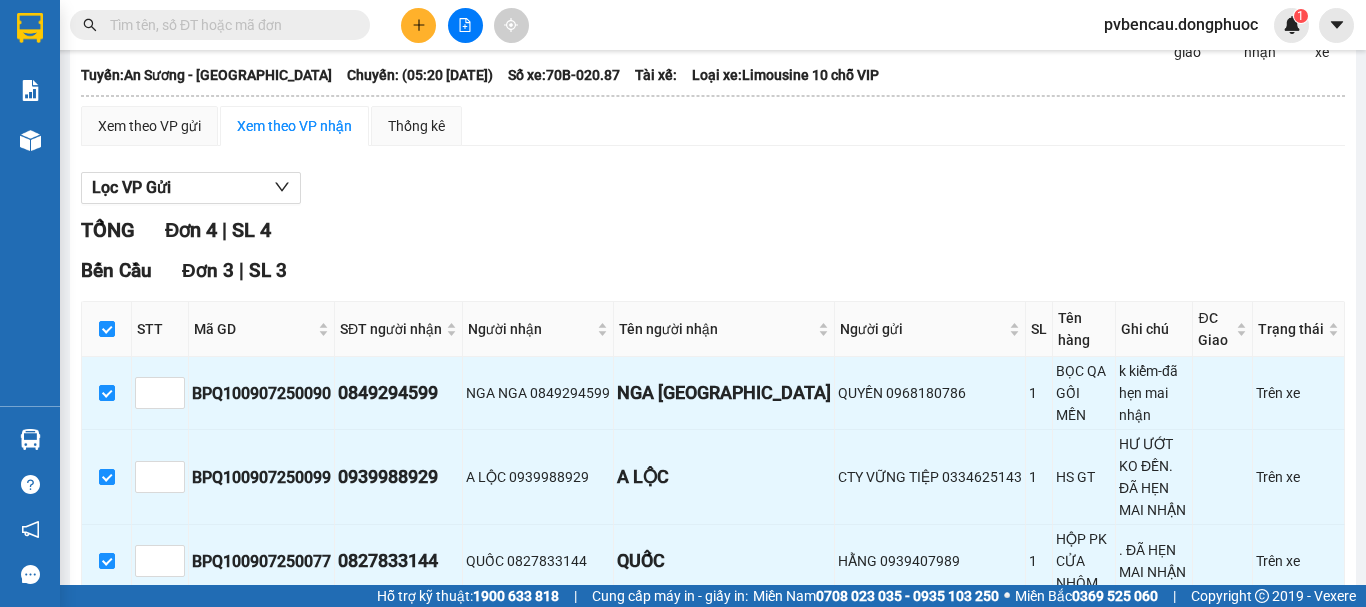 click on "Nhập kho nhận" at bounding box center (393, 629) 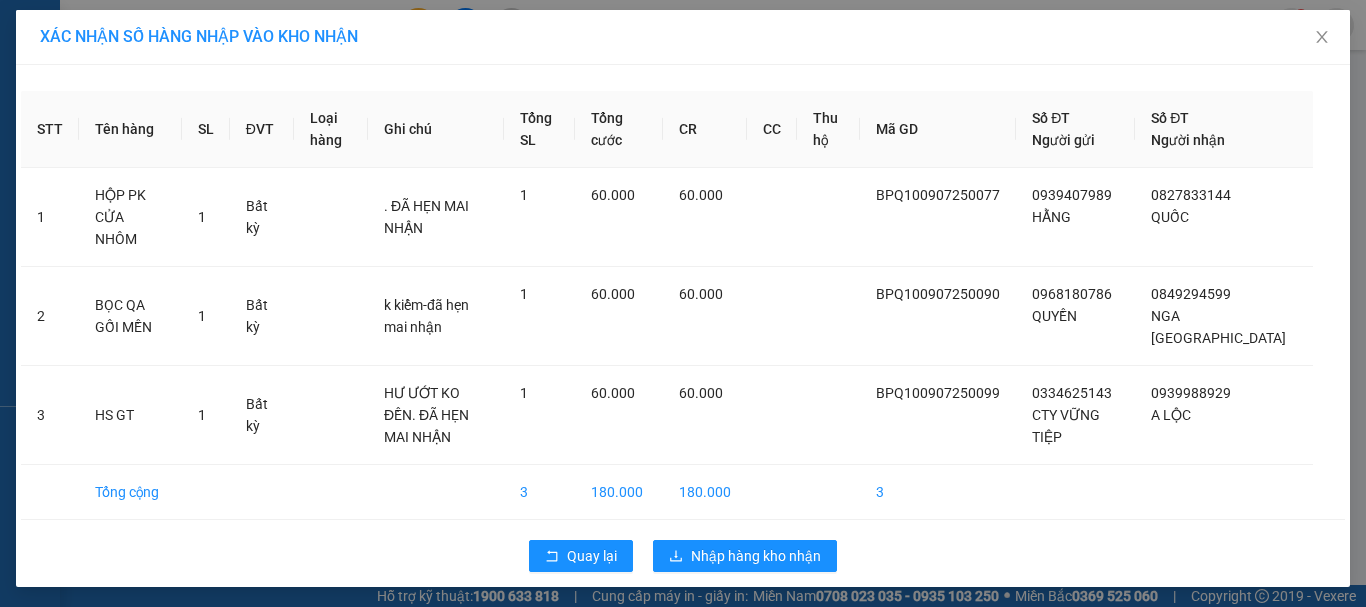 click on "XÁC NHẬN SỐ HÀNG NHẬP VÀO KHO NHẬN STT Tên hàng SL ĐVT Loại hàng Ghi chú Tổng SL Tổng cước CR CC Thu hộ Mã GD Số ĐT Người gửi Số ĐT Người nhận 1 HỘP PK CỬA NHÔM 1 Bất kỳ . ĐÃ HẸN MAI NHẬN 1 60.000 60.000 BPQ100907250077 0939407989 HẰNG 0827833144 QUỐC 2 BỌC QA GỐI MỀN 1 Bất kỳ k kiểm-đã hẹn mai nhận 1 60.000 60.000 BPQ100907250090 0968180786 QUYỀN 0849294599 NGA NGA  3 HS GT 1 Bất kỳ HƯ ƯỚT KO ĐỀN. ĐÃ HẸN MAI NHẬN 1 60.000 60.000 BPQ100907250099 0334625143 CTY VỮNG TIỆP 0939988929 A LỘC Tổng cộng 3 180.000 180.000 3 Quay lại Nhập hàng kho nhận" at bounding box center (683, 303) 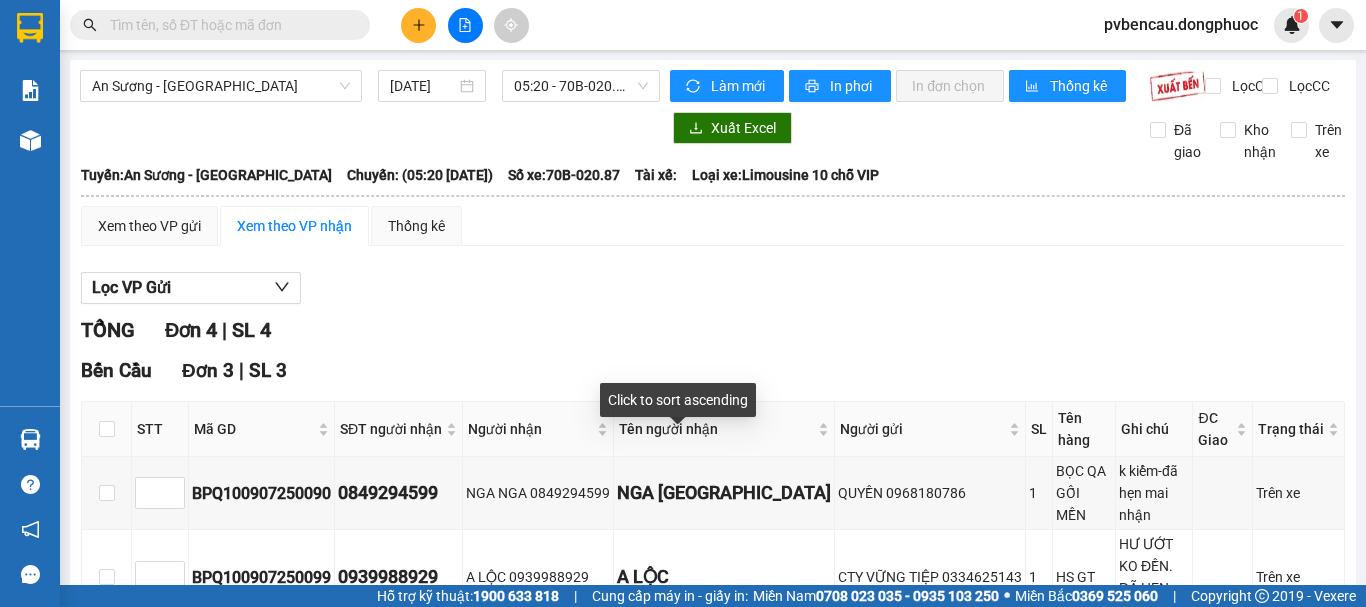 scroll, scrollTop: 300, scrollLeft: 0, axis: vertical 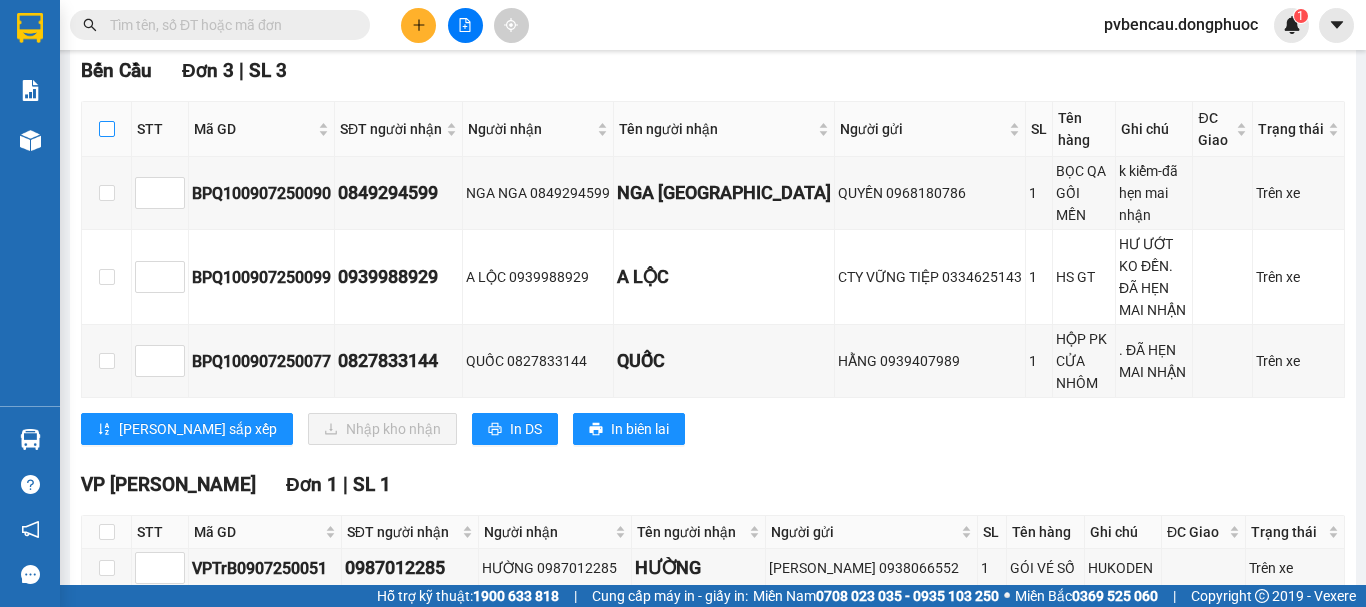 click at bounding box center [107, 129] 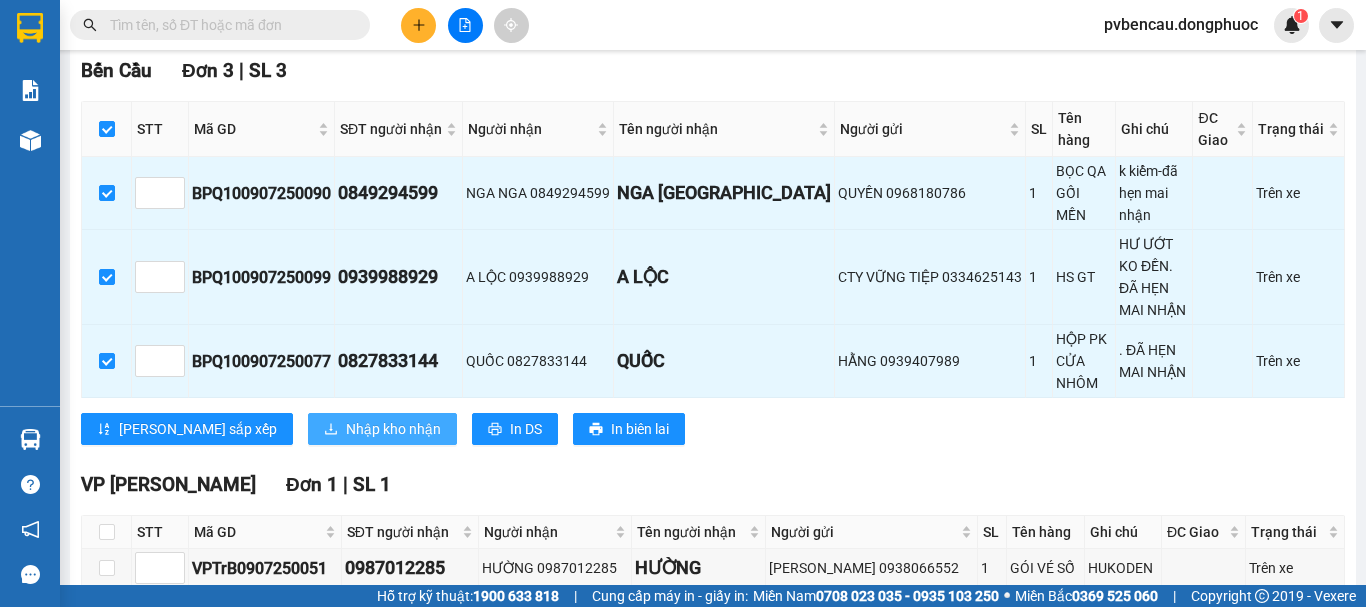 click on "Nhập kho nhận" at bounding box center [393, 429] 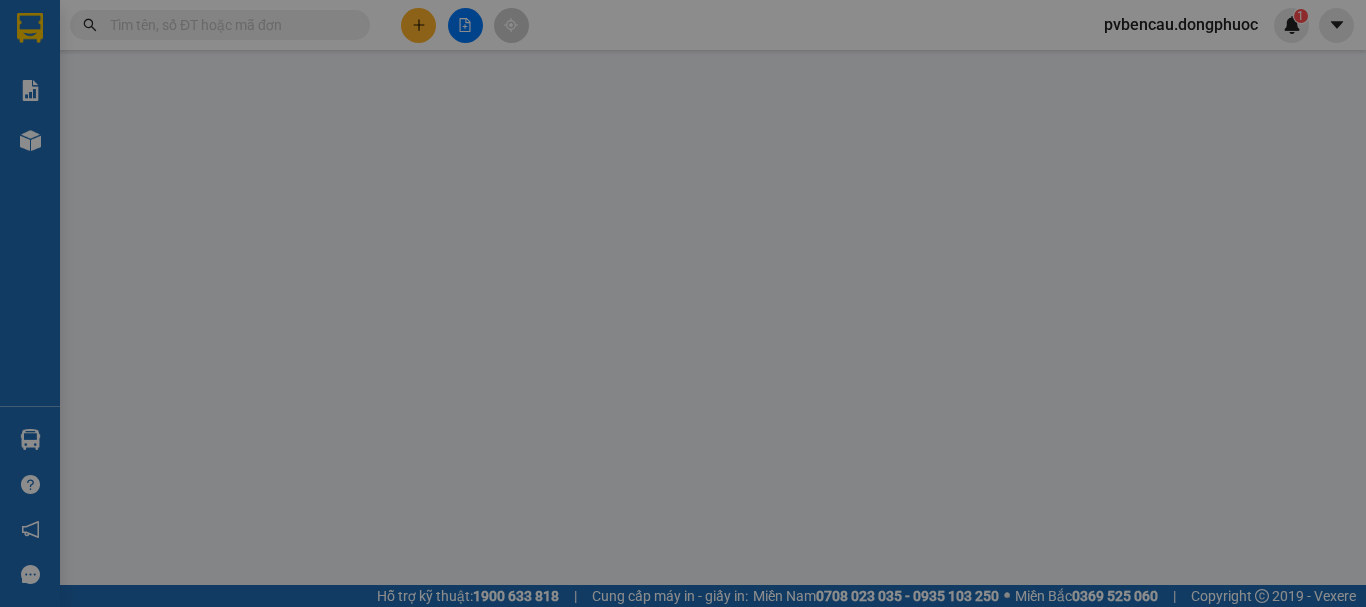 scroll, scrollTop: 0, scrollLeft: 0, axis: both 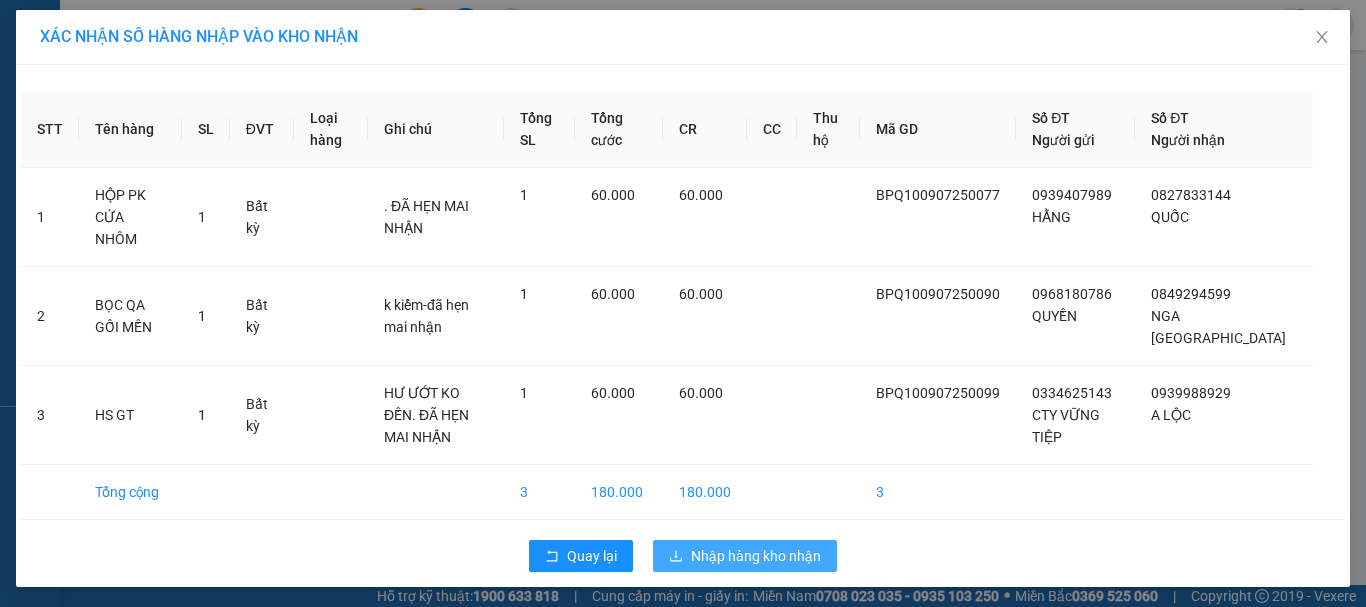 click on "Nhập hàng kho nhận" at bounding box center (745, 556) 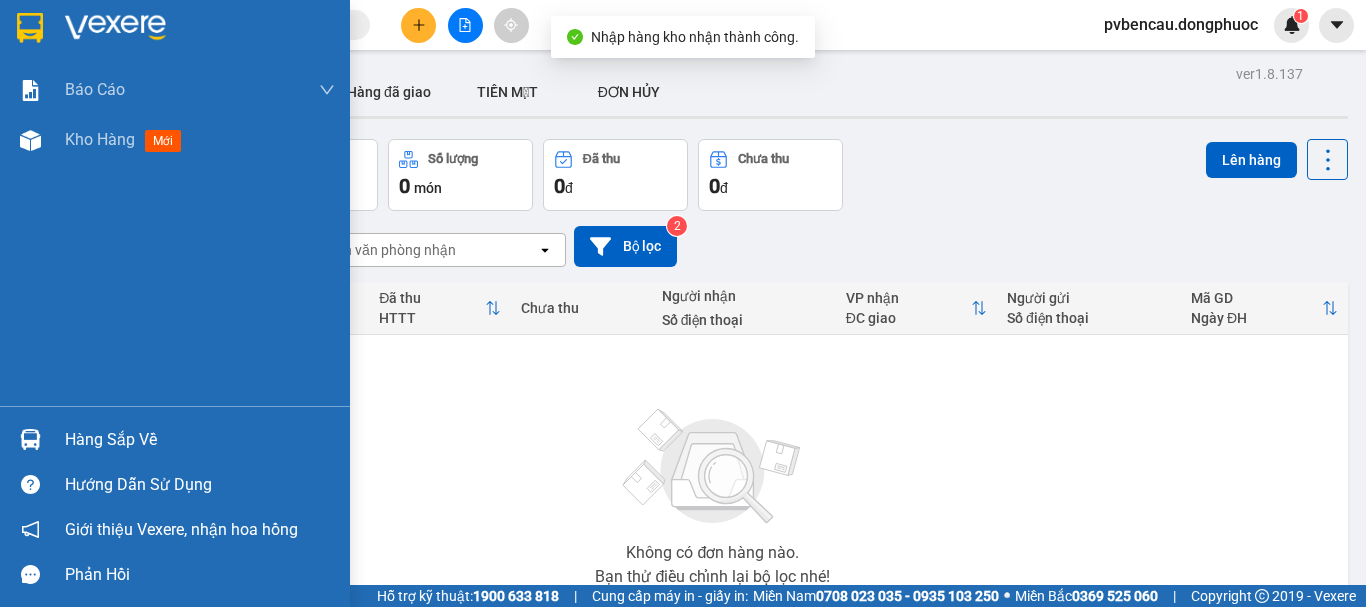 click at bounding box center [30, 439] 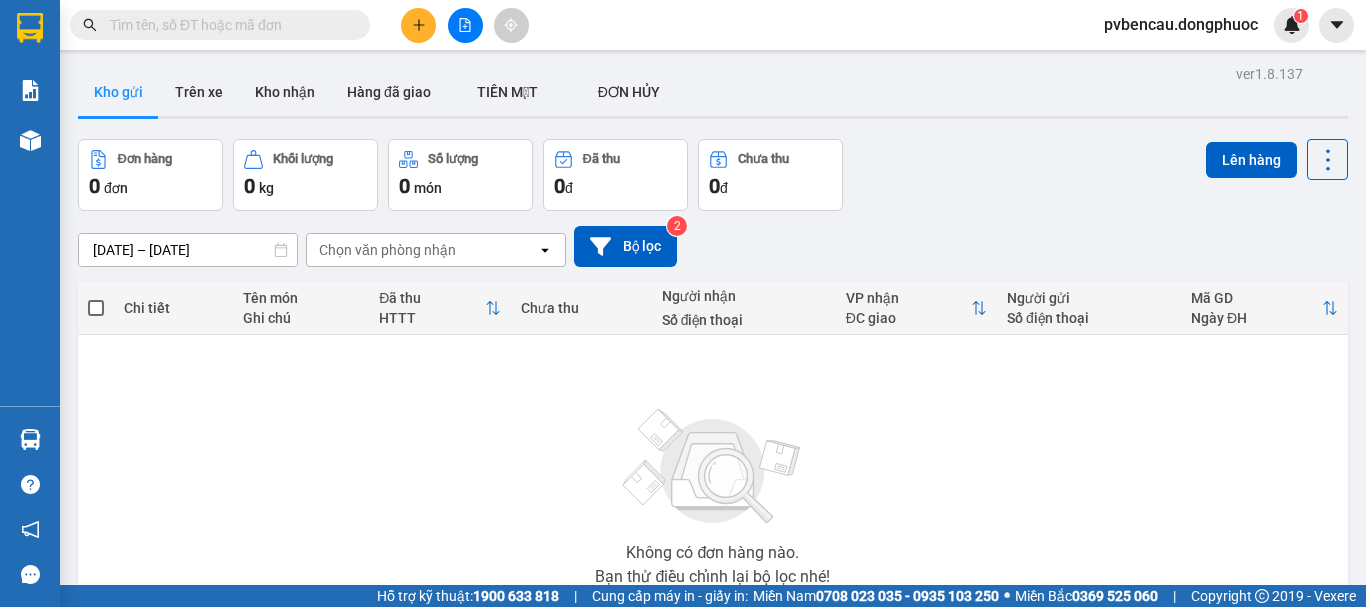 click on "Kết quả tìm kiếm ( 0 )  Bộ lọc  No Data pvbencau.dongphuoc 1     Báo cáo Mẫu 1: Báo cáo dòng tiền  Mẫu 1: Báo cáo dòng tiền theo nhân viên Mẫu 1: Báo cáo dòng tiền theo nhân viên (VP) Mẫu 2: Doanh số tạo đơn theo Văn phòng, nhân viên - Trạm     Kho hàng mới Hàng sắp về Hướng dẫn sử dụng Giới thiệu Vexere, nhận hoa hồng Phản hồi Phần mềm hỗ trợ bạn tốt chứ? ver  1.8.137 Kho gửi Trên xe Kho nhận Hàng đã giao TIỀN MẶT  ĐƠN HỦY Đơn hàng 0 đơn Khối lượng 0 kg Số lượng 0 món Đã thu 0  đ Chưa thu 0  đ Lên hàng [DATE] – [DATE] Press the down arrow key to interact with the calendar and select a date. Press the escape button to close the calendar. Selected date range is from [DATE] to [DATE]. Chọn văn phòng nhận open Bộ lọc 2 Chi tiết Tên món Ghi chú Đã thu HTTT Chưa thu Người nhận Số điện thoại VP nhận ĐC giao Người gửi Mã GD |" at bounding box center [683, 303] 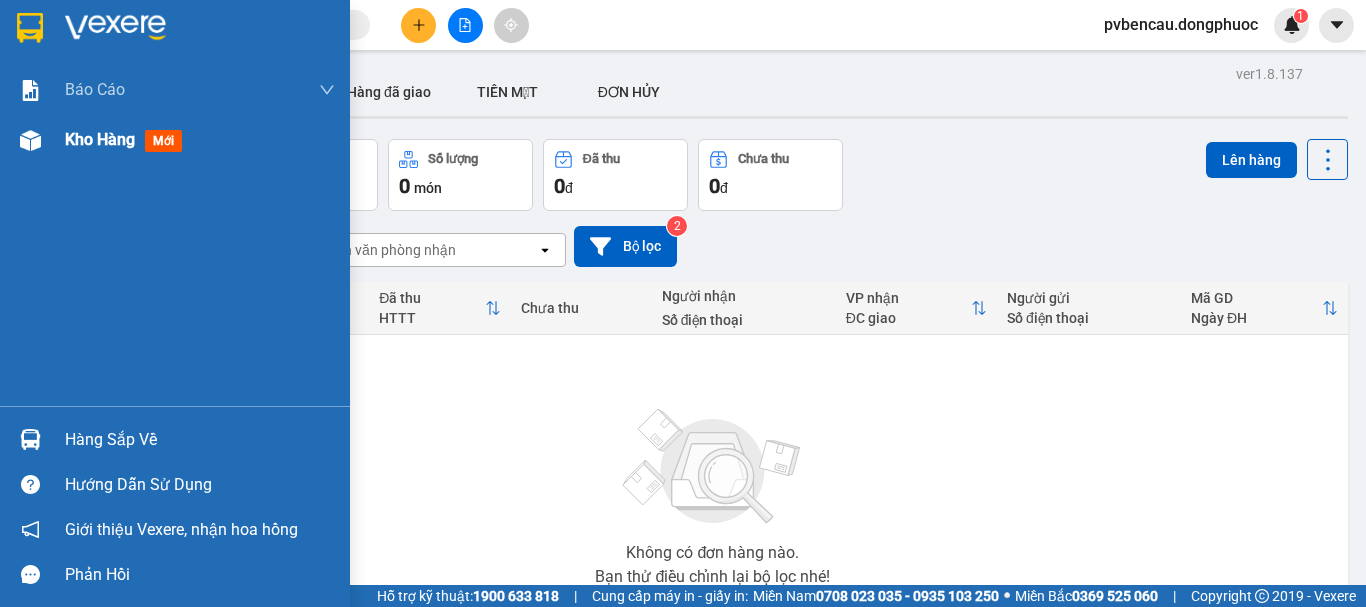 click on "Kho hàng mới" at bounding box center (127, 139) 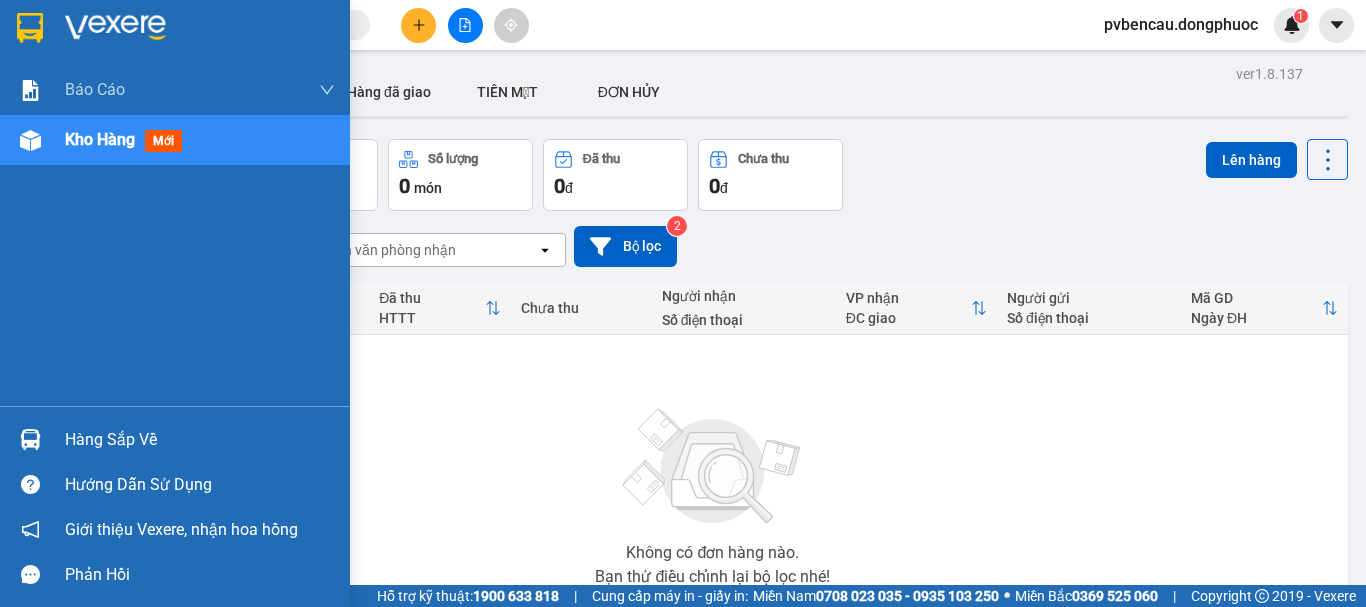 click on "Hàng sắp về" at bounding box center (200, 440) 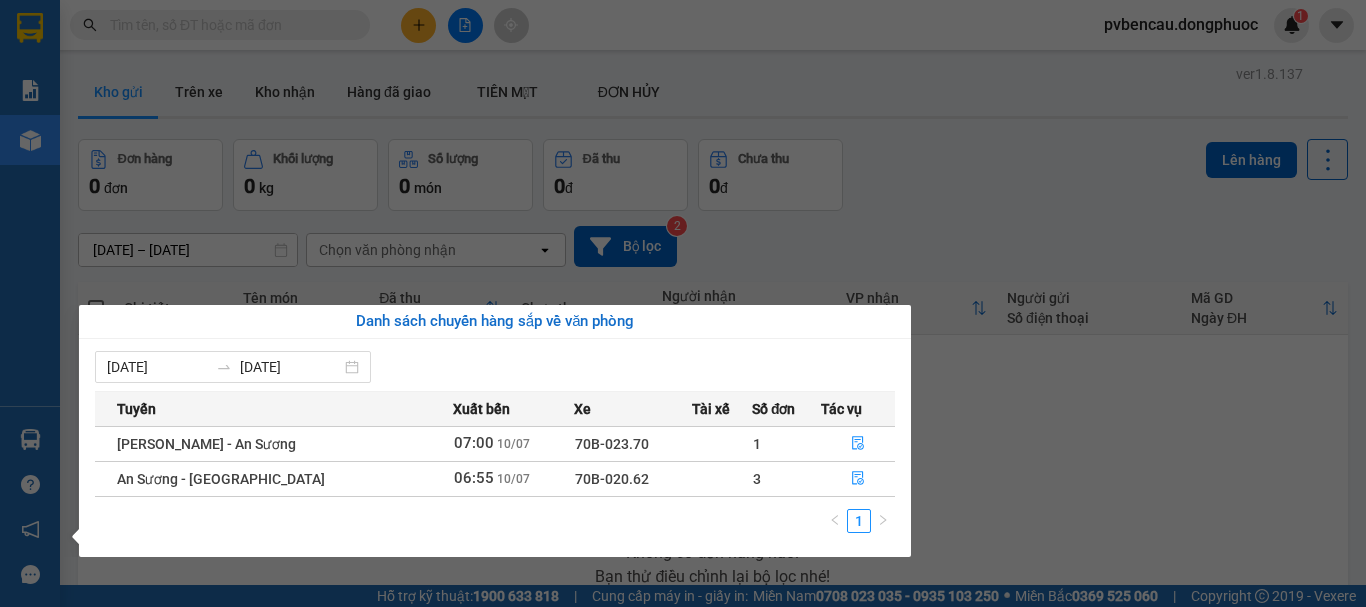 click on "Báo cáo Mẫu 1: Báo cáo dòng tiền  Mẫu 1: Báo cáo dòng tiền theo nhân viên Mẫu 1: Báo cáo dòng tiền theo nhân viên (VP) Mẫu 2: Doanh số tạo đơn theo Văn phòng, nhân viên - Trạm     Kho hàng mới Hàng sắp về Hướng dẫn sử dụng Giới thiệu Vexere, nhận hoa hồng Phản hồi Phần mềm hỗ trợ bạn tốt chứ?" at bounding box center (30, 303) 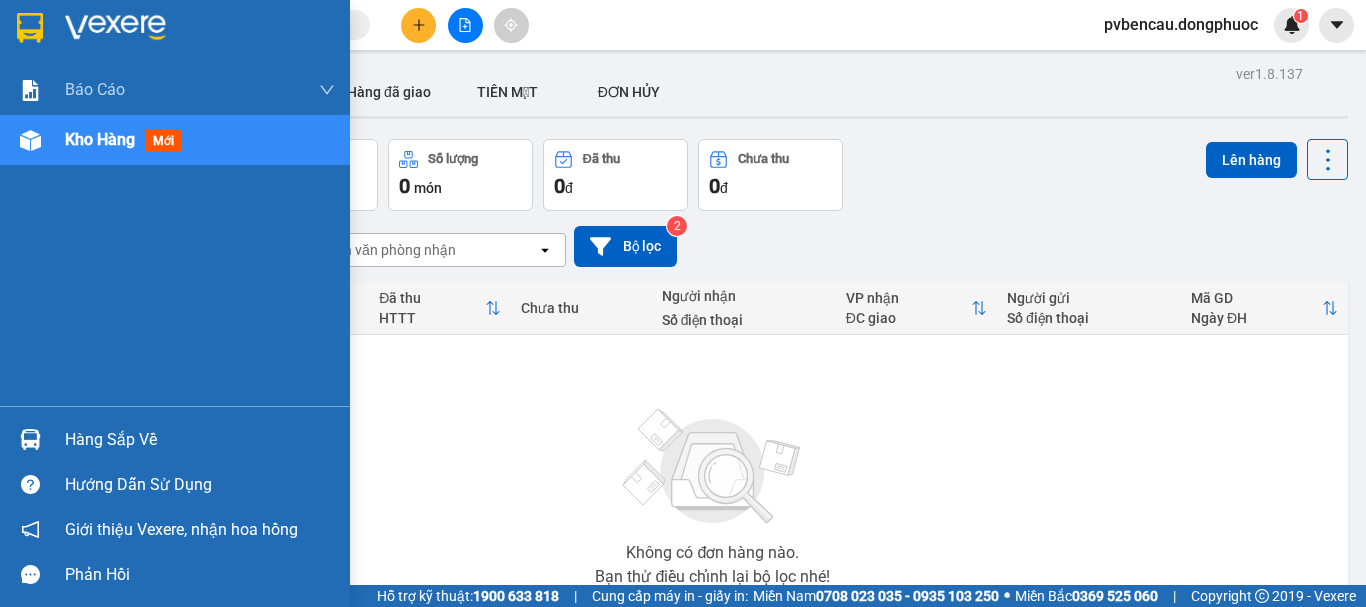 click on "Kho hàng mới" at bounding box center [127, 139] 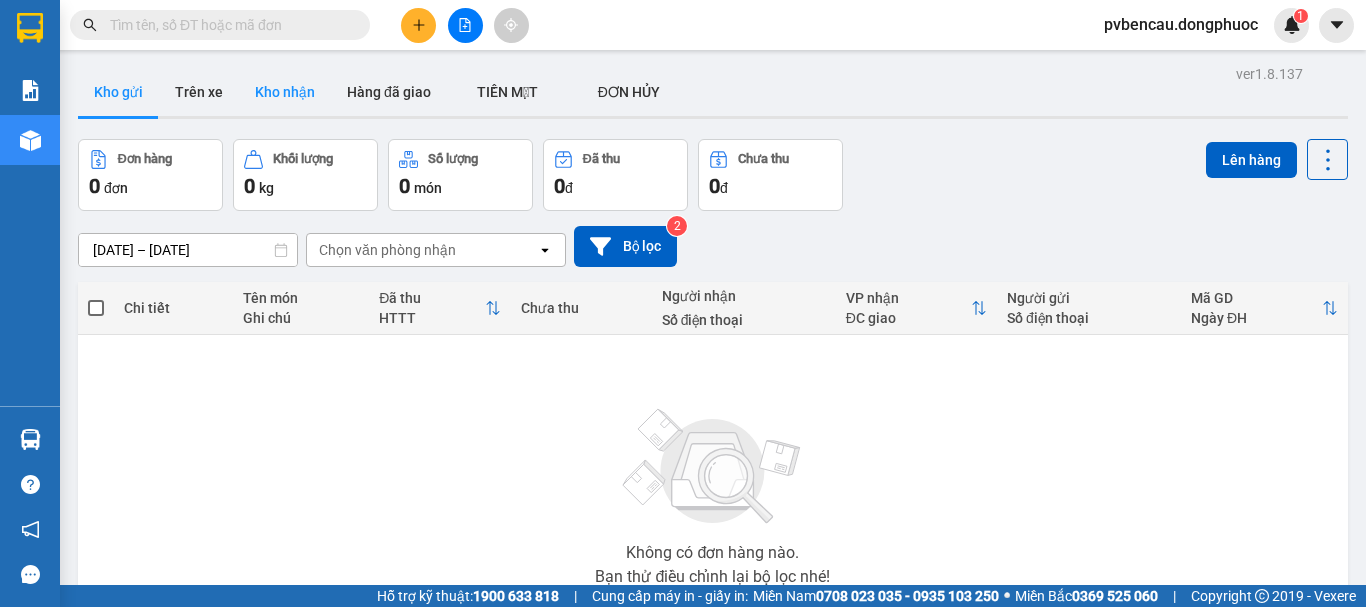 click on "Kho nhận" at bounding box center [285, 92] 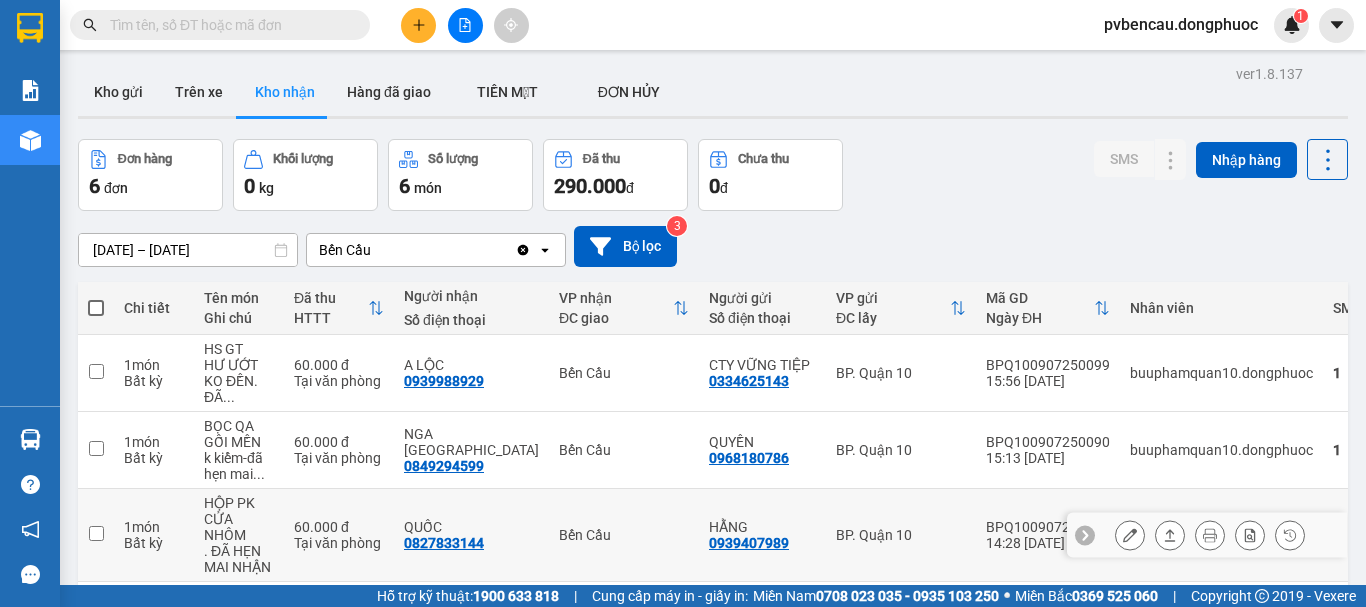 scroll, scrollTop: 100, scrollLeft: 0, axis: vertical 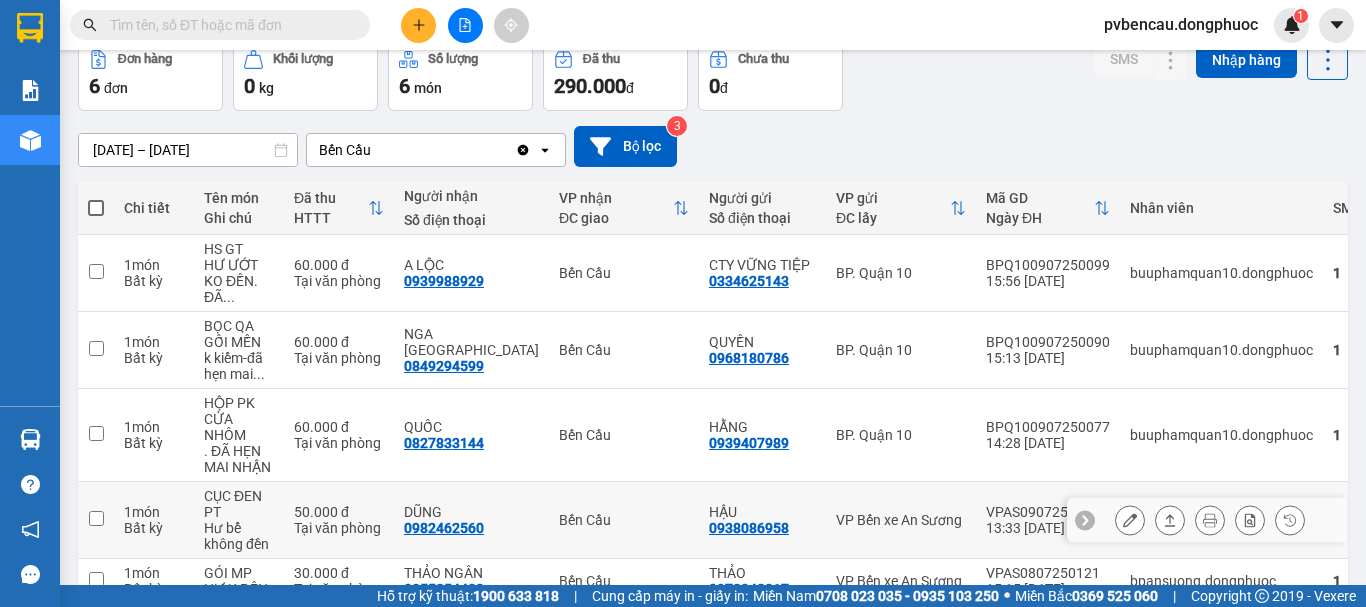 click at bounding box center (96, 520) 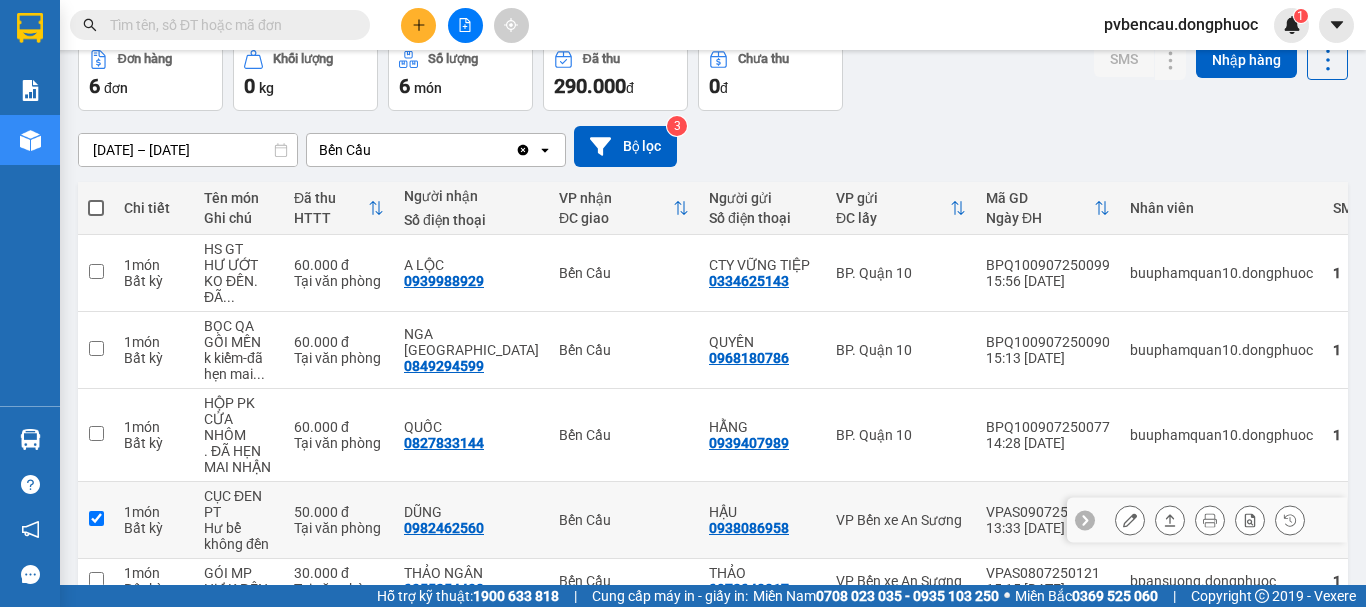 checkbox on "true" 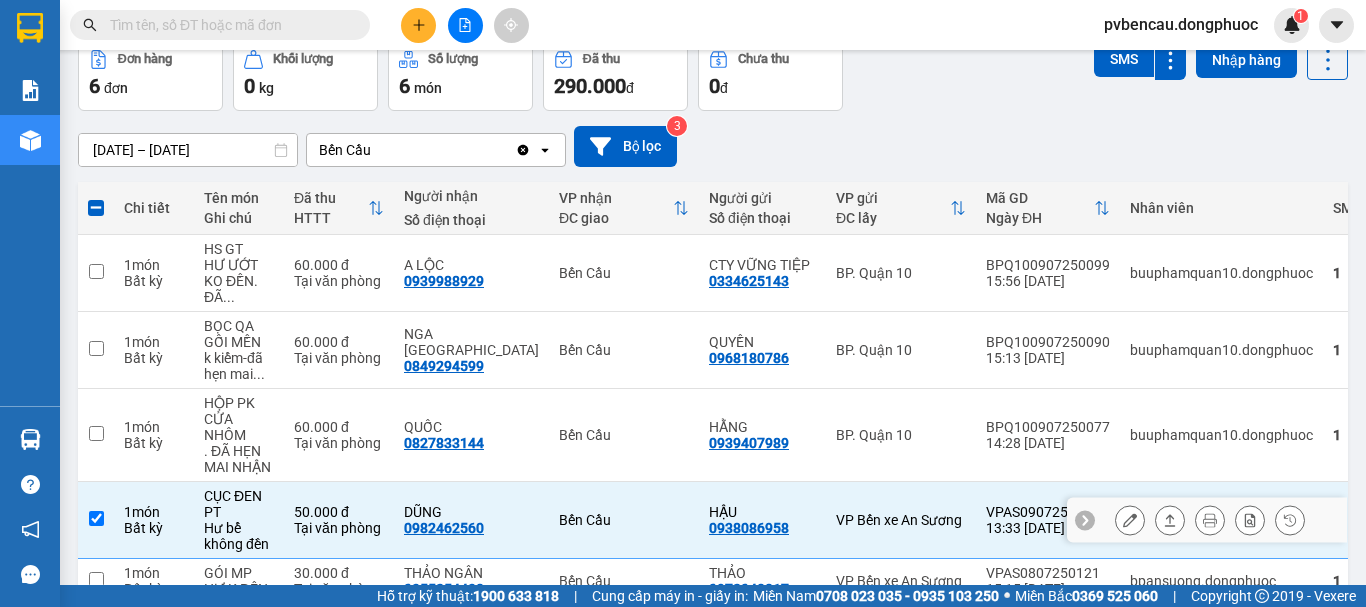 click at bounding box center (1130, 520) 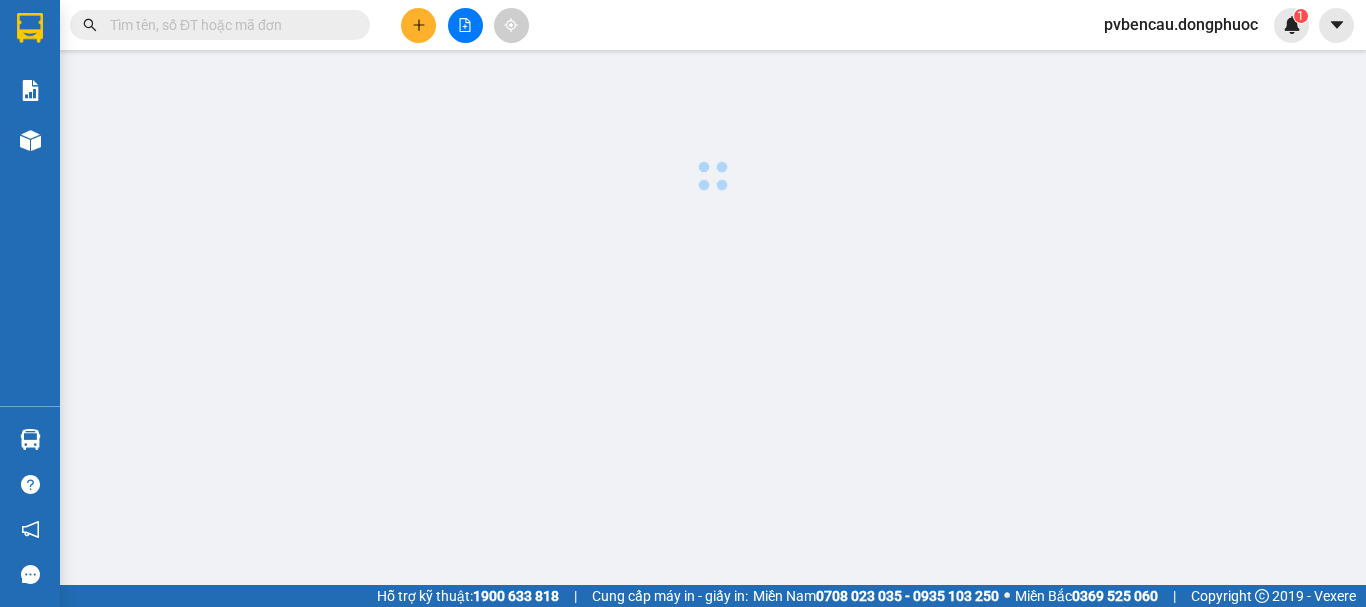scroll, scrollTop: 0, scrollLeft: 0, axis: both 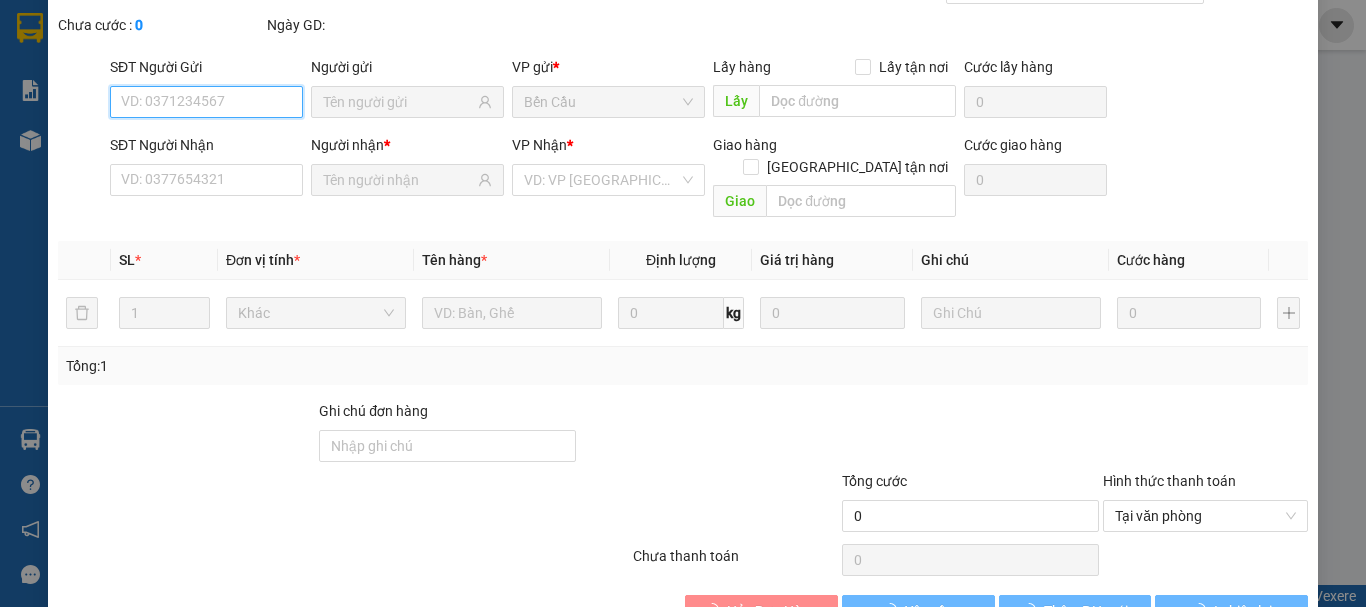 type on "0938086958" 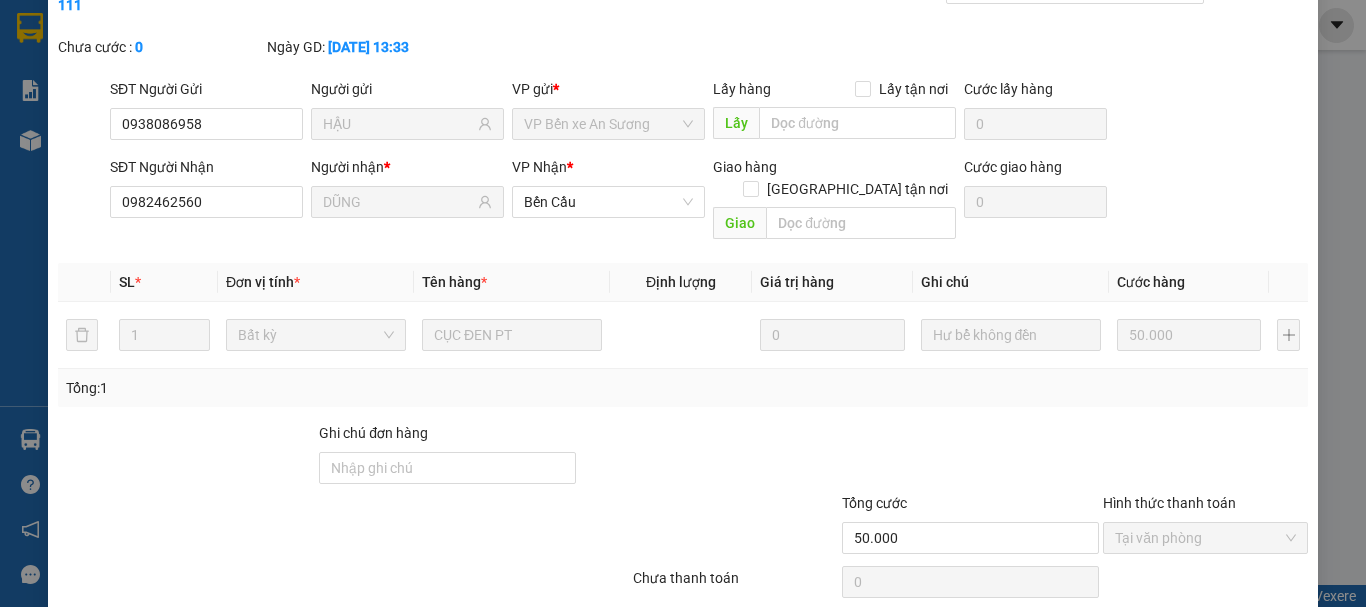 click on "Giao hàng" at bounding box center [929, 633] 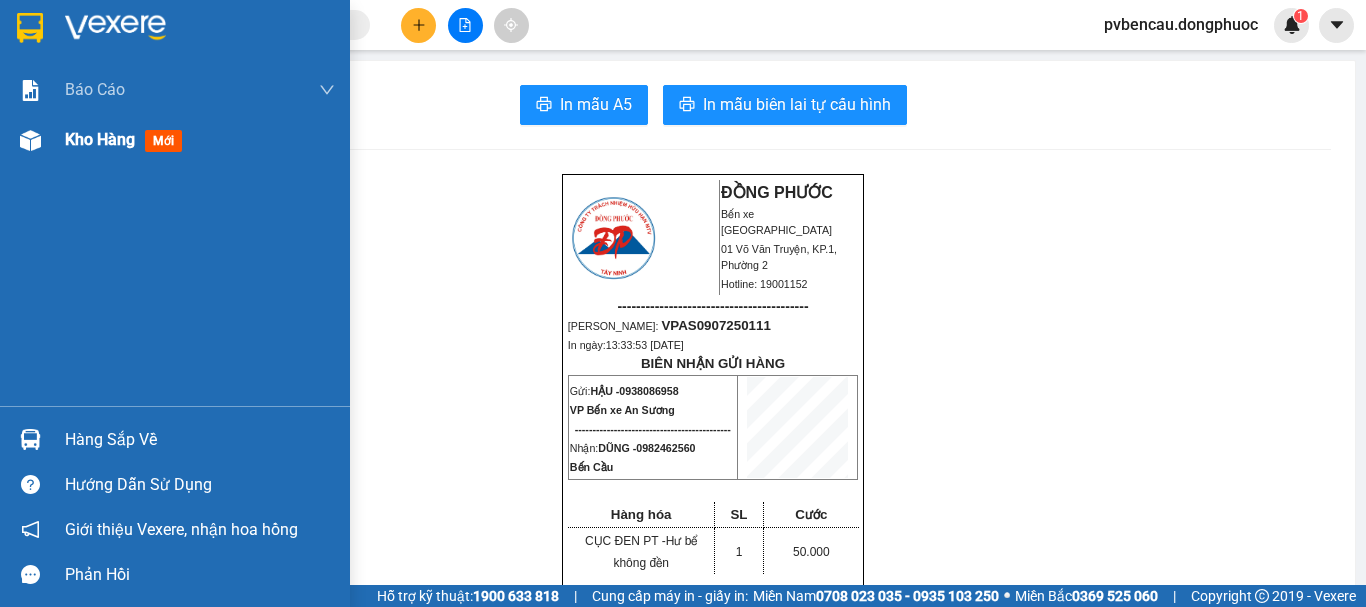 click on "Kho hàng" at bounding box center (100, 139) 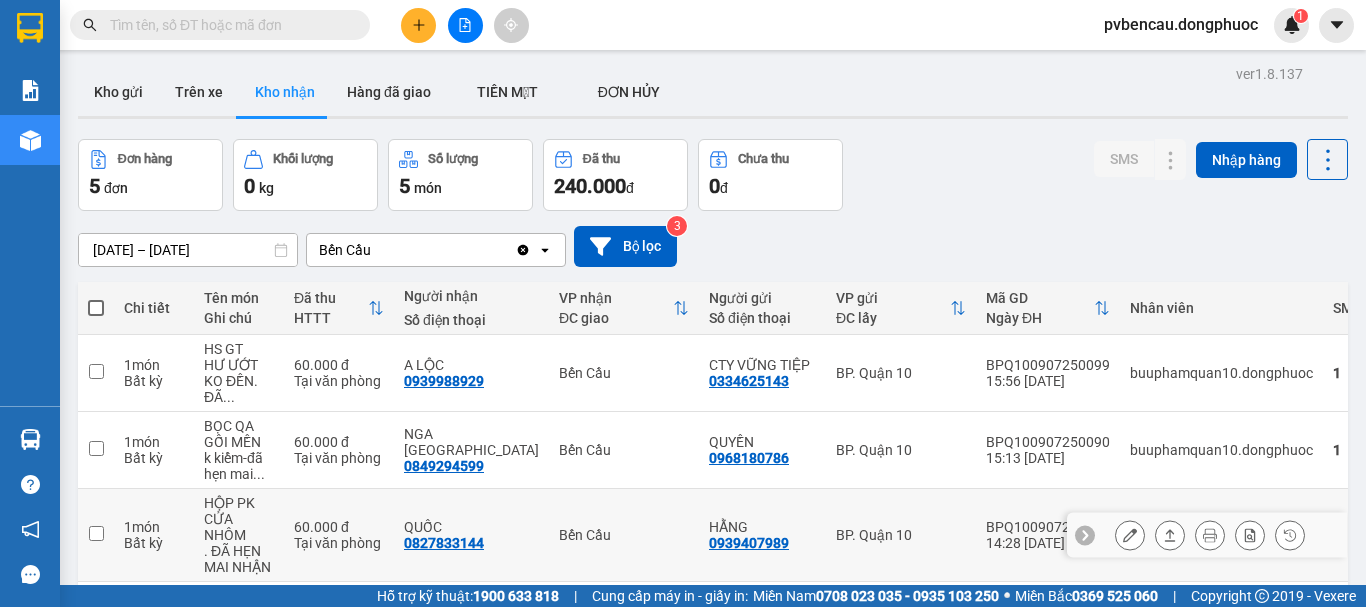 click at bounding box center [96, 533] 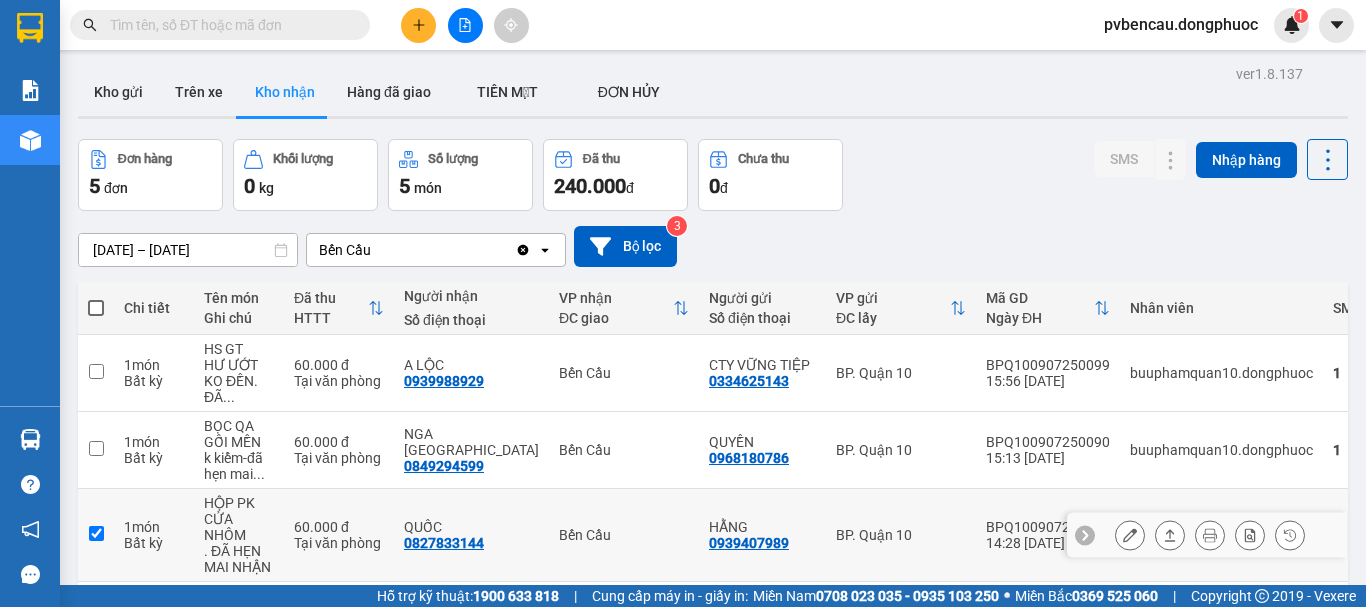 checkbox on "true" 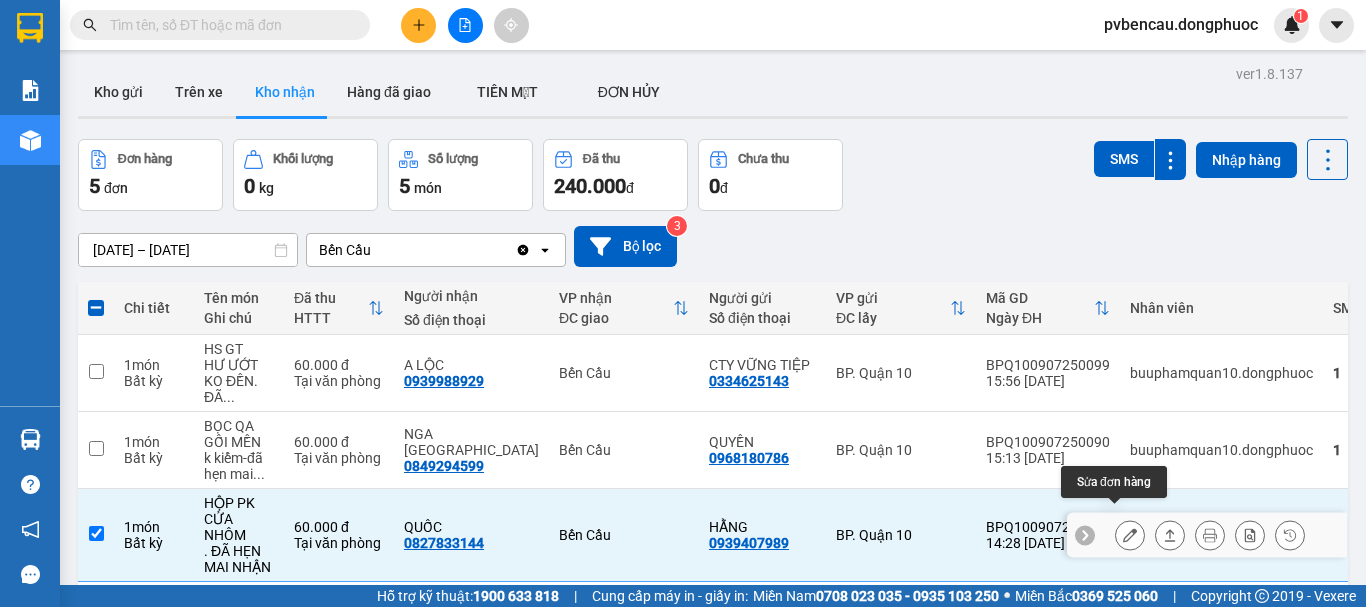 click 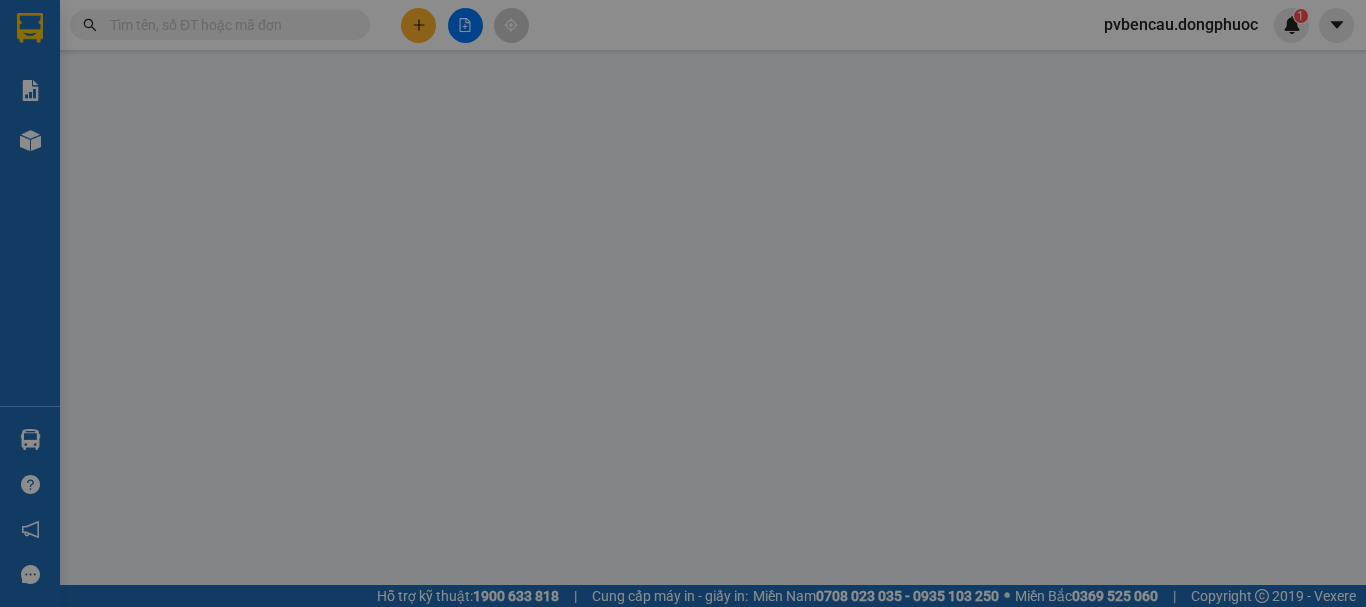 type on "0939407989" 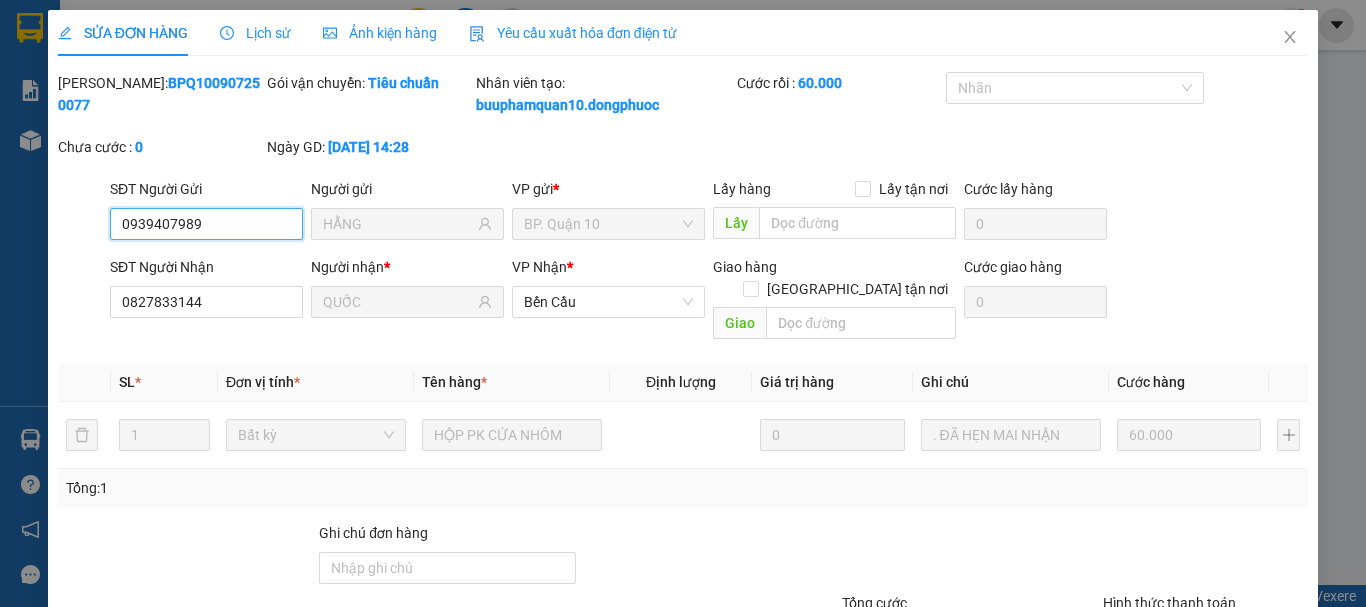 scroll, scrollTop: 159, scrollLeft: 0, axis: vertical 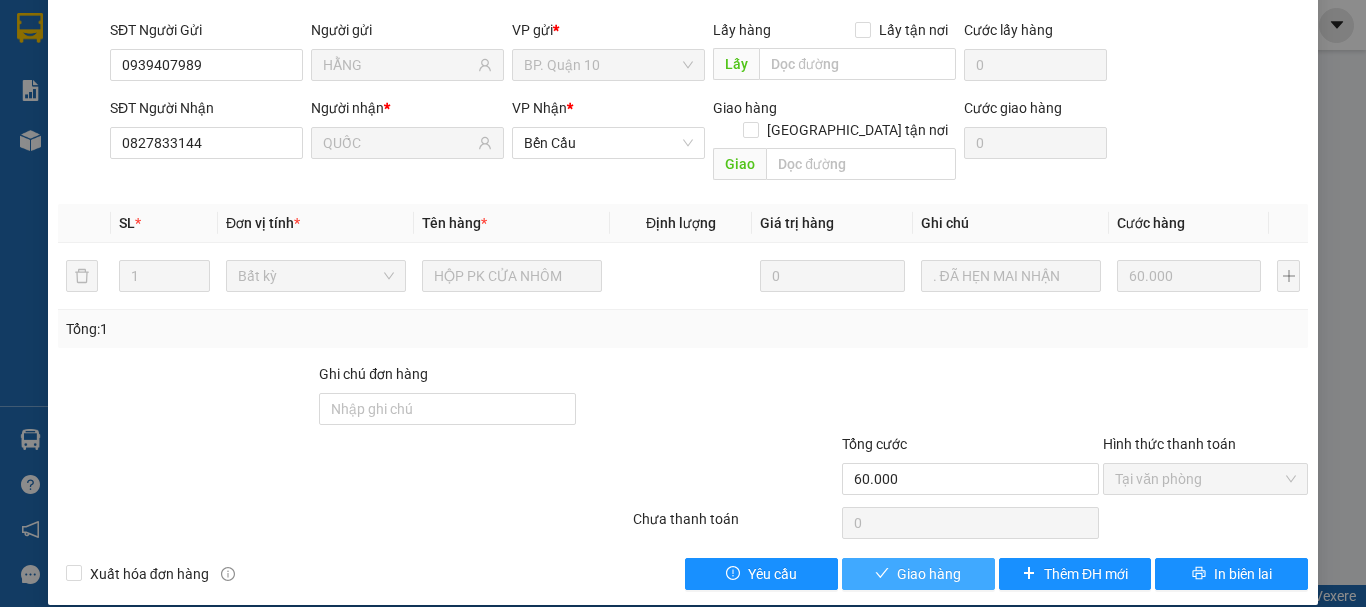 click on "Giao hàng" at bounding box center (918, 574) 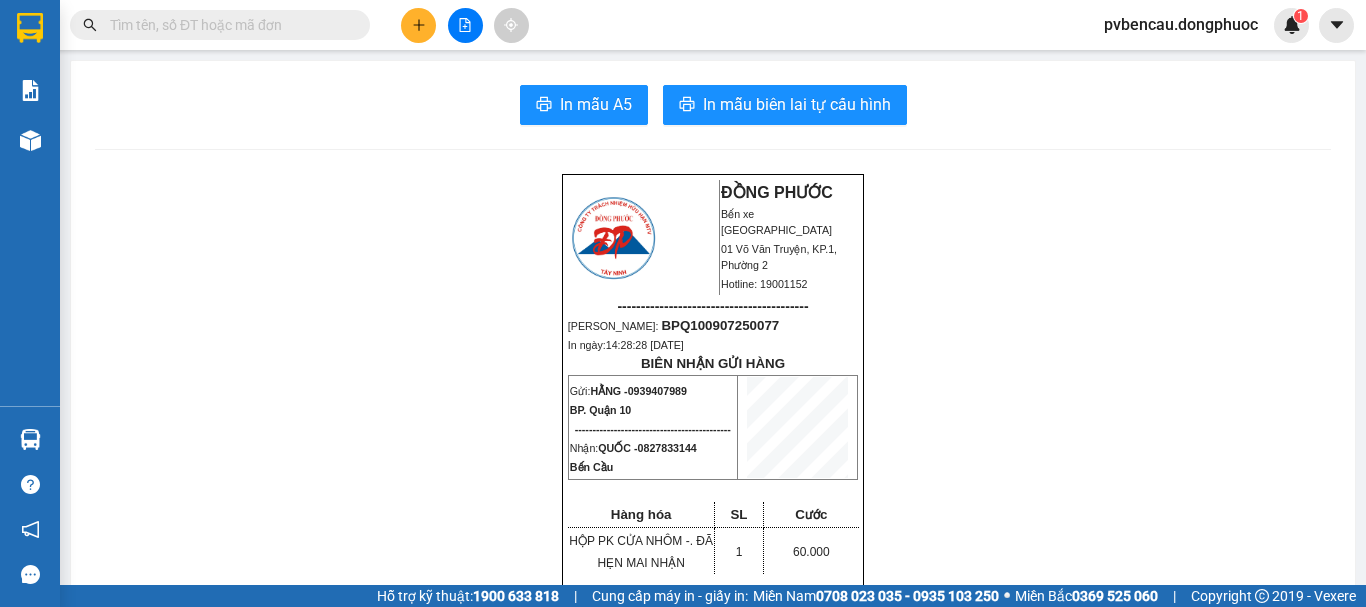 click at bounding box center [418, 25] 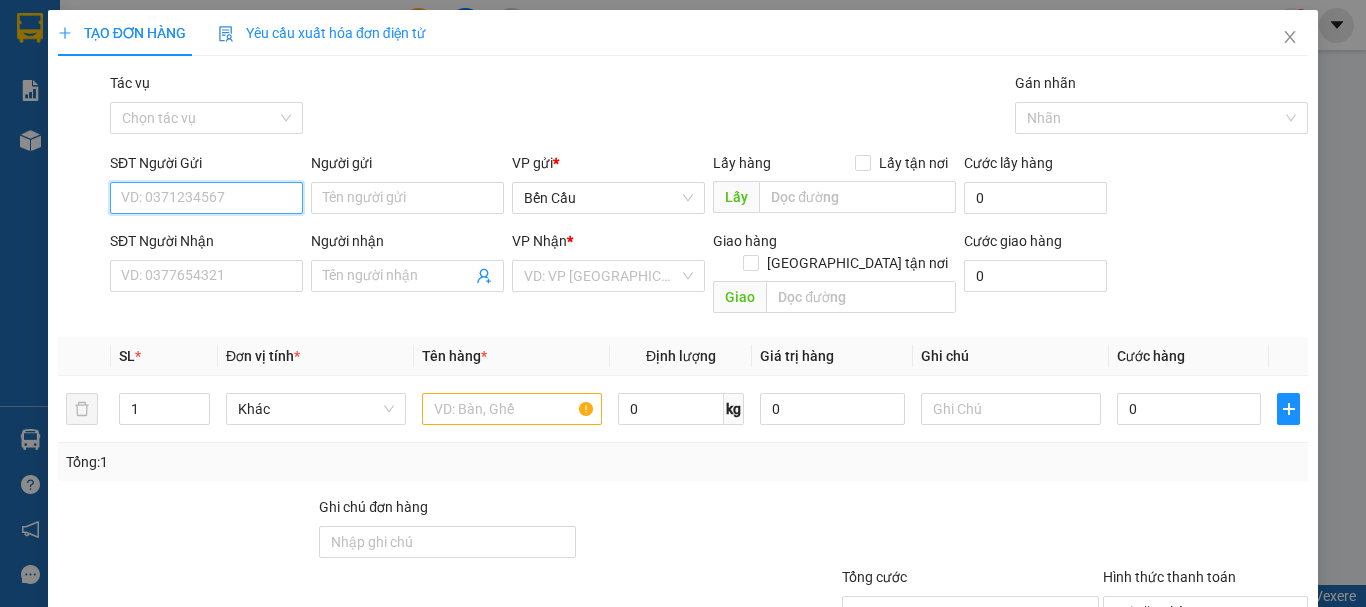 click on "SĐT Người Gửi" at bounding box center (206, 198) 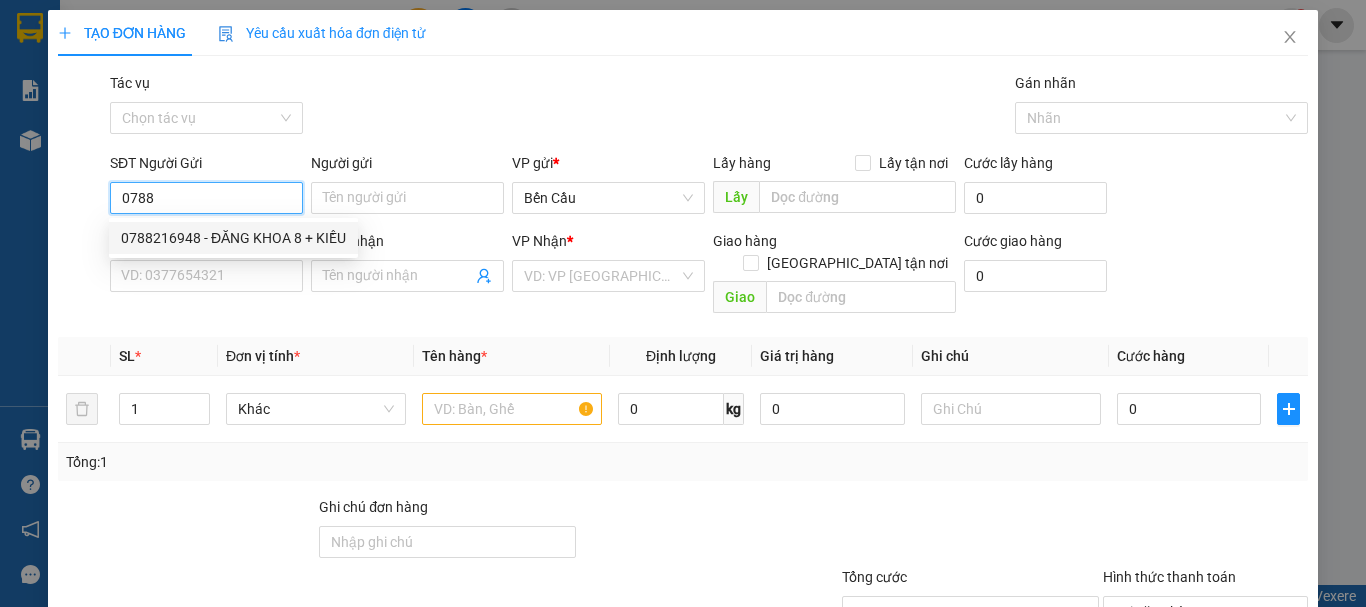 click on "0788216948 - ĐĂNG KHOA 8 + KIỀU" at bounding box center [233, 238] 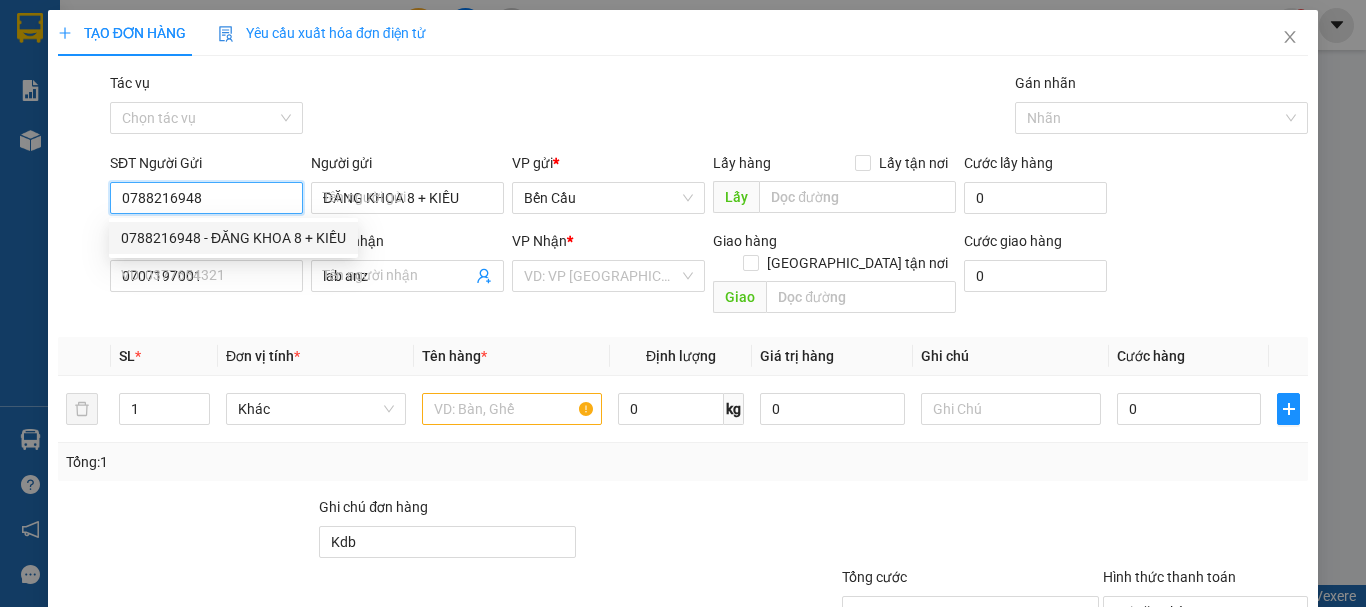 type on "30.000" 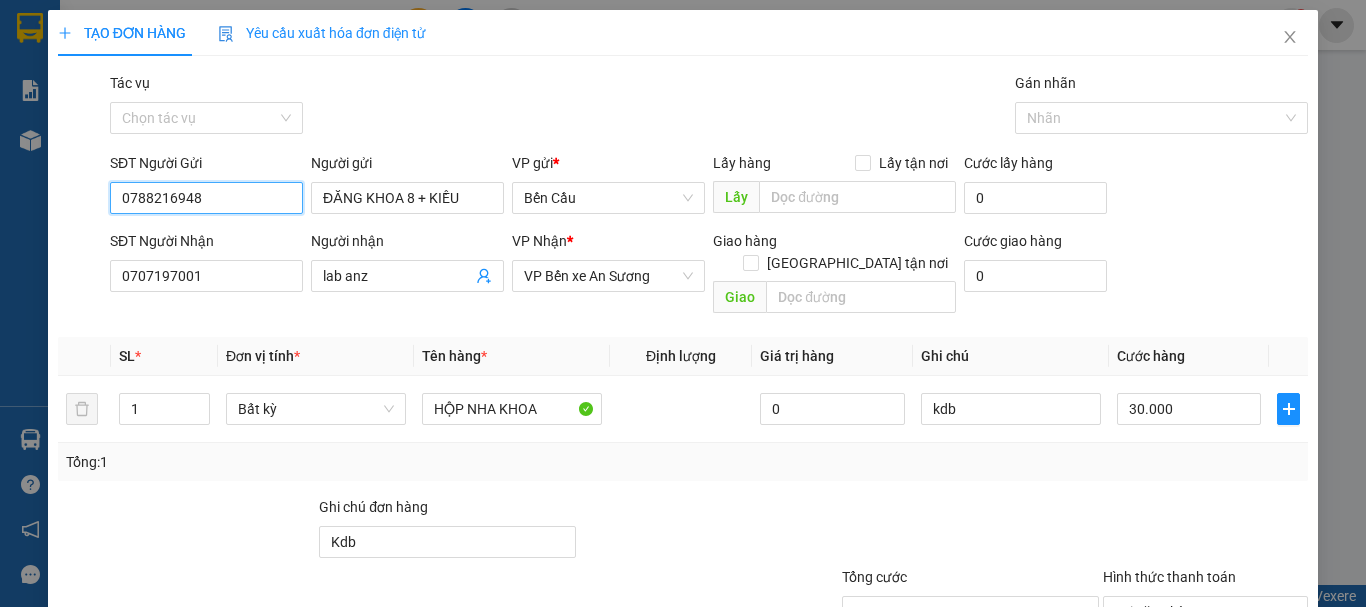scroll, scrollTop: 100, scrollLeft: 0, axis: vertical 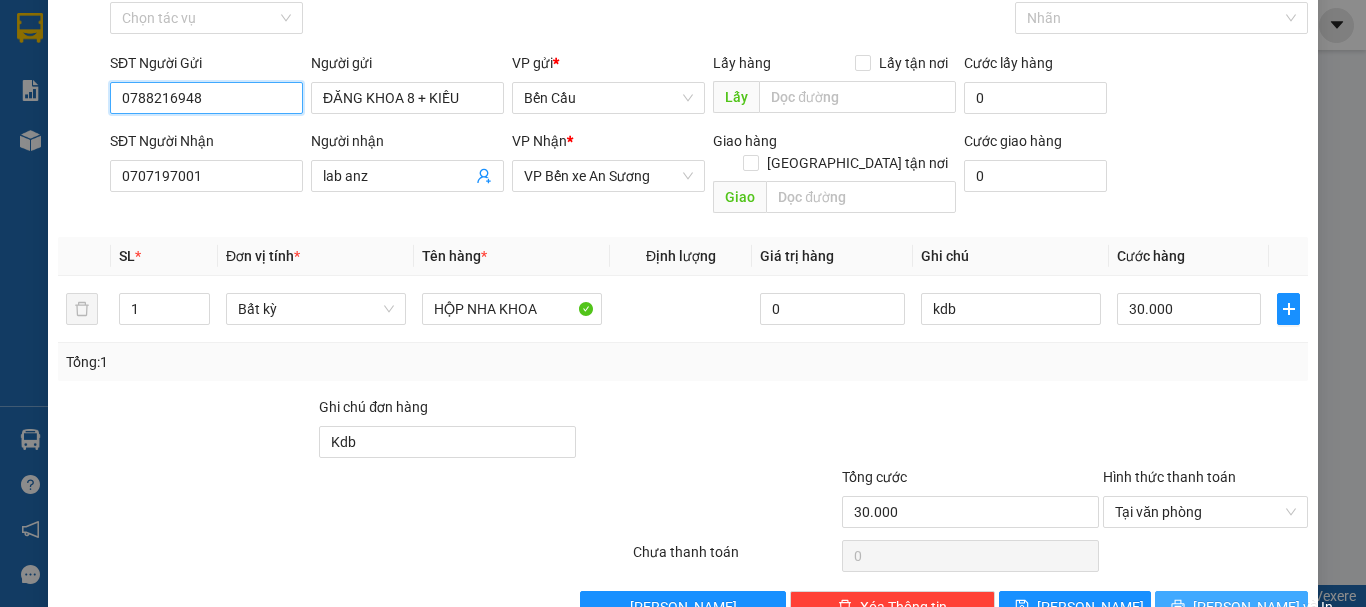 type on "0788216948" 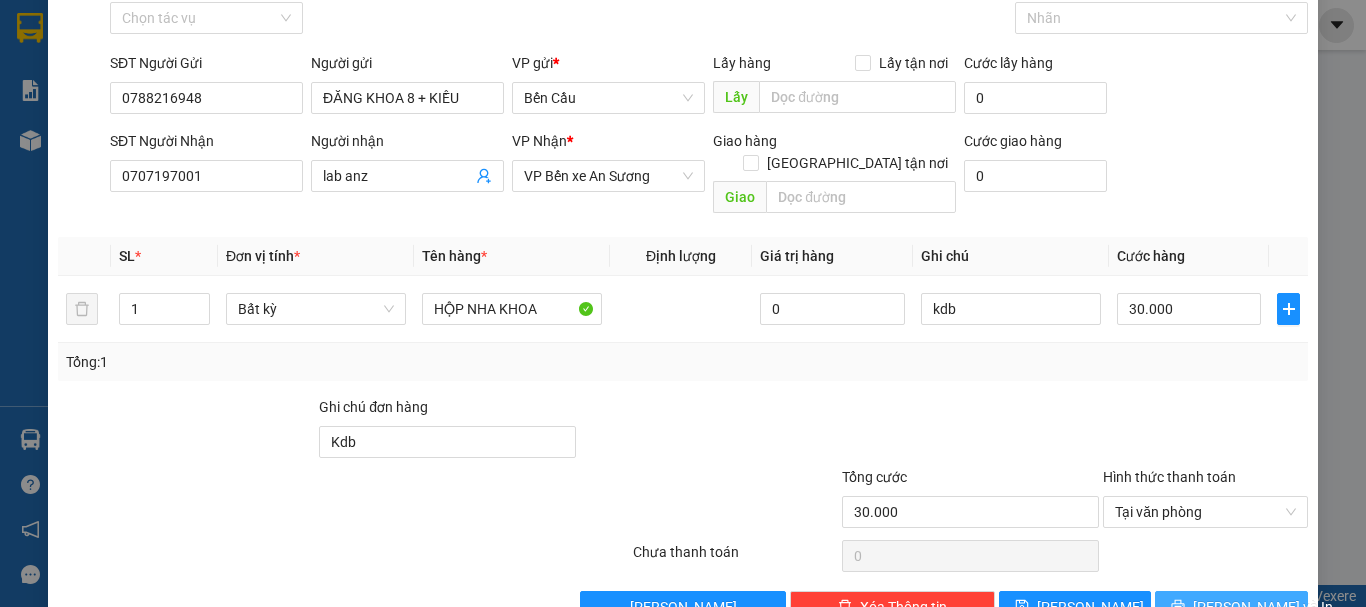 click on "[PERSON_NAME] và In" at bounding box center [1263, 607] 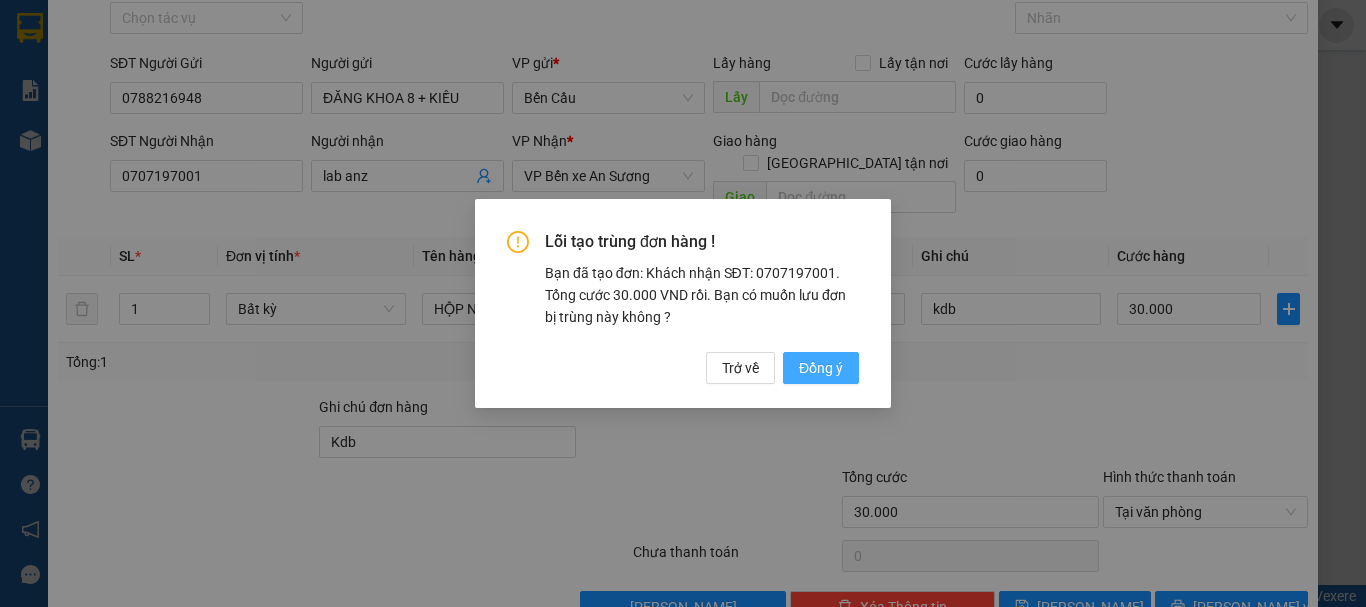 click on "Đồng ý" at bounding box center (821, 368) 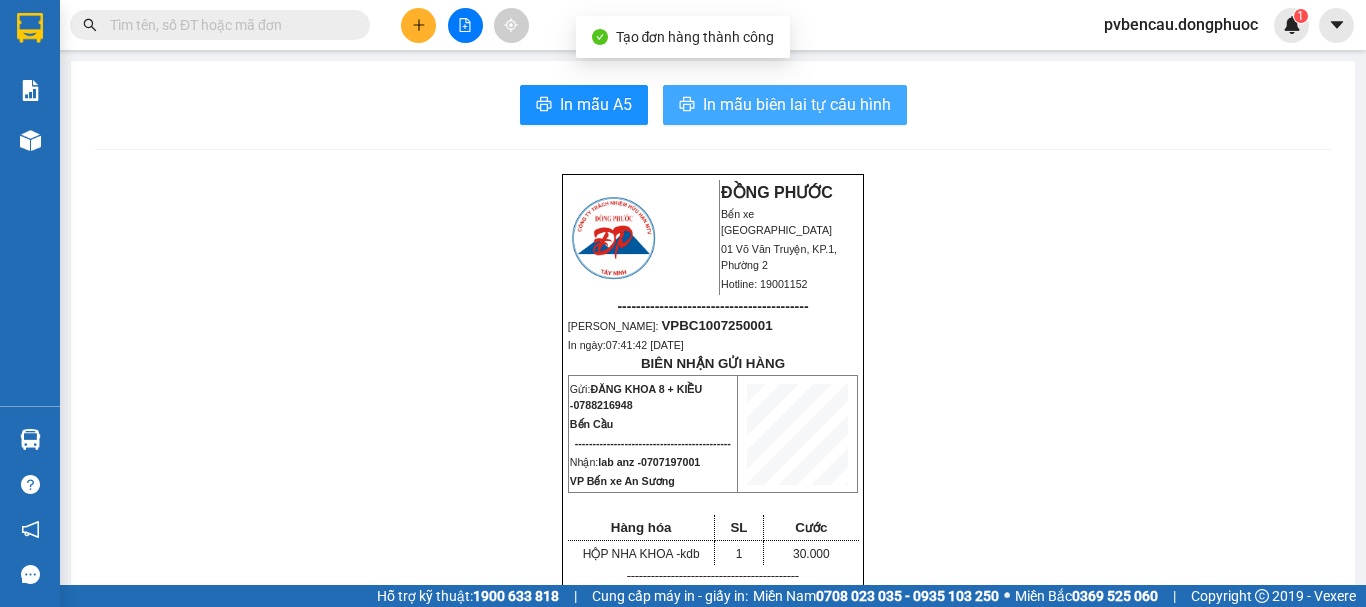 click on "In mẫu biên lai tự cấu hình" at bounding box center (785, 105) 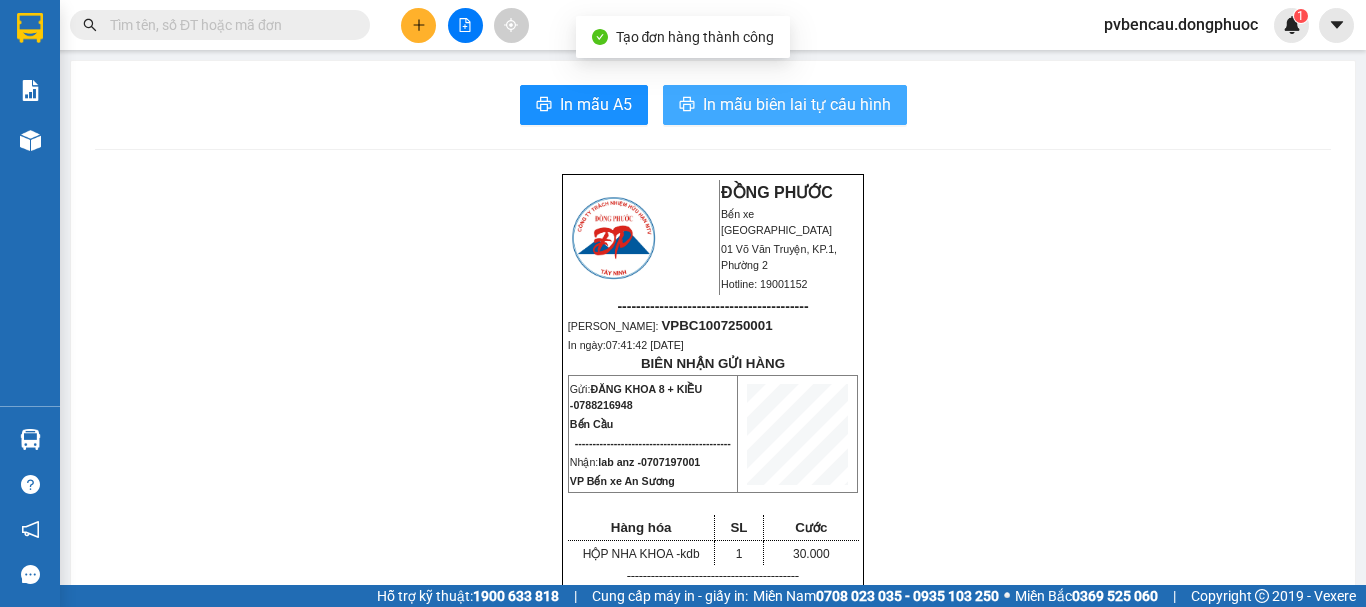 scroll, scrollTop: 0, scrollLeft: 0, axis: both 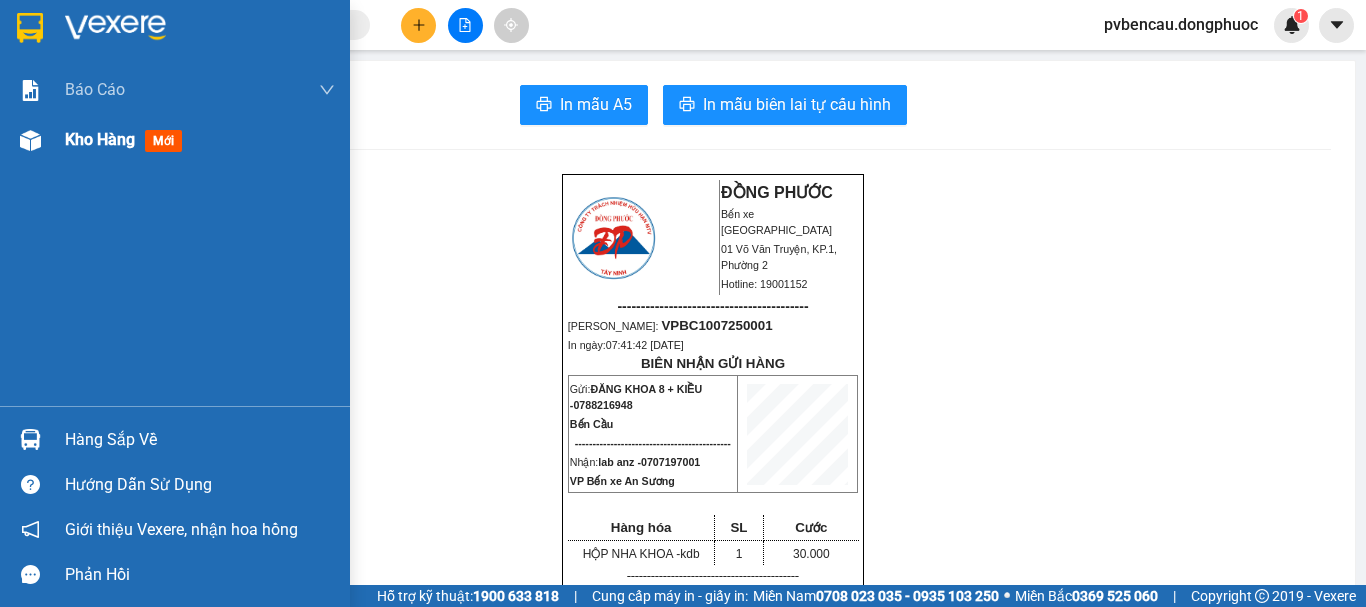 click at bounding box center (30, 140) 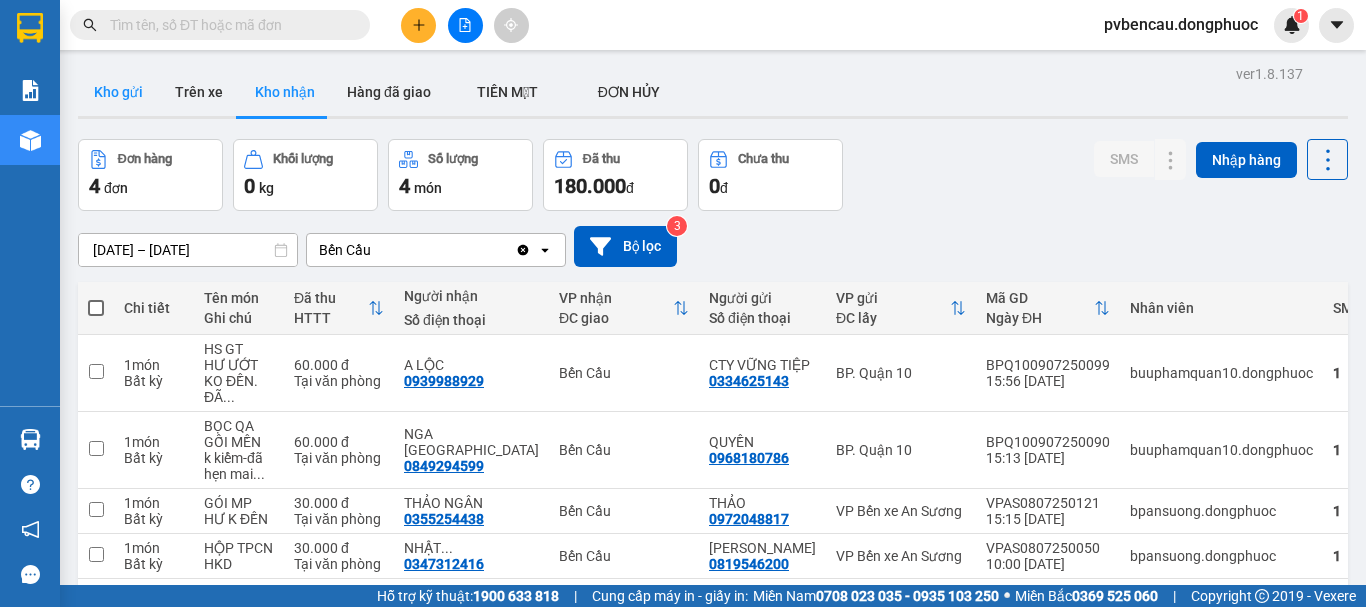 drag, startPoint x: 114, startPoint y: 59, endPoint x: 110, endPoint y: 71, distance: 12.649111 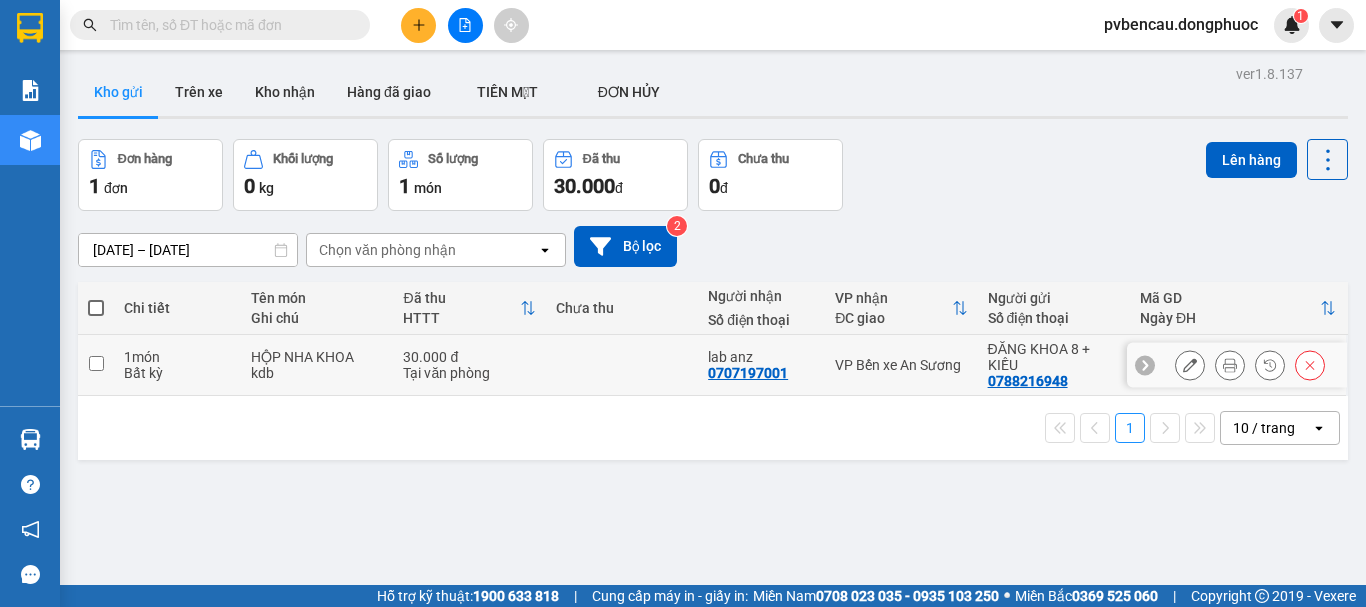 click at bounding box center [96, 365] 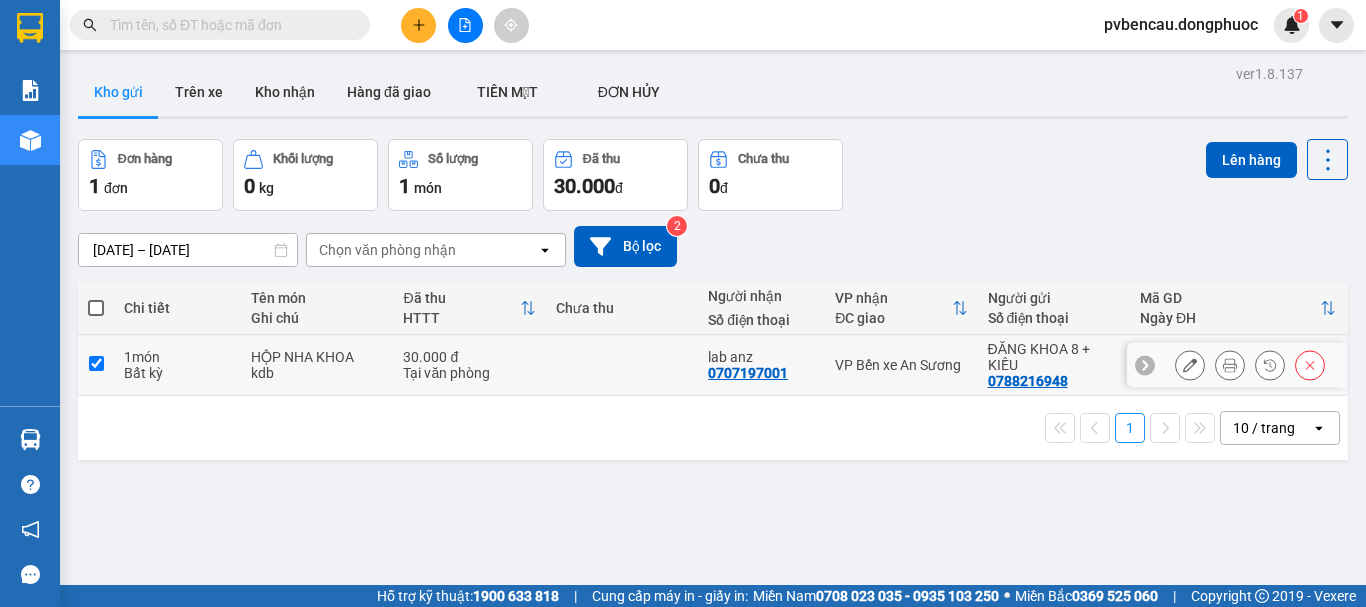 checkbox on "true" 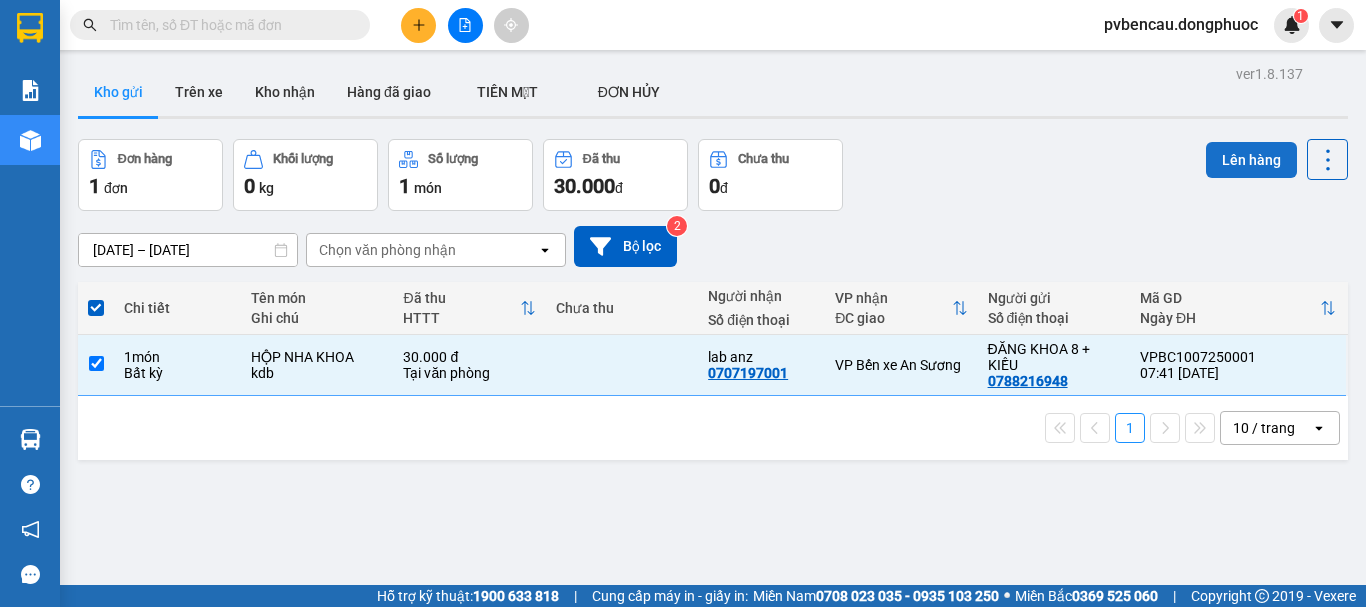 click on "Lên hàng" at bounding box center (1251, 160) 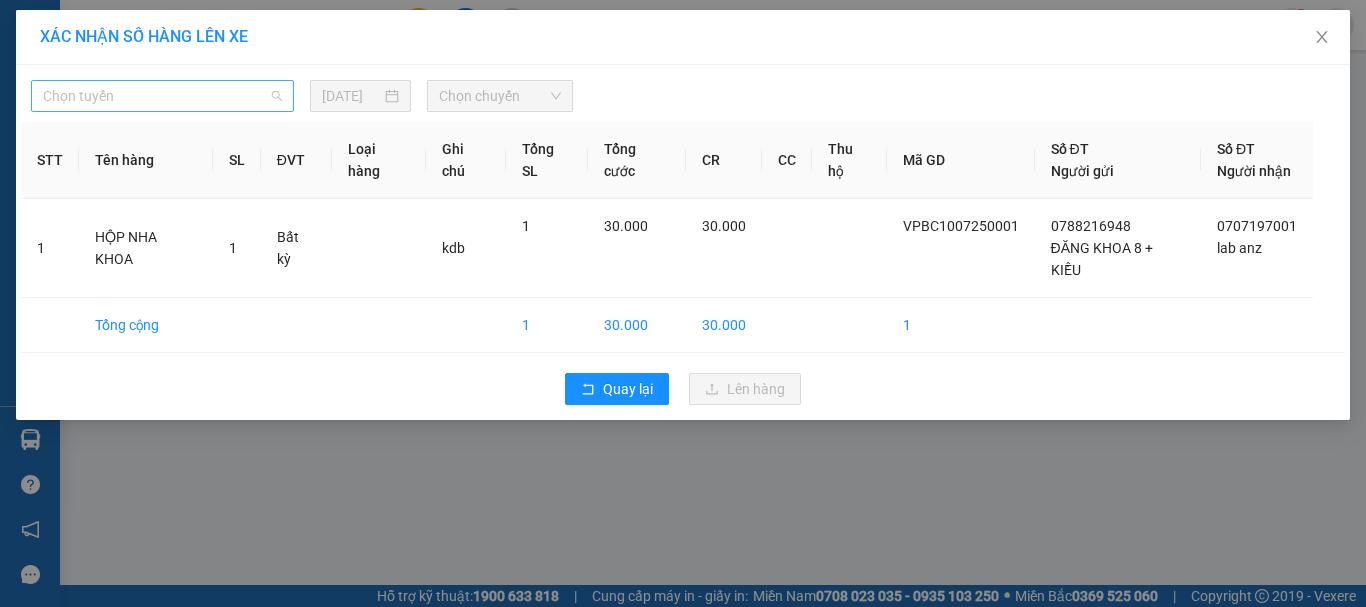 click on "Chọn tuyến" at bounding box center [162, 96] 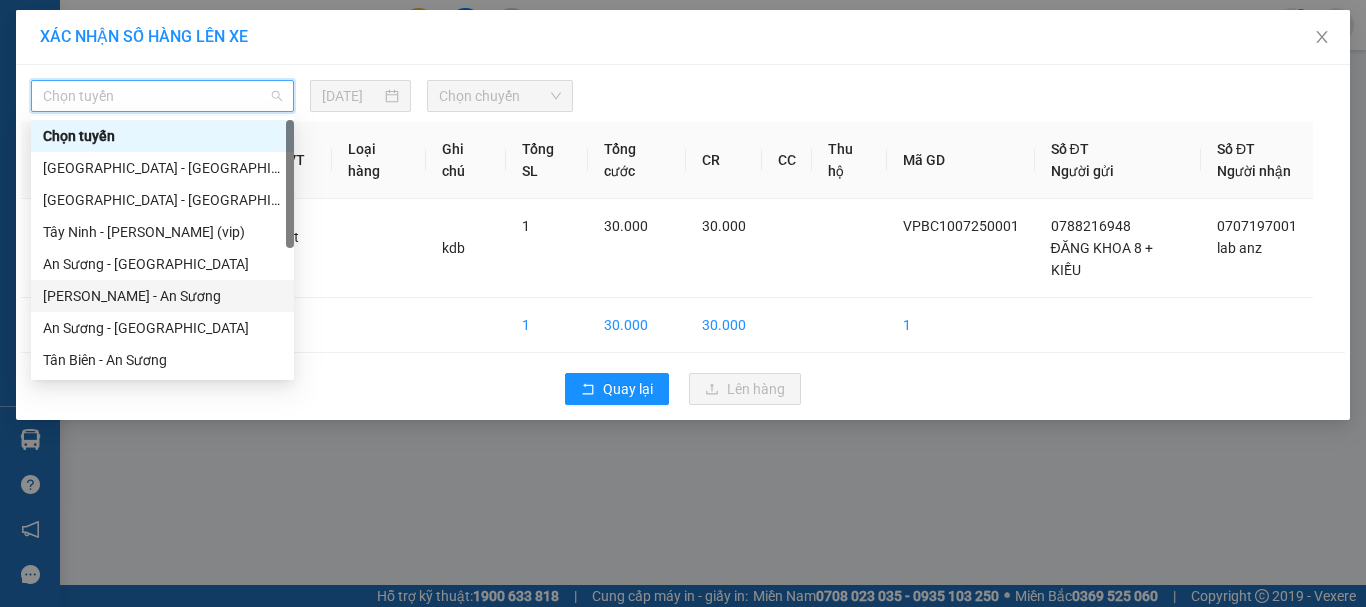 click on "[PERSON_NAME] - An Sương" at bounding box center (162, 296) 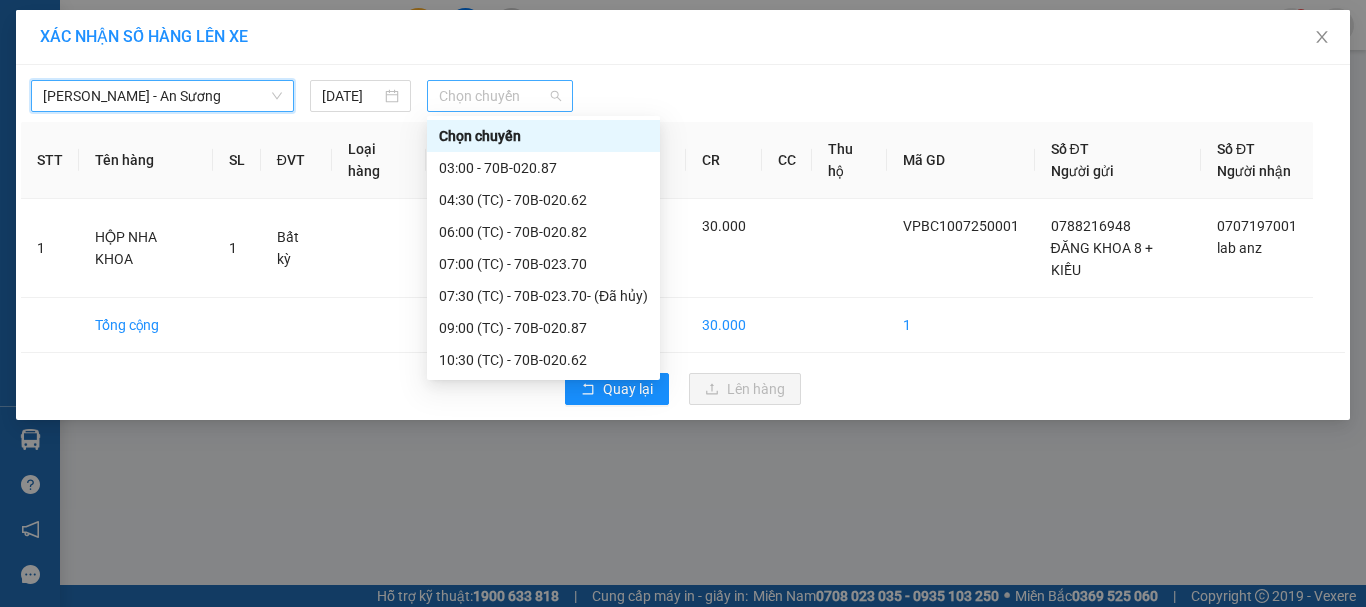 click on "Chọn chuyến" at bounding box center (500, 96) 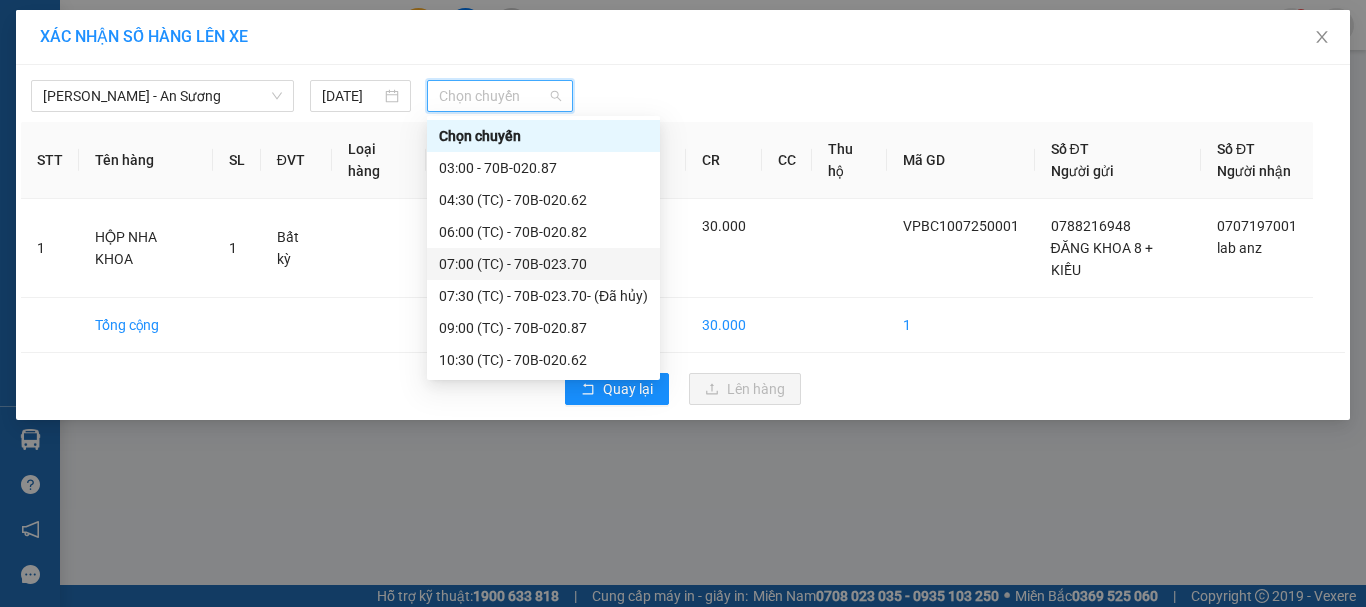 click on "07:00   (TC)   - 70B-023.70" at bounding box center (543, 264) 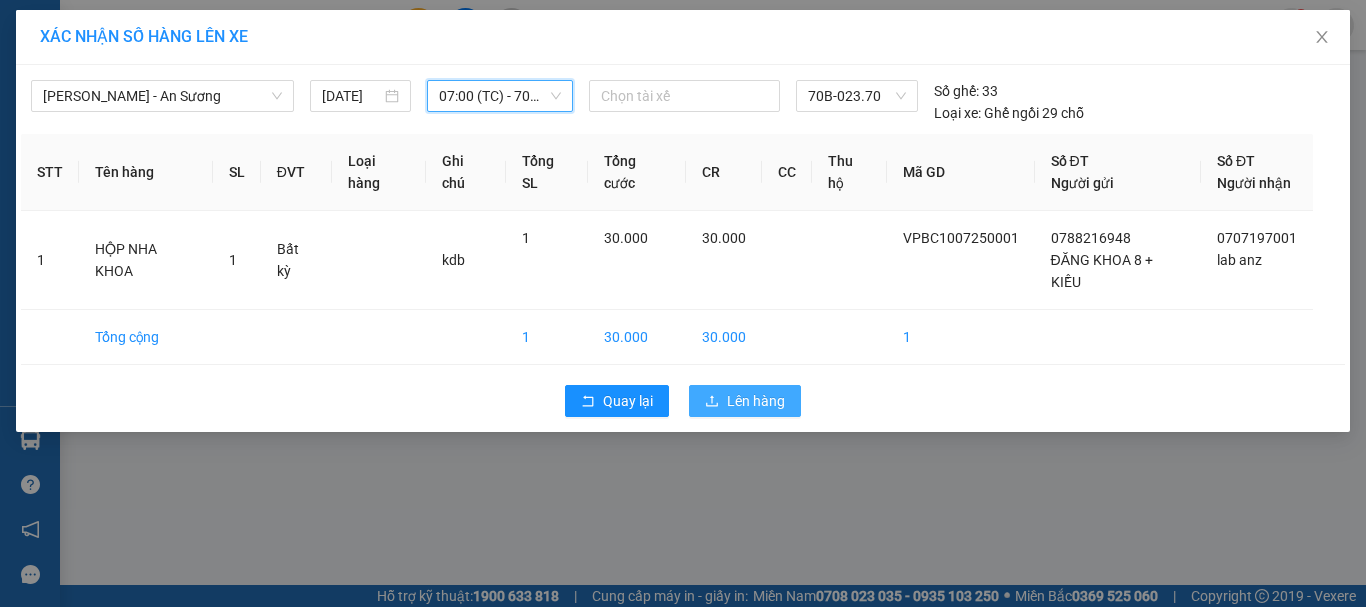 click on "Lên hàng" at bounding box center [756, 401] 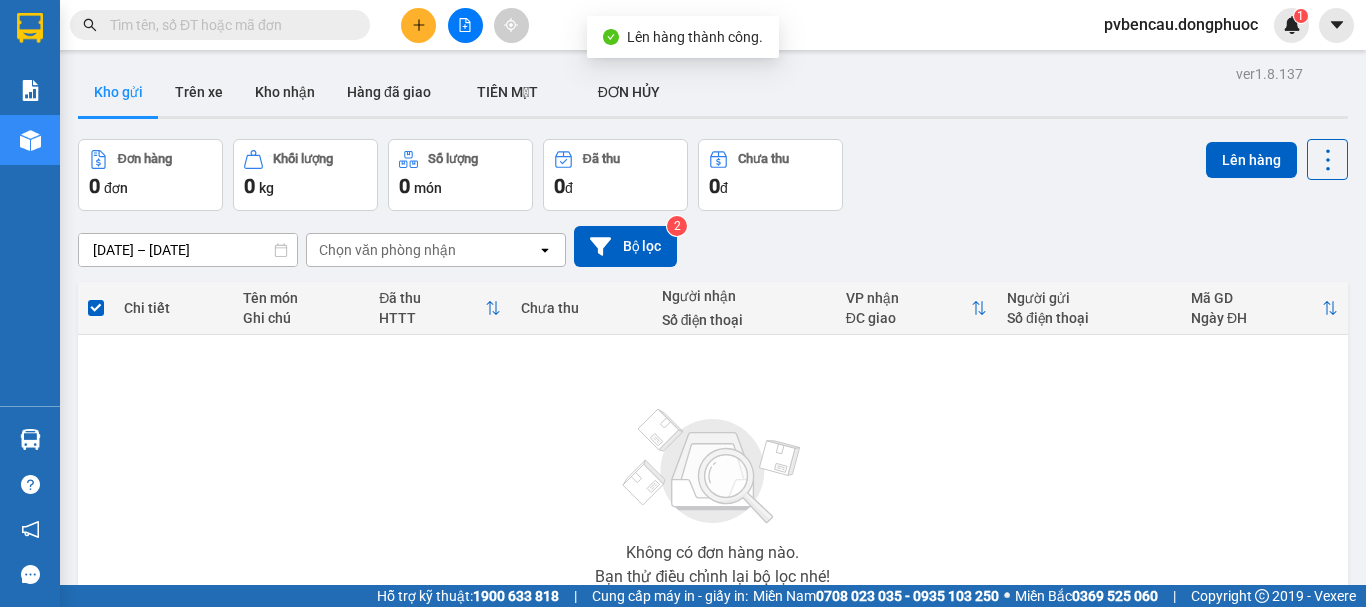 drag, startPoint x: 113, startPoint y: 122, endPoint x: 113, endPoint y: 149, distance: 27 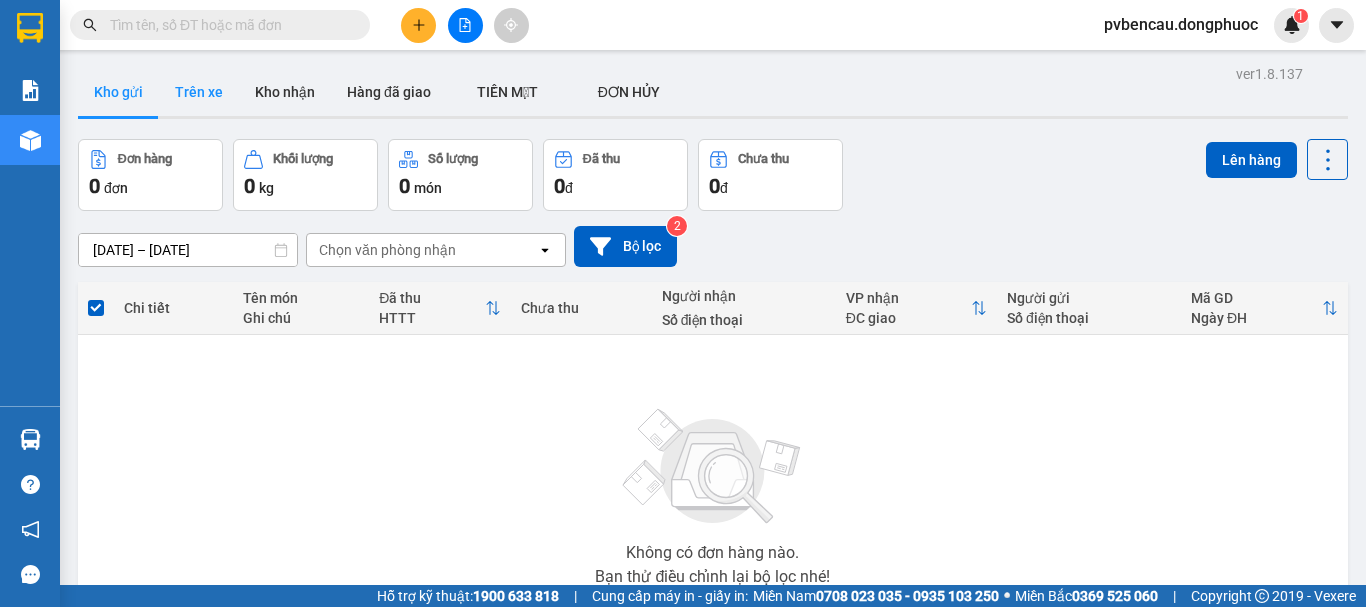 click on "Trên xe" at bounding box center [199, 92] 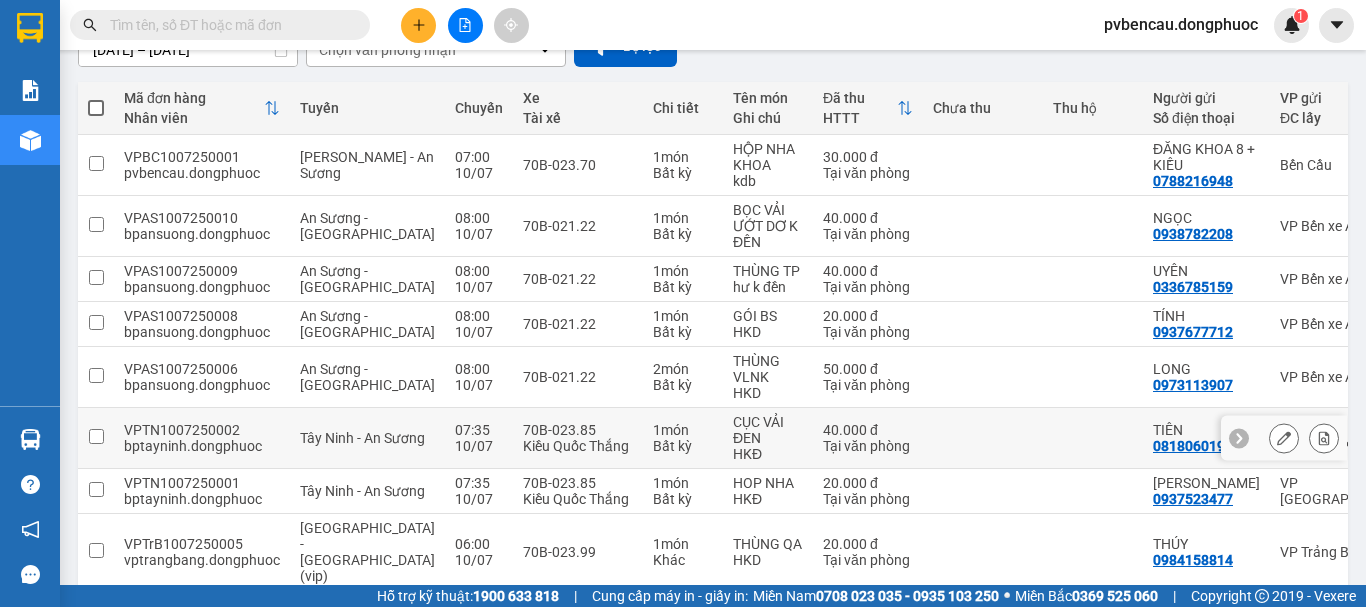 scroll, scrollTop: 0, scrollLeft: 0, axis: both 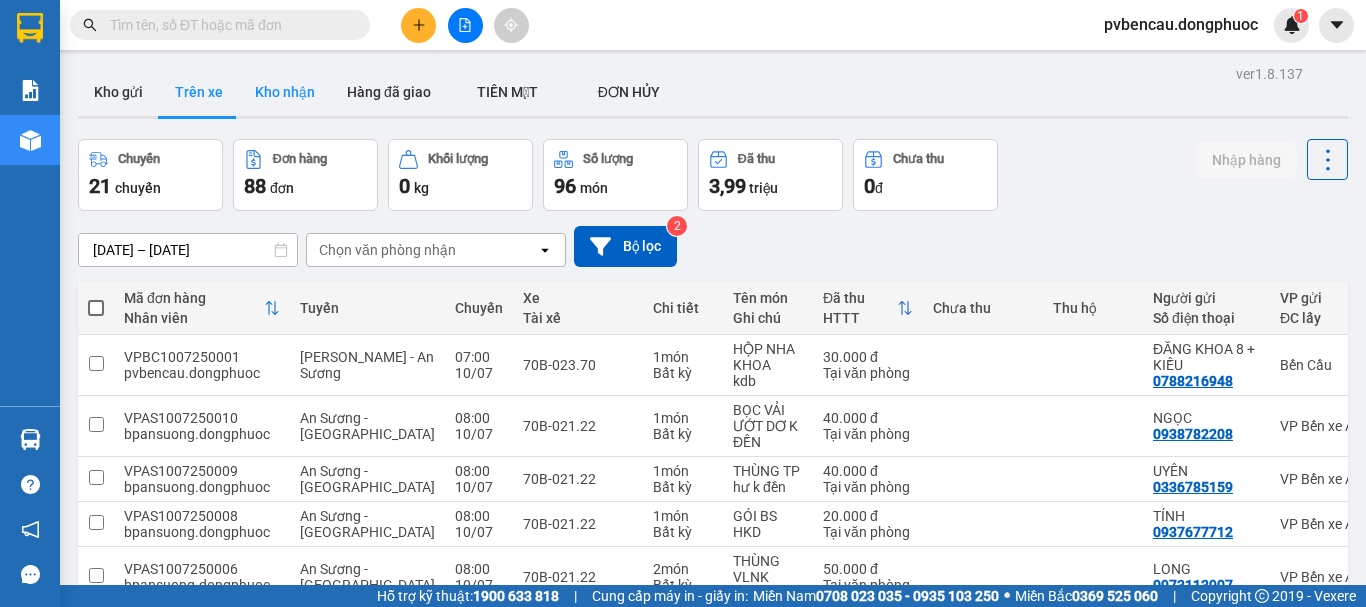 click on "Kho nhận" at bounding box center [285, 92] 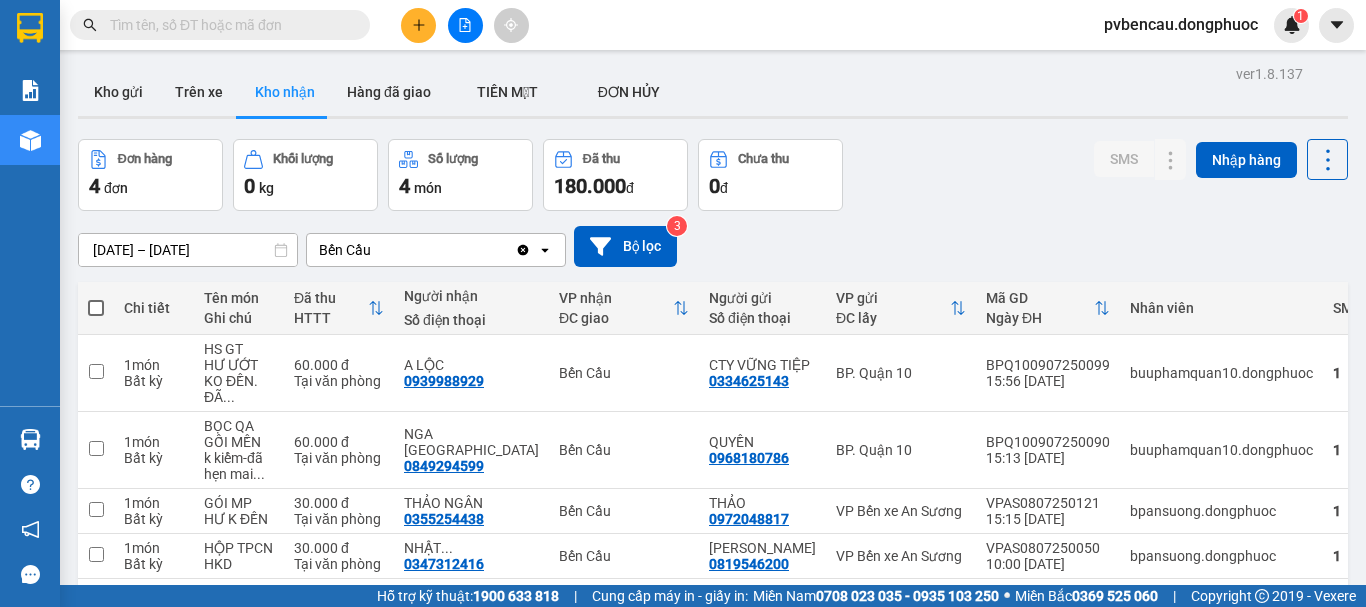 scroll, scrollTop: 92, scrollLeft: 0, axis: vertical 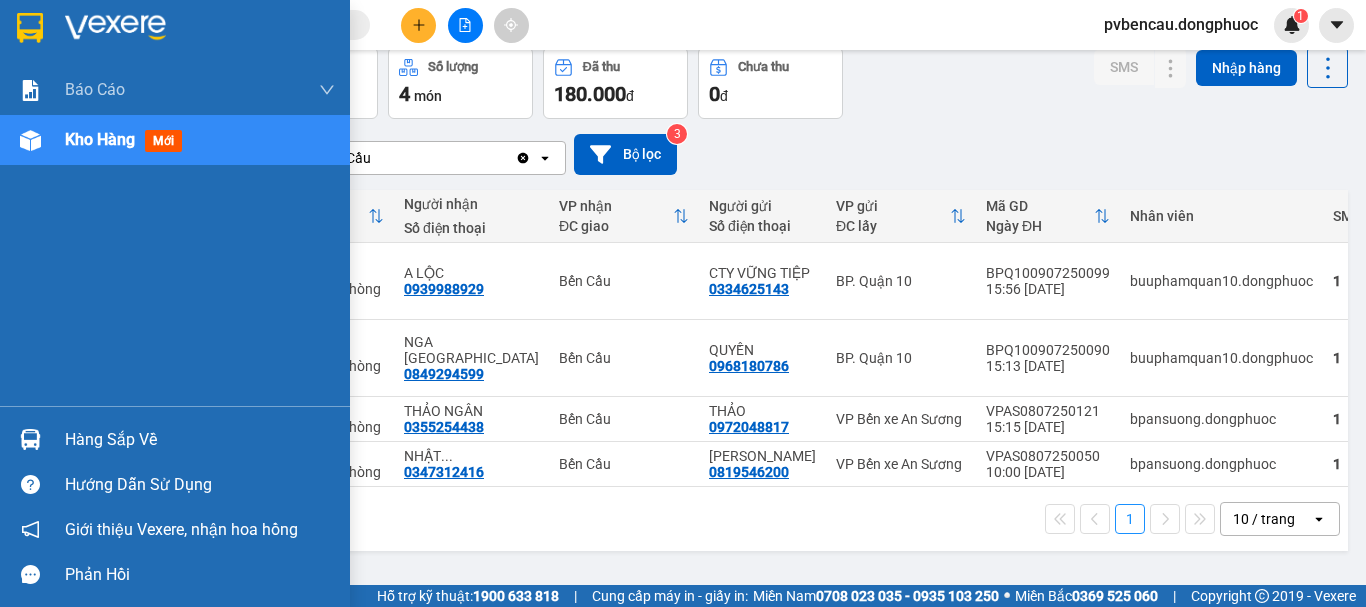 click on "Hàng sắp về" at bounding box center (200, 440) 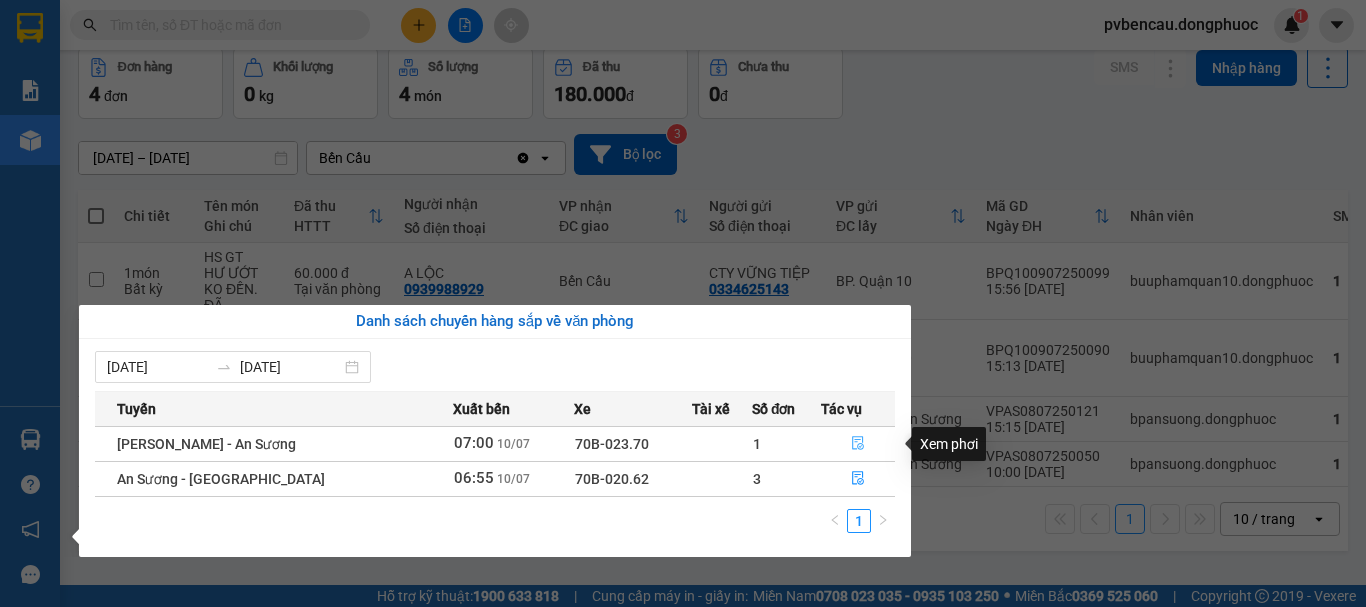 click 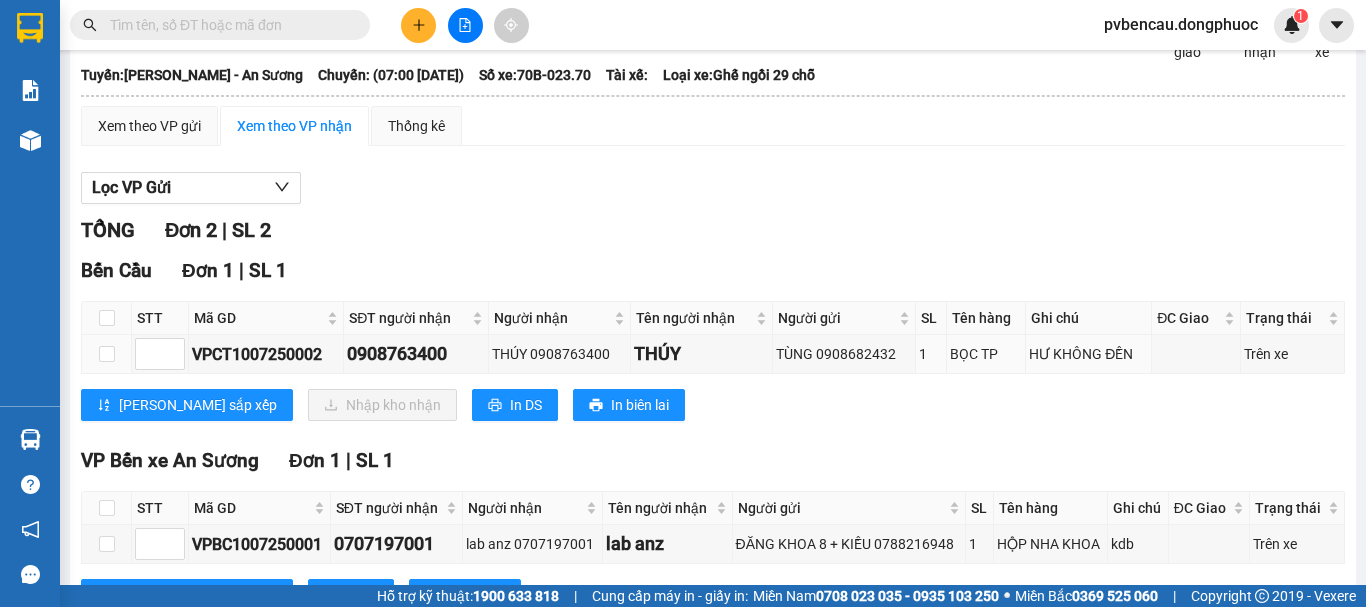 scroll, scrollTop: 199, scrollLeft: 0, axis: vertical 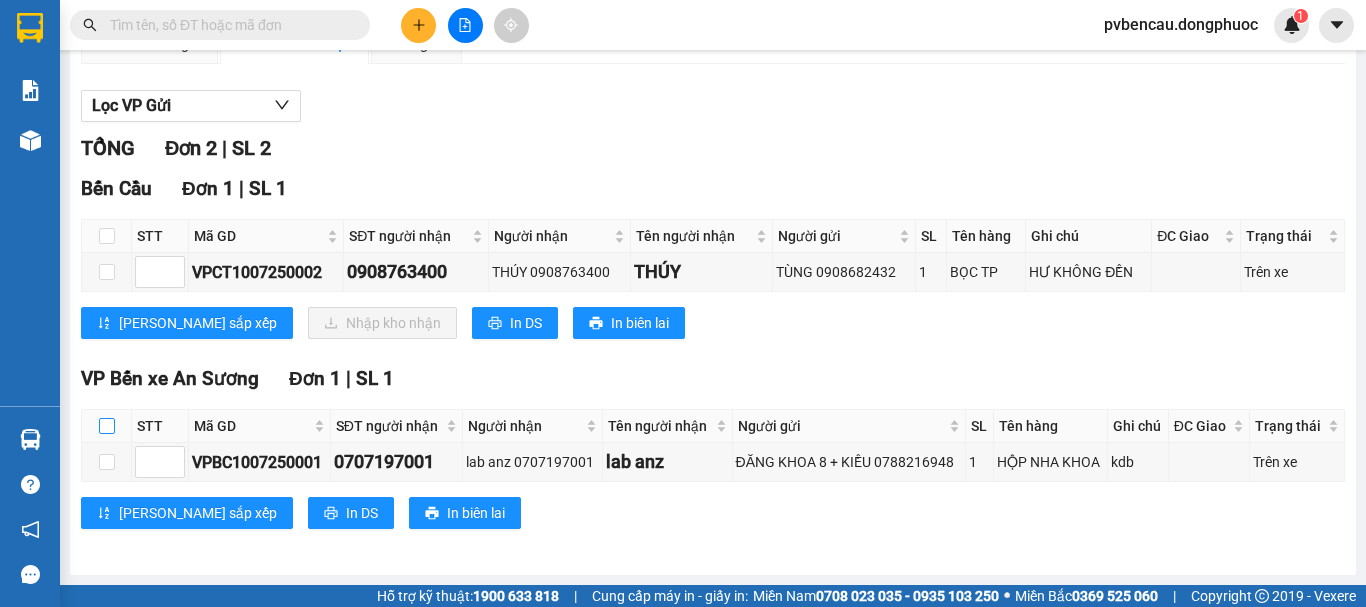 click at bounding box center (107, 426) 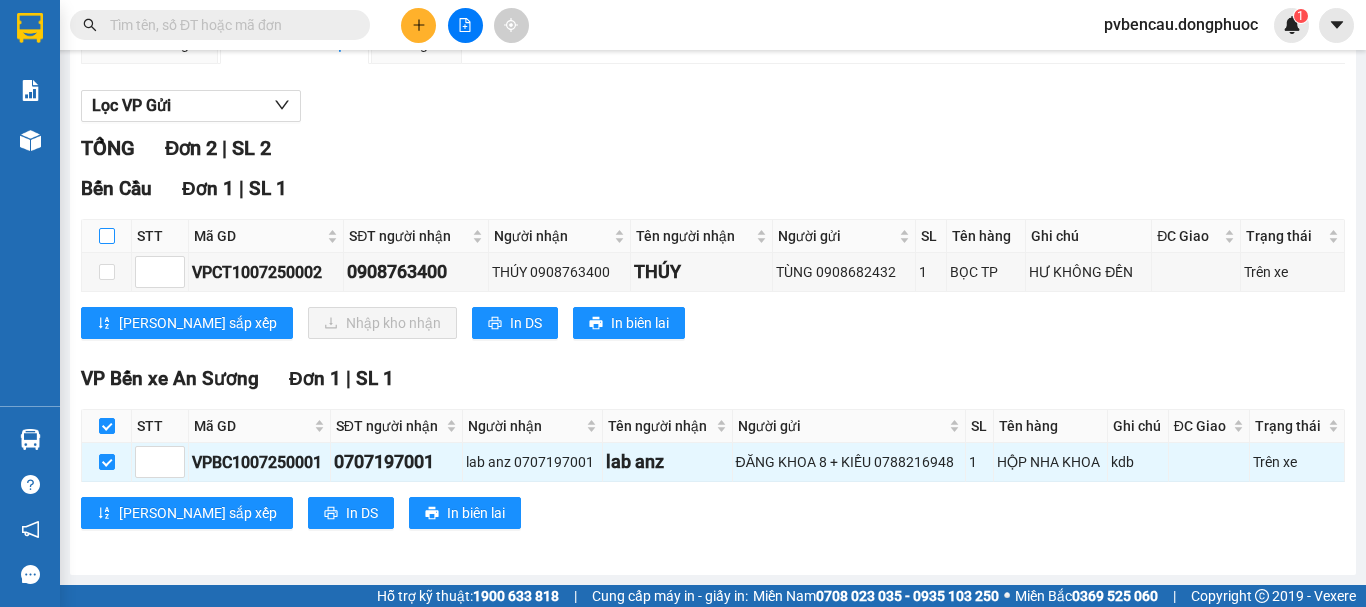 click at bounding box center (107, 236) 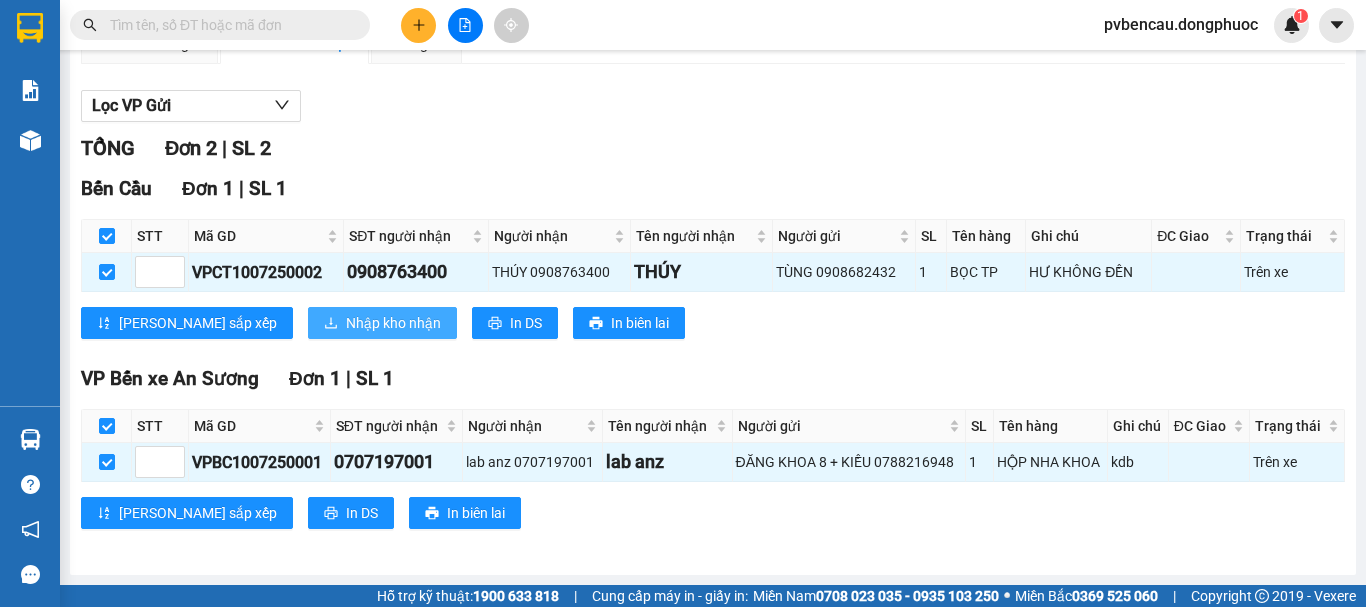 click on "Nhập kho nhận" at bounding box center (382, 323) 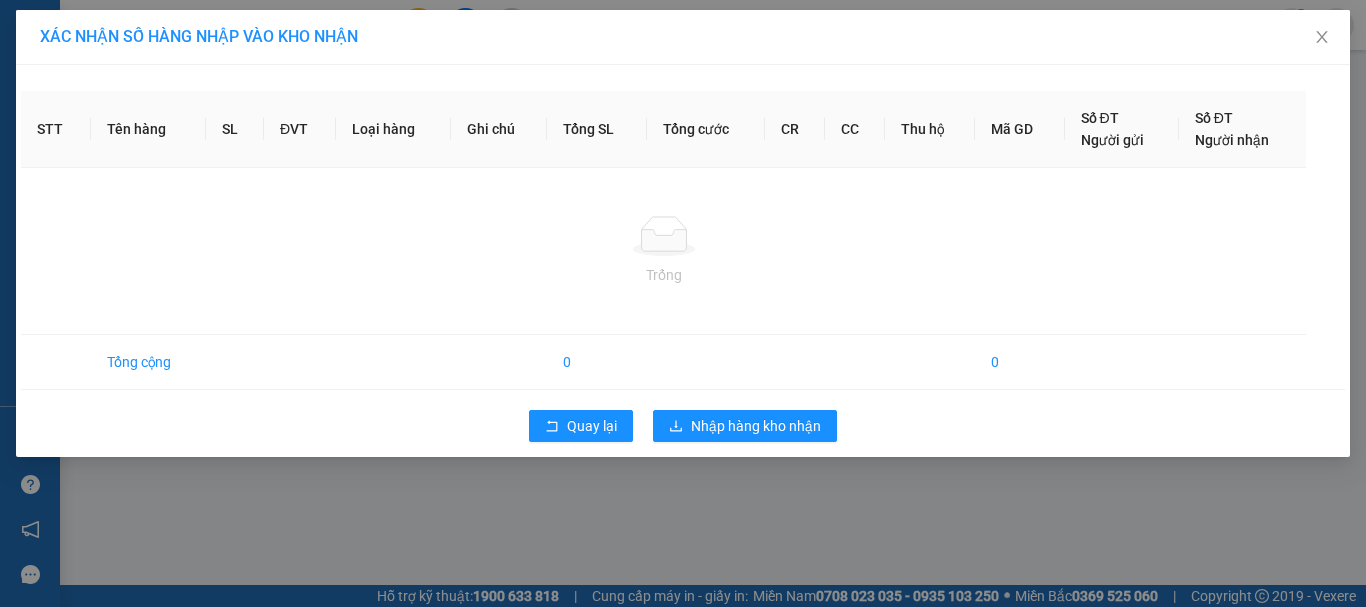 scroll, scrollTop: 0, scrollLeft: 0, axis: both 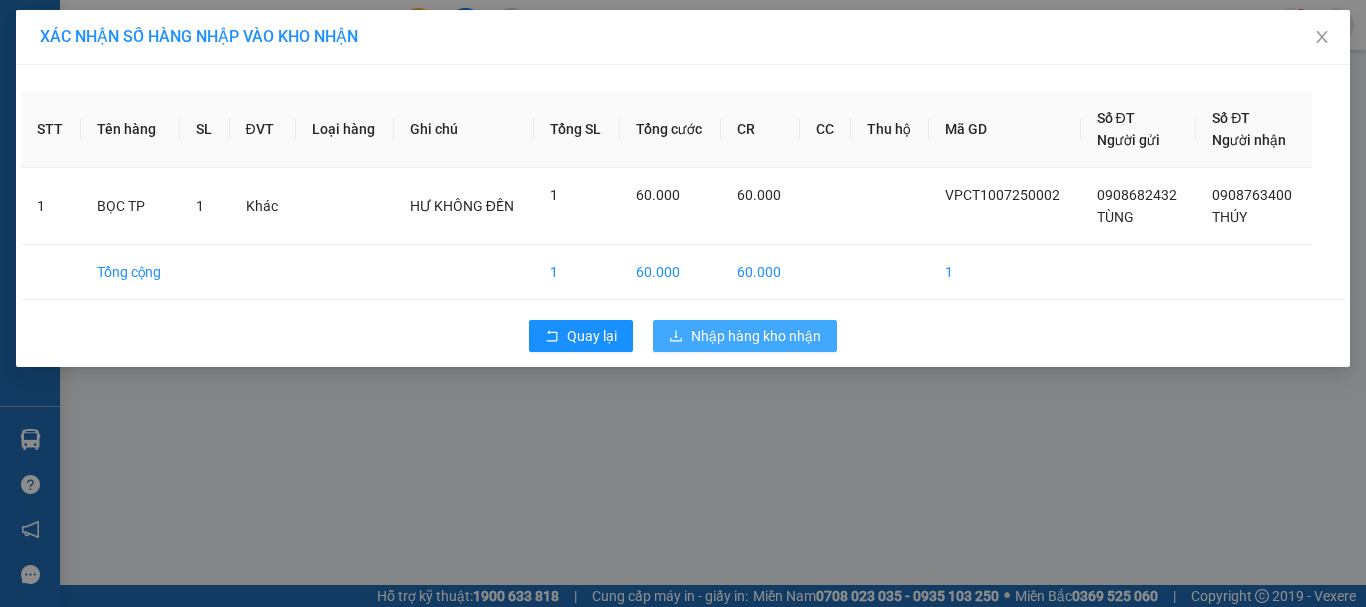 click on "Nhập hàng kho nhận" at bounding box center (756, 336) 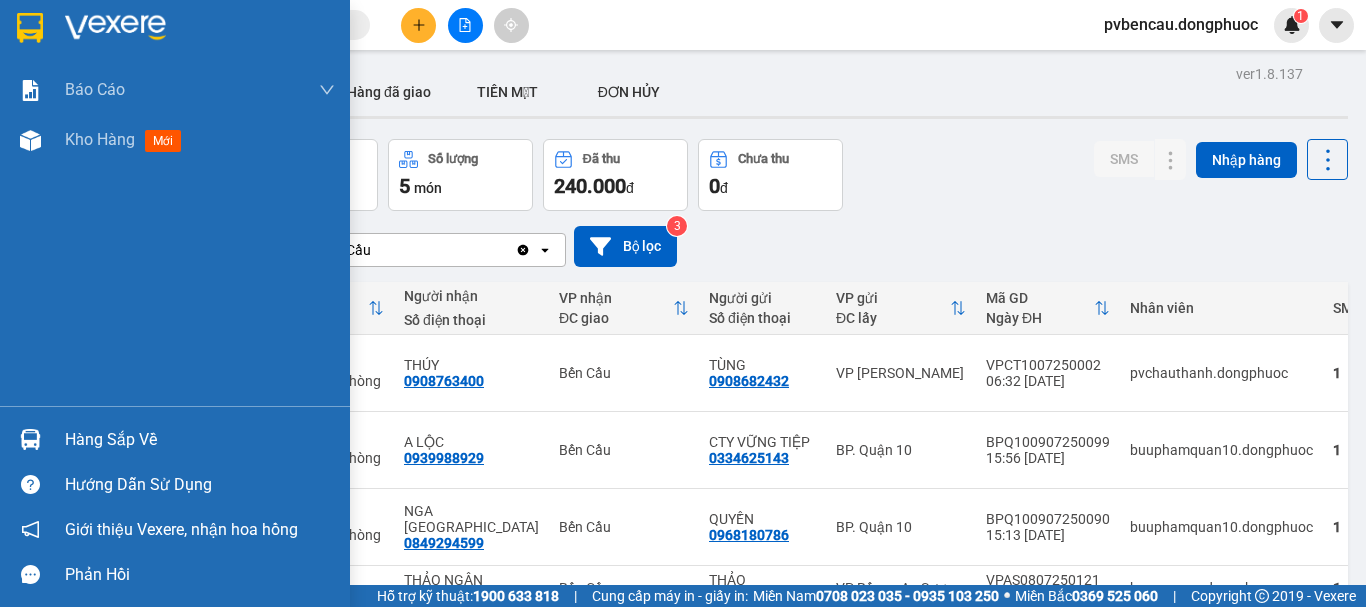 drag, startPoint x: 70, startPoint y: 435, endPoint x: 81, endPoint y: 434, distance: 11.045361 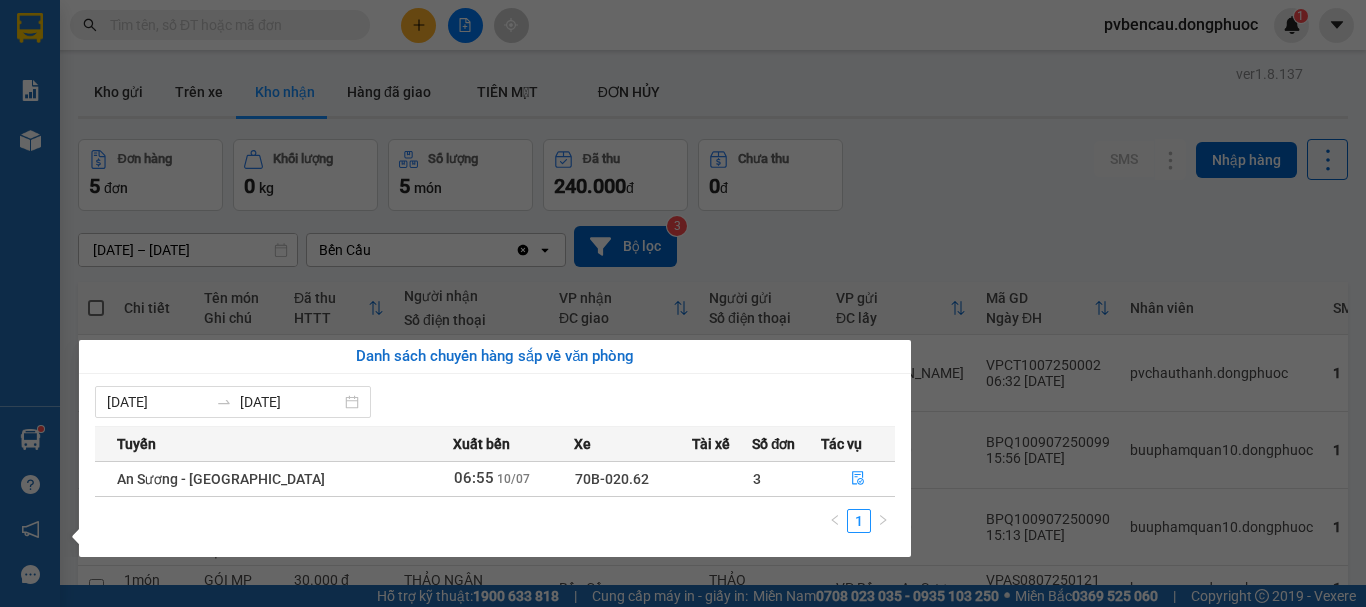 click on "Kết quả tìm kiếm ( 0 )  Bộ lọc  No Data pvbencau.dongphuoc 1     Báo cáo Mẫu 1: Báo cáo dòng tiền  Mẫu 1: Báo cáo dòng tiền theo nhân viên Mẫu 1: Báo cáo dòng tiền theo nhân viên (VP) Mẫu 2: Doanh số tạo đơn theo Văn phòng, nhân viên - Trạm     Kho hàng mới Hàng sắp về Hướng dẫn sử dụng Giới thiệu Vexere, nhận hoa hồng Phản hồi Phần mềm hỗ trợ bạn tốt chứ? ver  1.8.137 Kho gửi Trên xe Kho nhận Hàng đã giao TIỀN MẶT  ĐƠN HỦY Đơn hàng 5 đơn Khối lượng 0 kg Số lượng 5 món Đã thu 240.000  đ Chưa thu 0  đ SMS Nhập hàng [DATE] – [DATE] Press the down arrow key to interact with the calendar and select a date. Press the escape button to close the calendar. Selected date range is from [DATE] to [DATE]. Bến Cầu Clear value open Bộ lọc 3 Chi tiết Tên món Ghi chú Đã thu HTTT Người nhận Số điện thoại VP nhận ĐC giao Người gửi VP gửi" at bounding box center [683, 303] 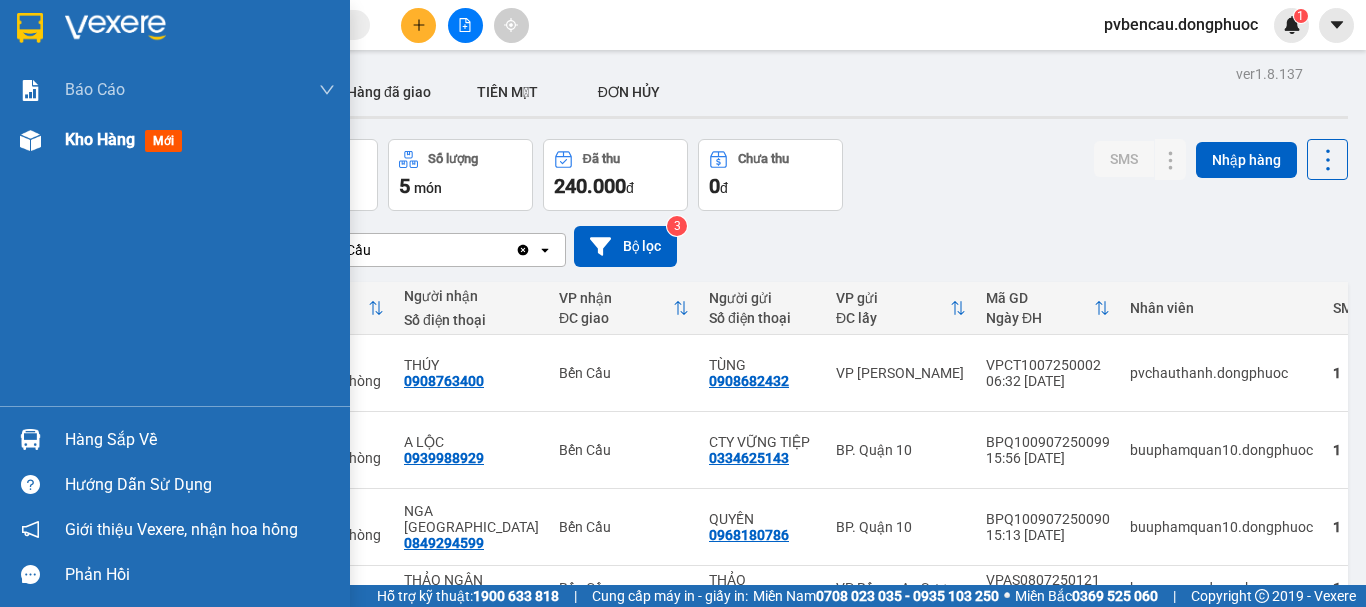 click on "Kho hàng" at bounding box center (100, 139) 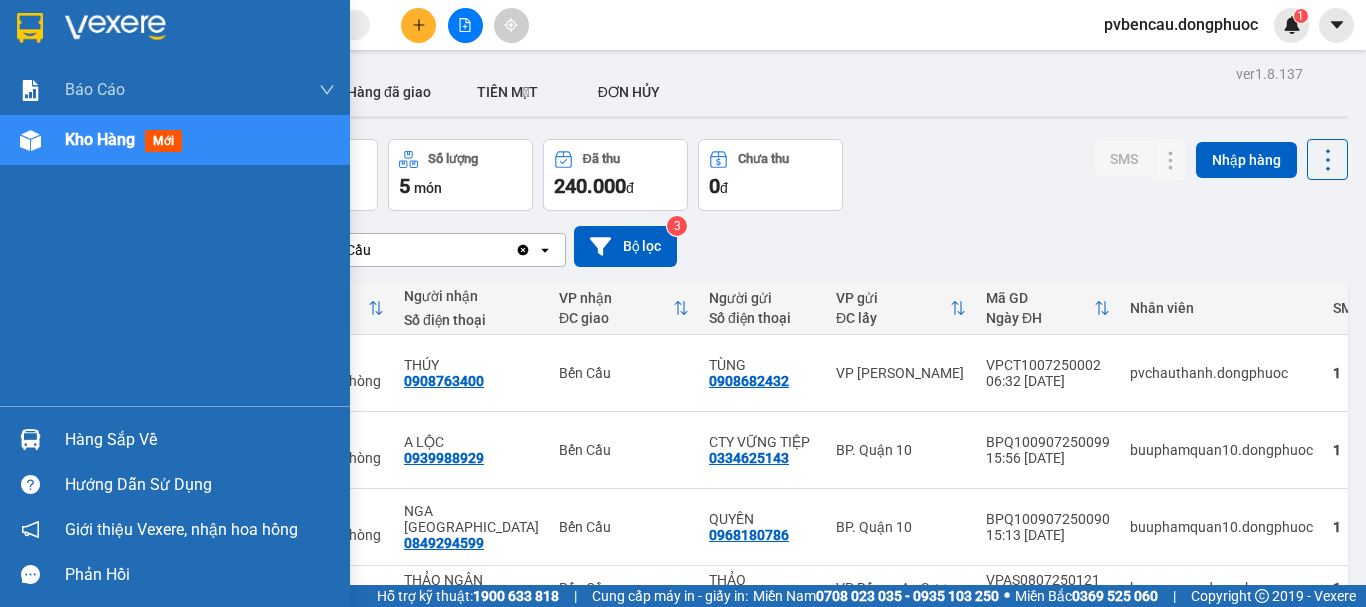 click at bounding box center (30, 140) 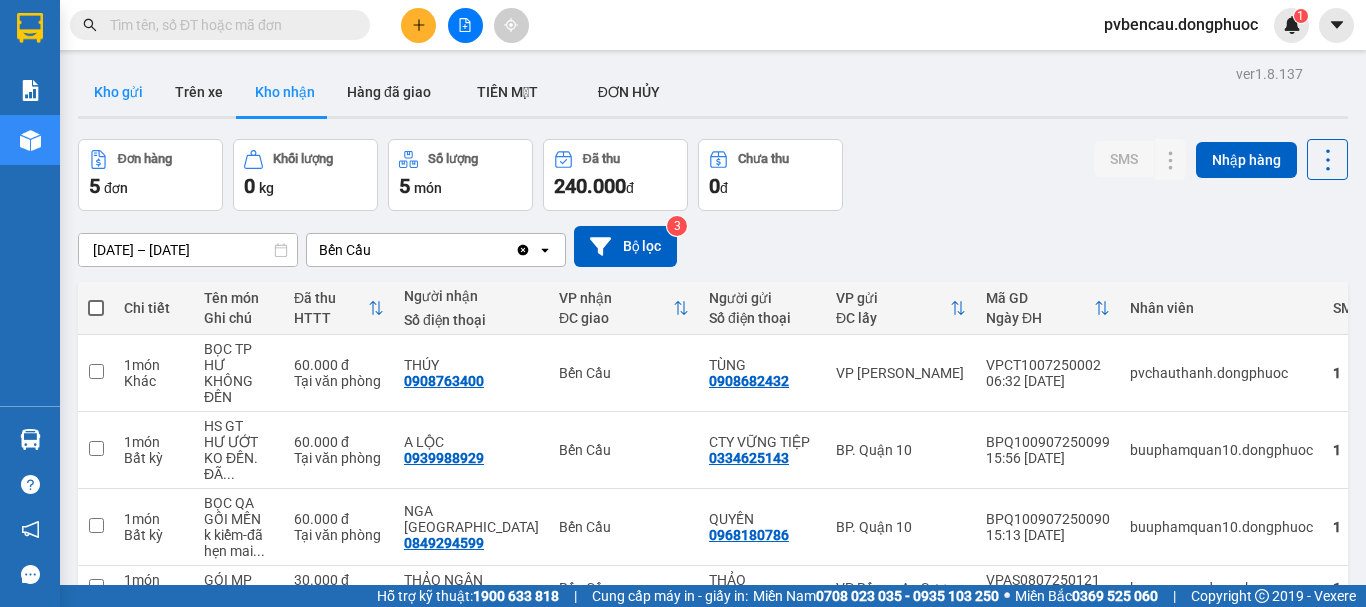 click on "Kho gửi" at bounding box center (118, 92) 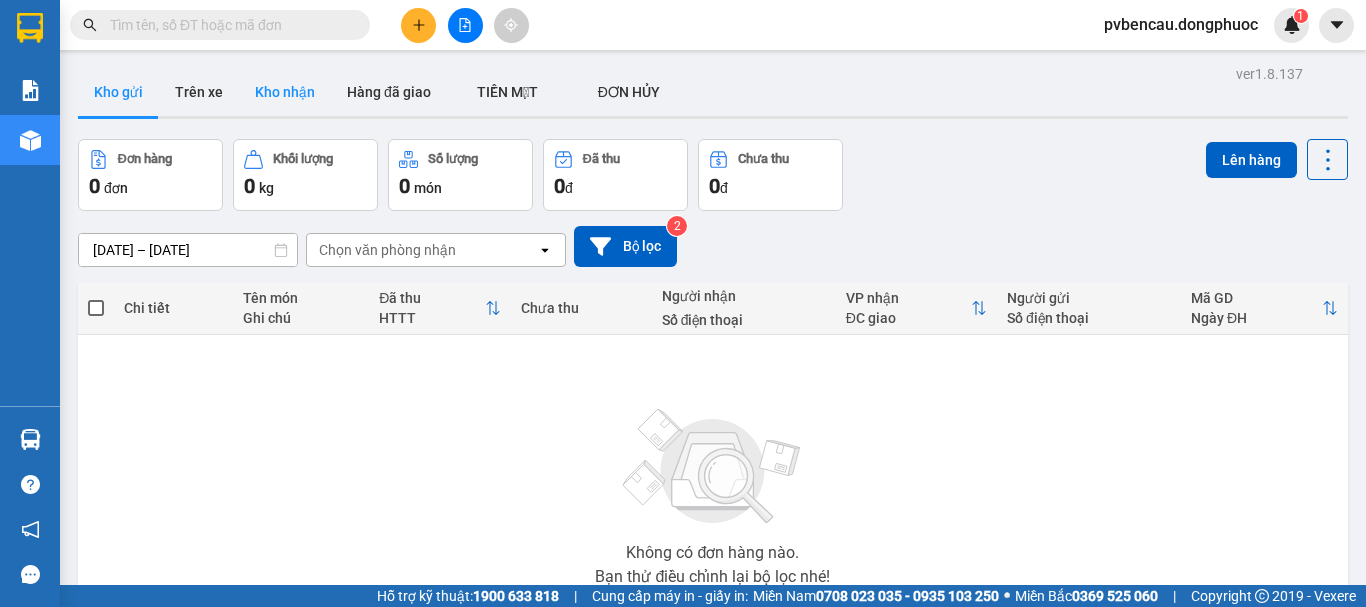 click on "Kho nhận" at bounding box center (285, 92) 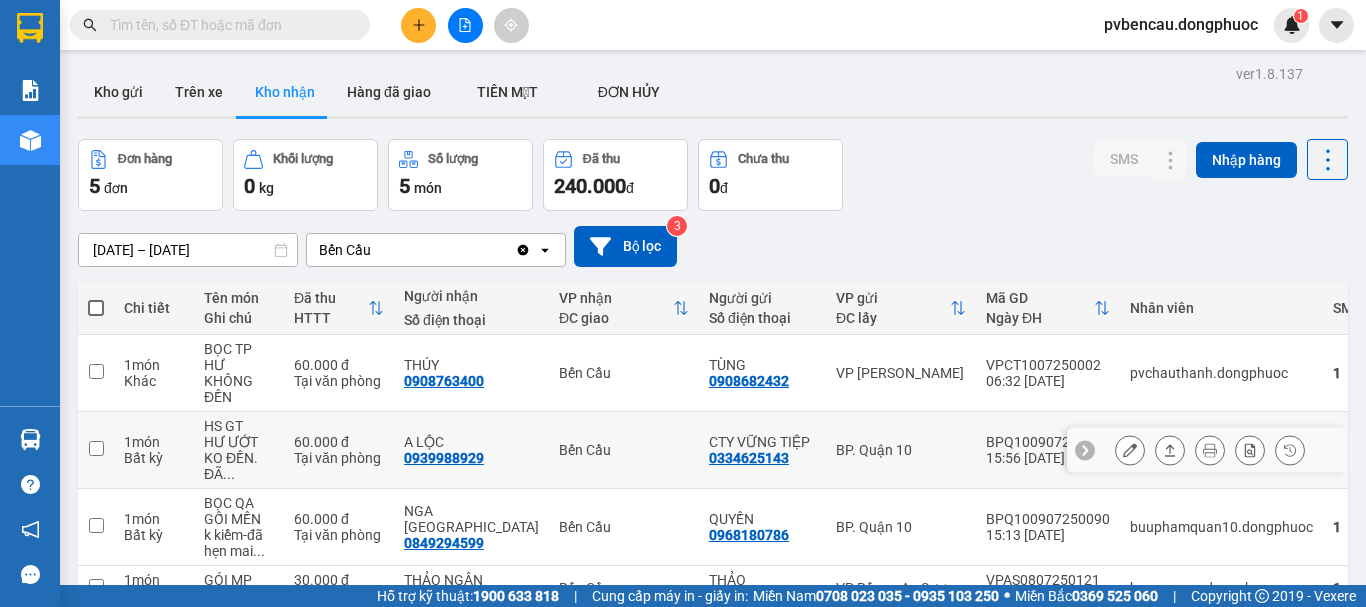 scroll, scrollTop: 121, scrollLeft: 0, axis: vertical 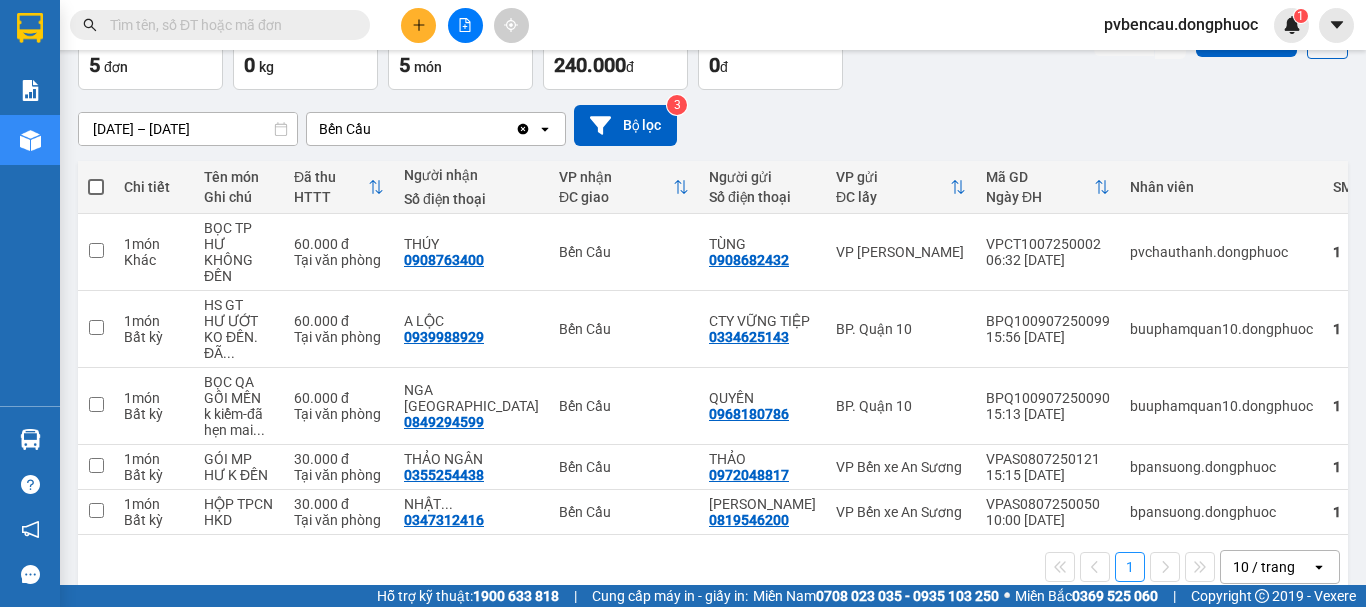 click on "1 10 / trang open" at bounding box center [713, 567] 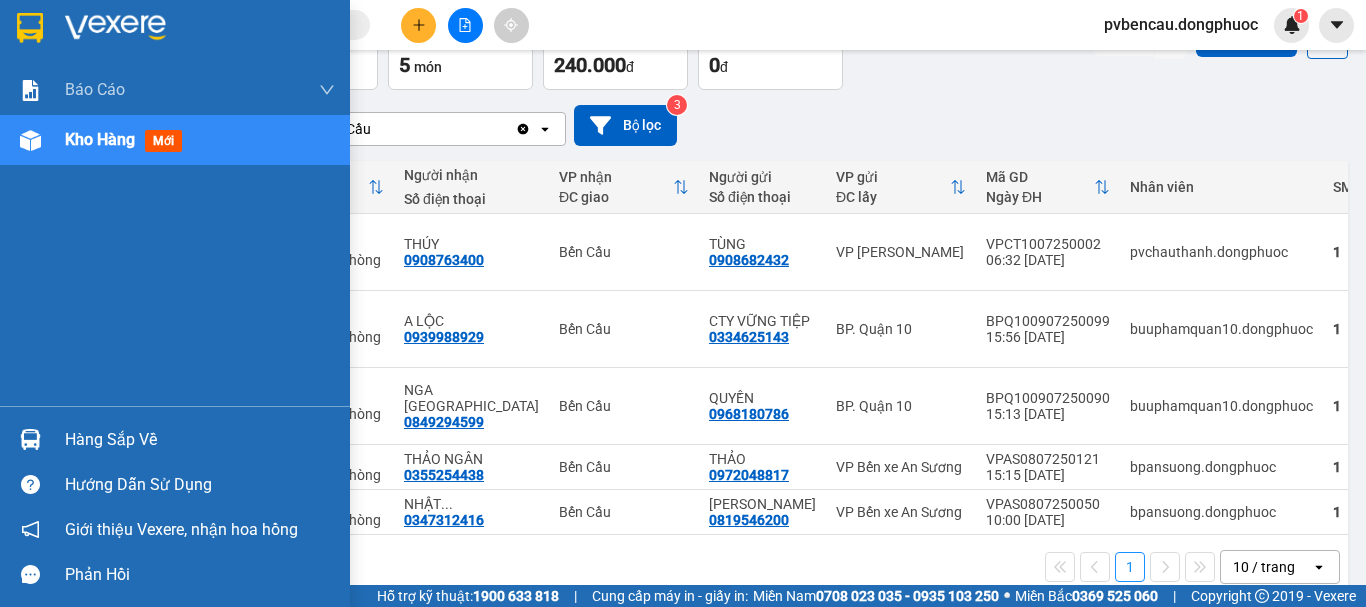 click on "Hàng sắp về" at bounding box center (200, 440) 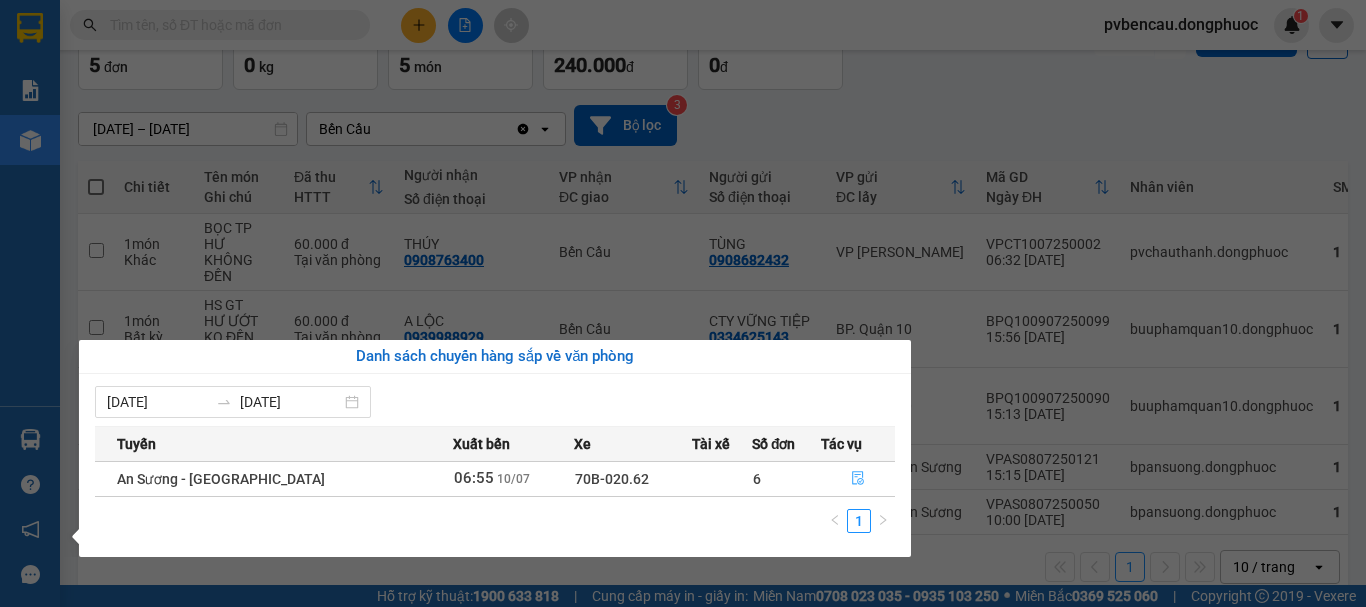 click 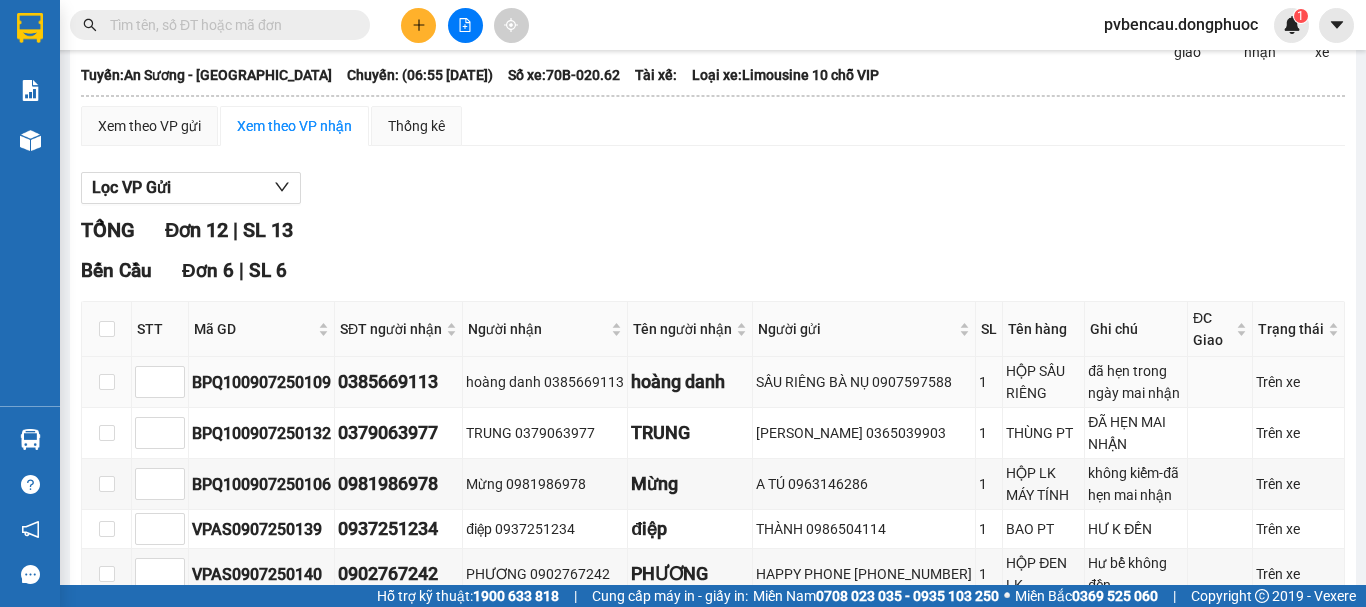 scroll, scrollTop: 200, scrollLeft: 0, axis: vertical 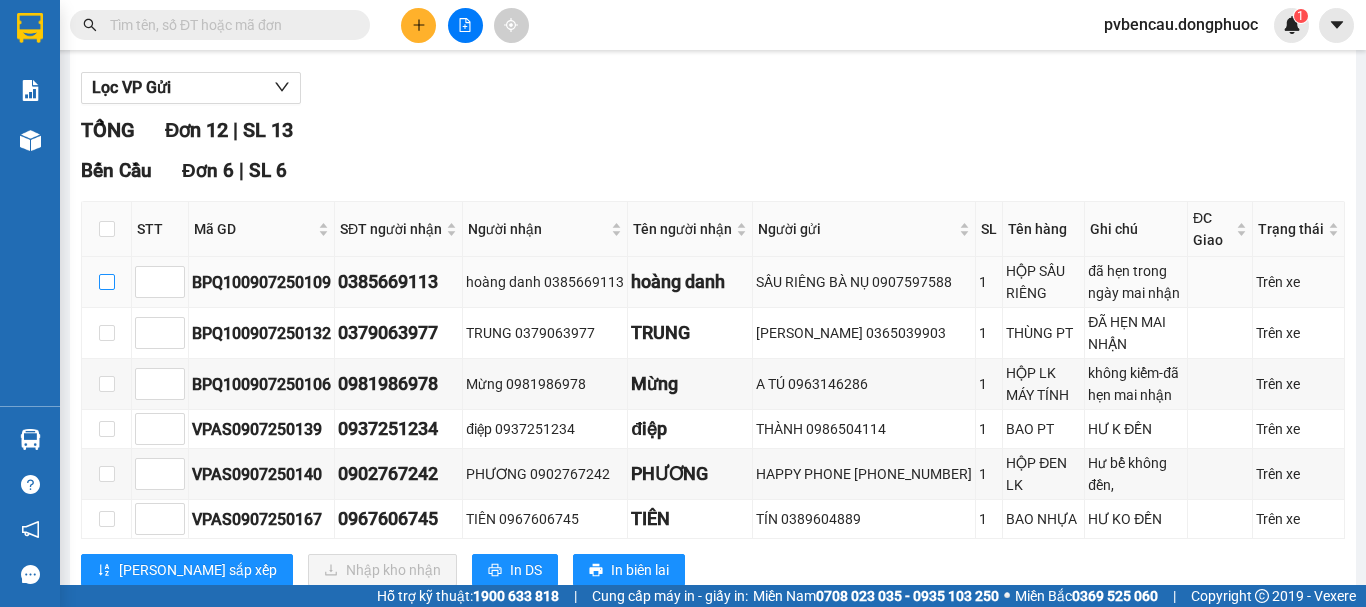 click at bounding box center [107, 282] 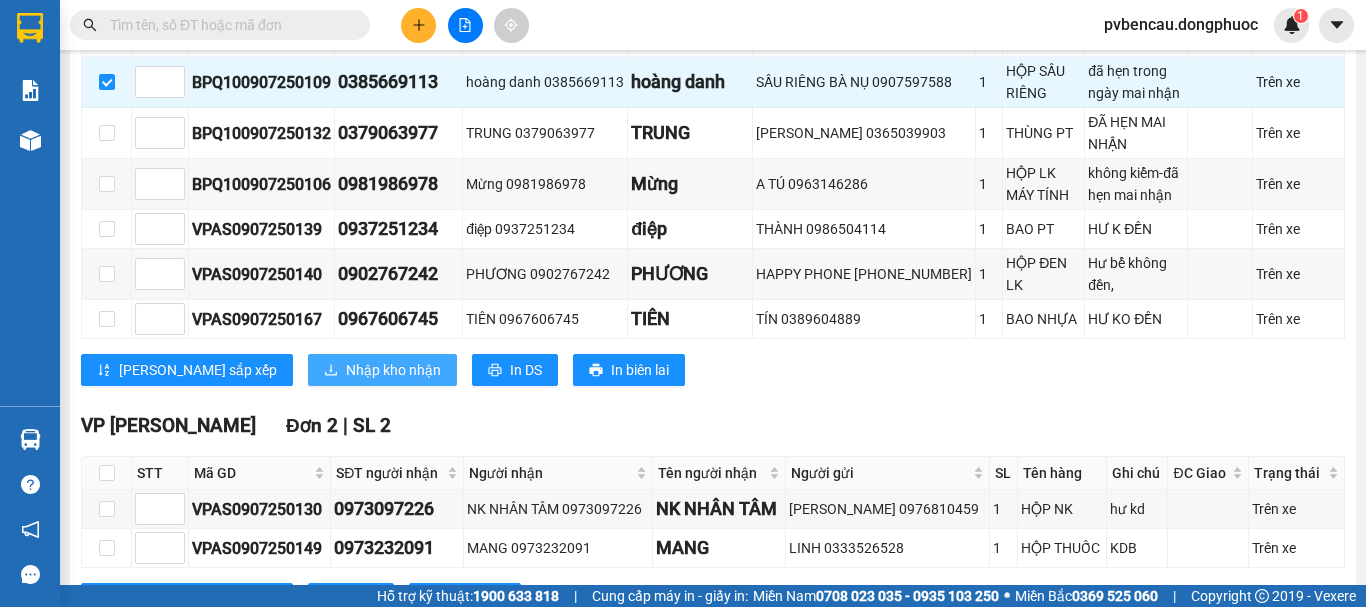 scroll, scrollTop: 300, scrollLeft: 0, axis: vertical 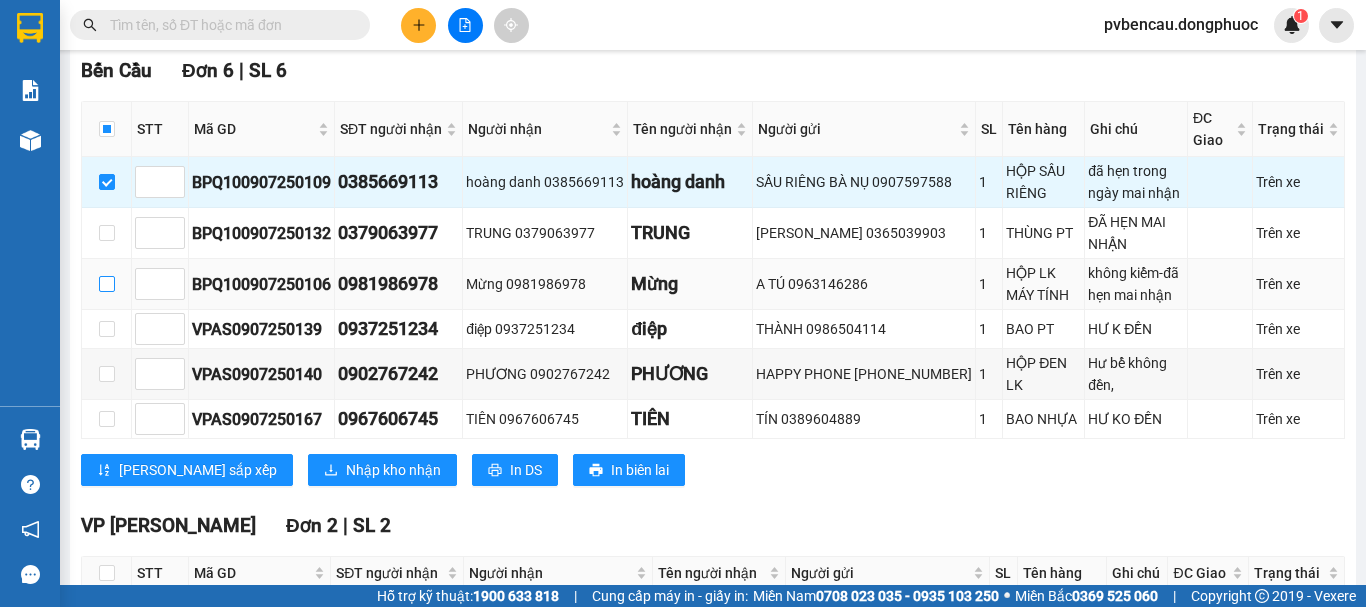 click at bounding box center [107, 284] 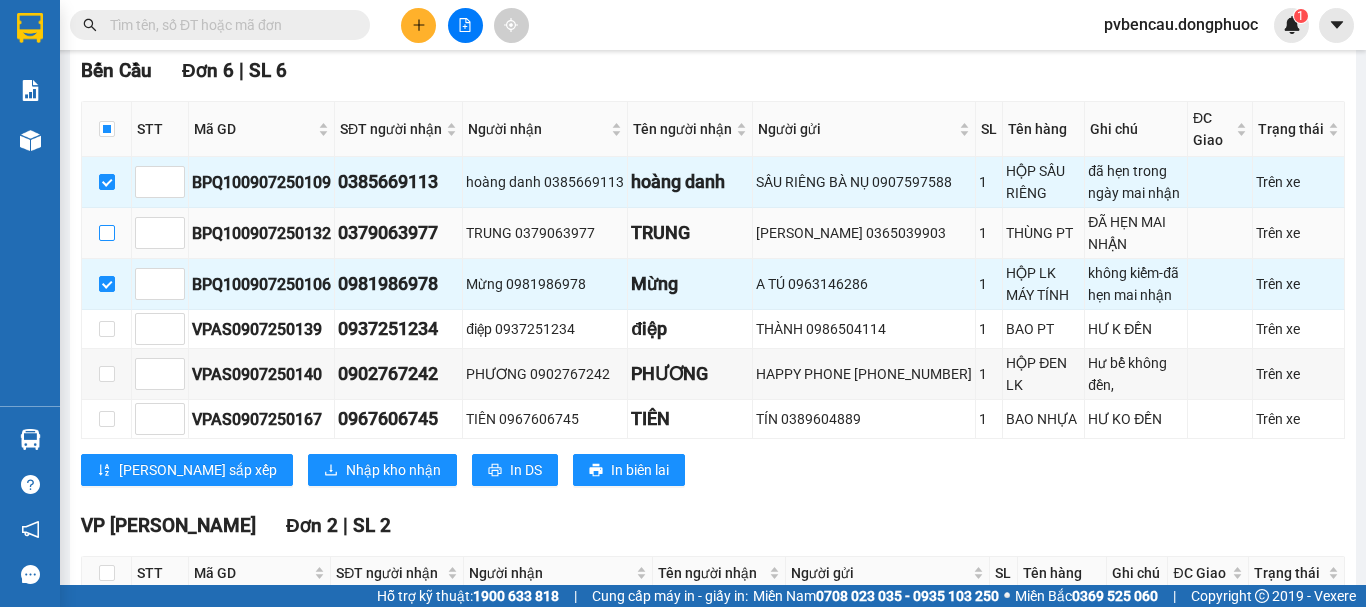 click at bounding box center [107, 233] 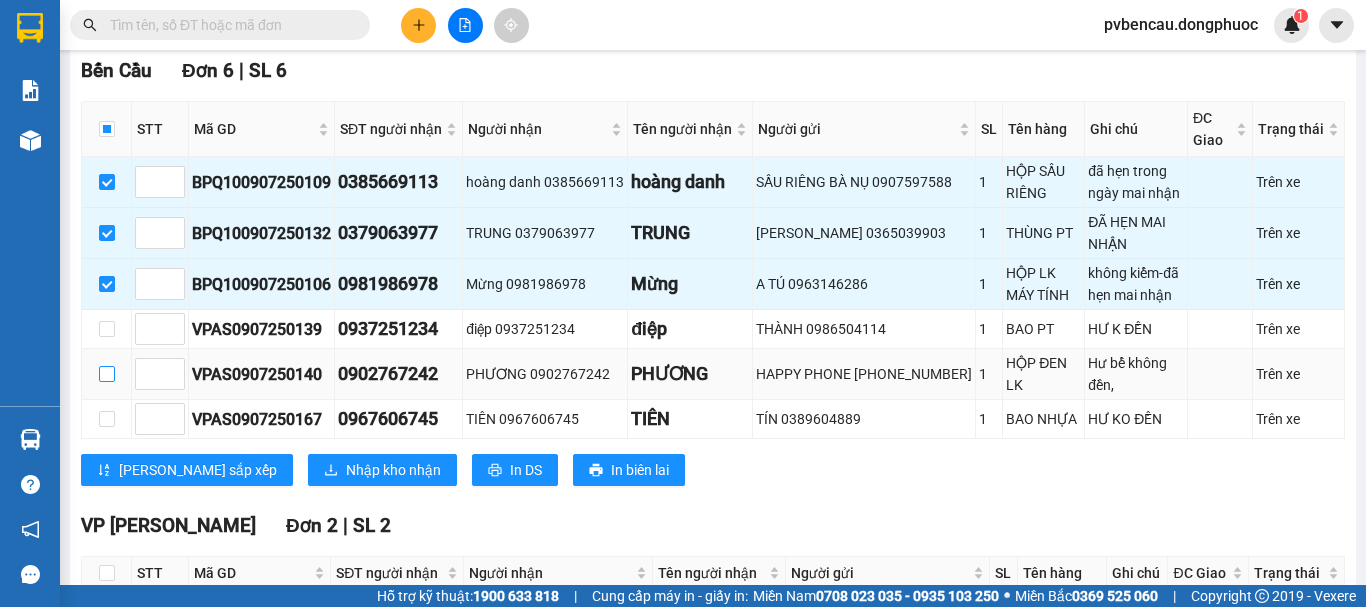 click at bounding box center (107, 374) 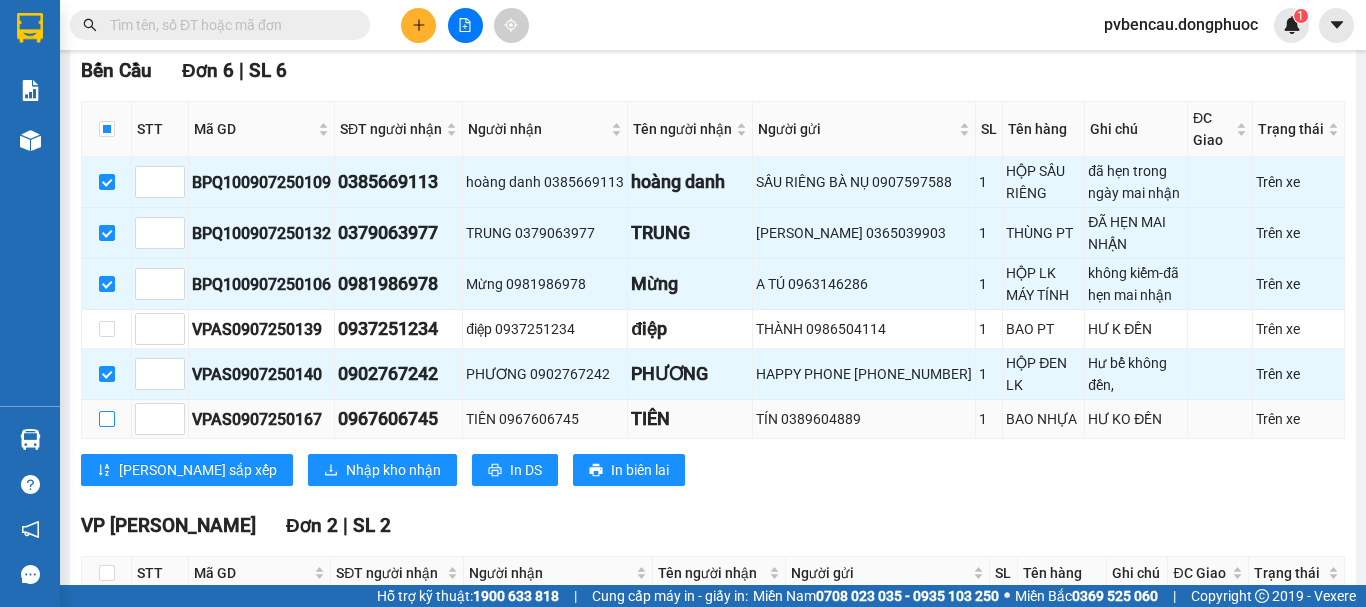 click at bounding box center [107, 419] 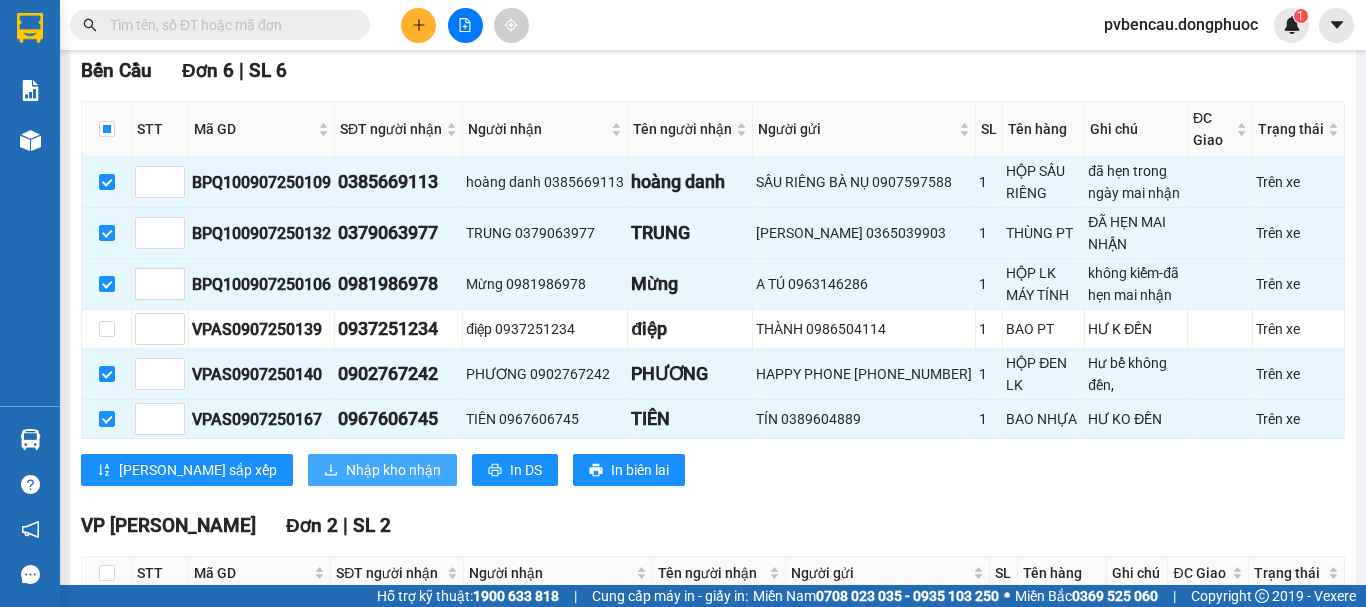click on "Nhập kho nhận" at bounding box center (393, 470) 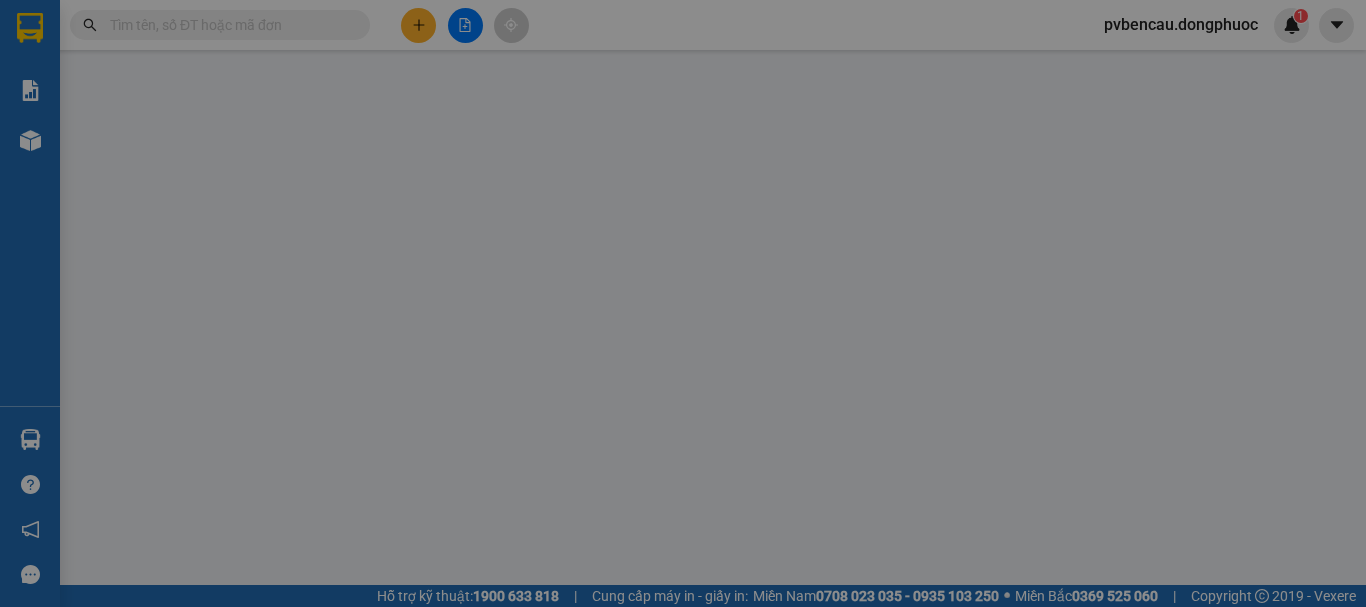 scroll, scrollTop: 0, scrollLeft: 0, axis: both 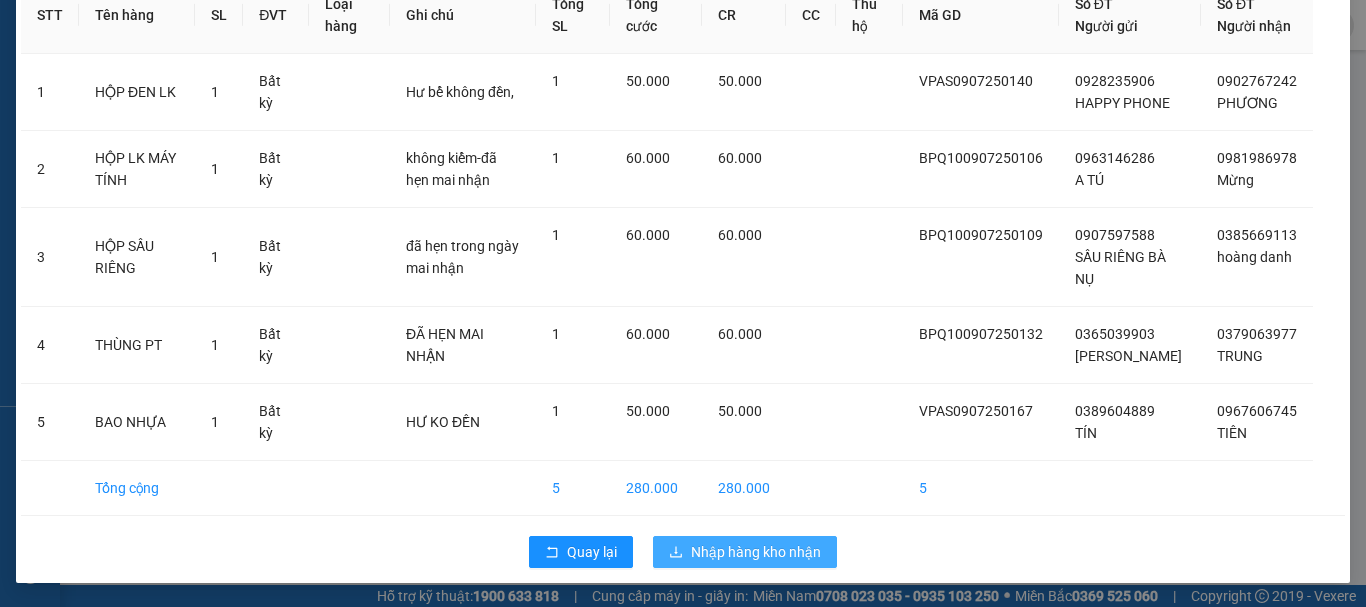 click on "Nhập hàng kho nhận" at bounding box center (756, 552) 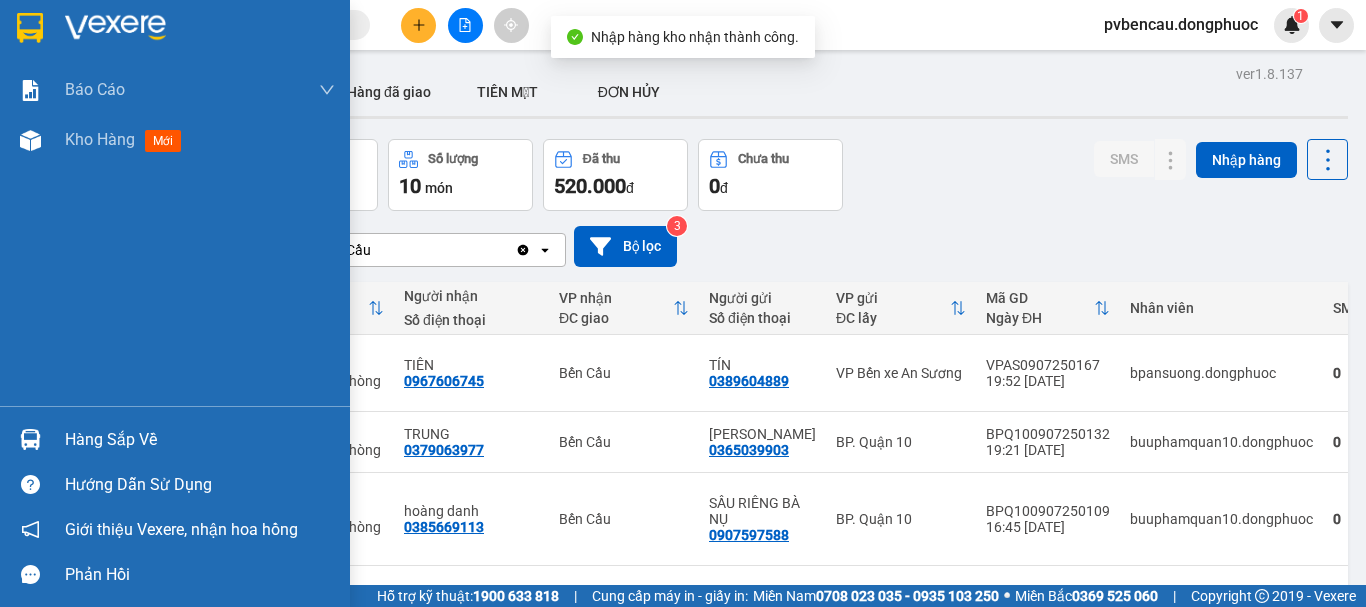 click on "Hàng sắp về" at bounding box center [200, 440] 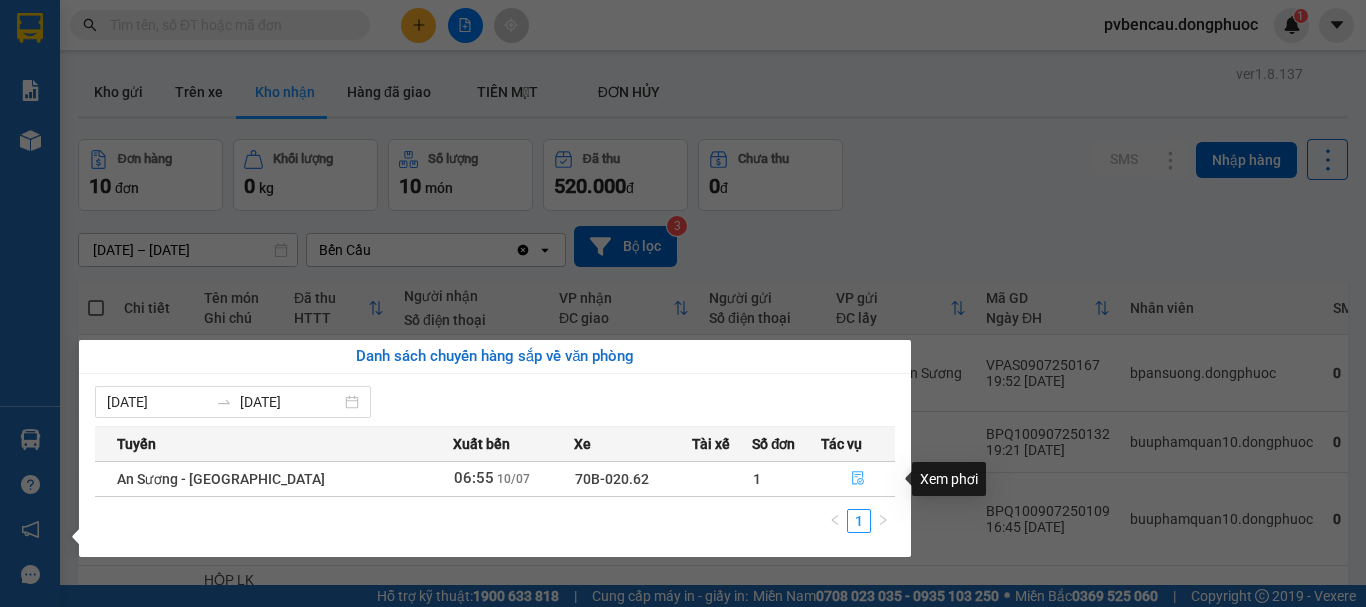 click 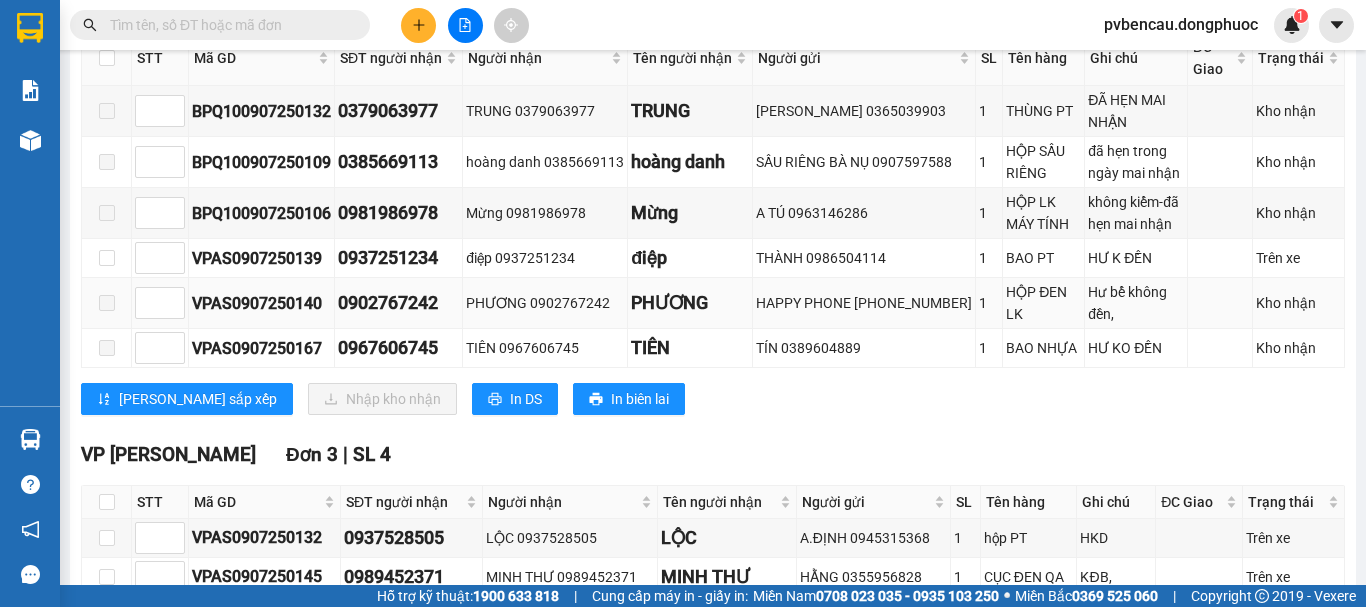 scroll, scrollTop: 500, scrollLeft: 0, axis: vertical 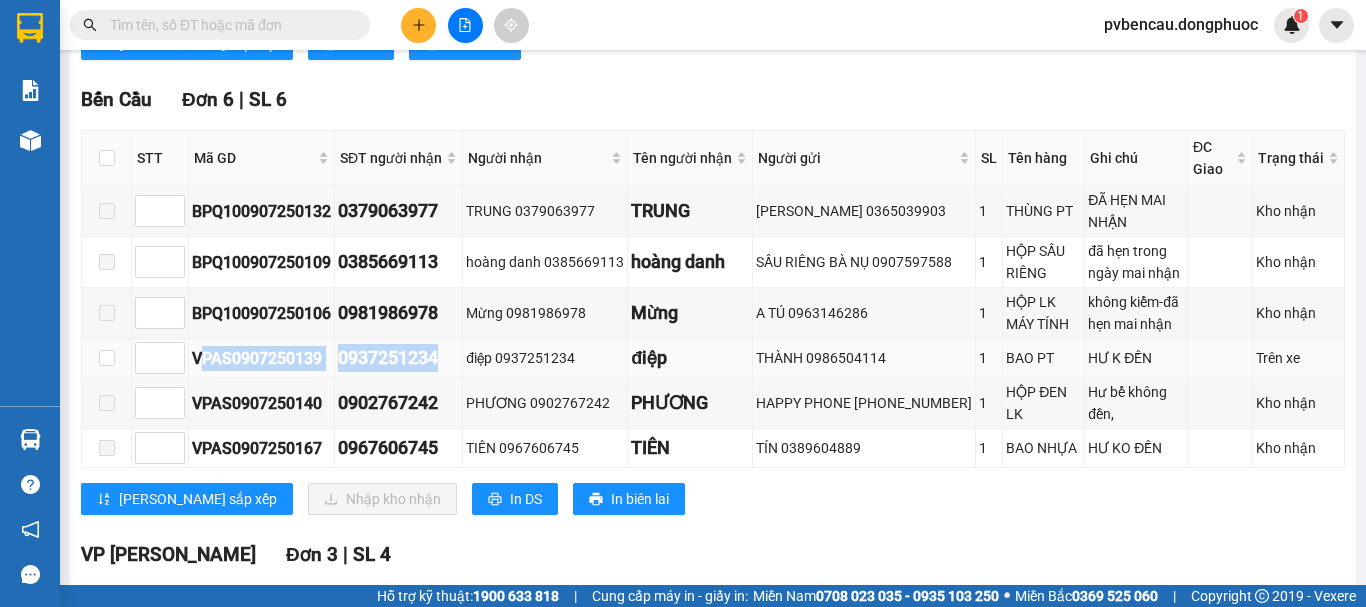 drag, startPoint x: 260, startPoint y: 377, endPoint x: 465, endPoint y: 375, distance: 205.00975 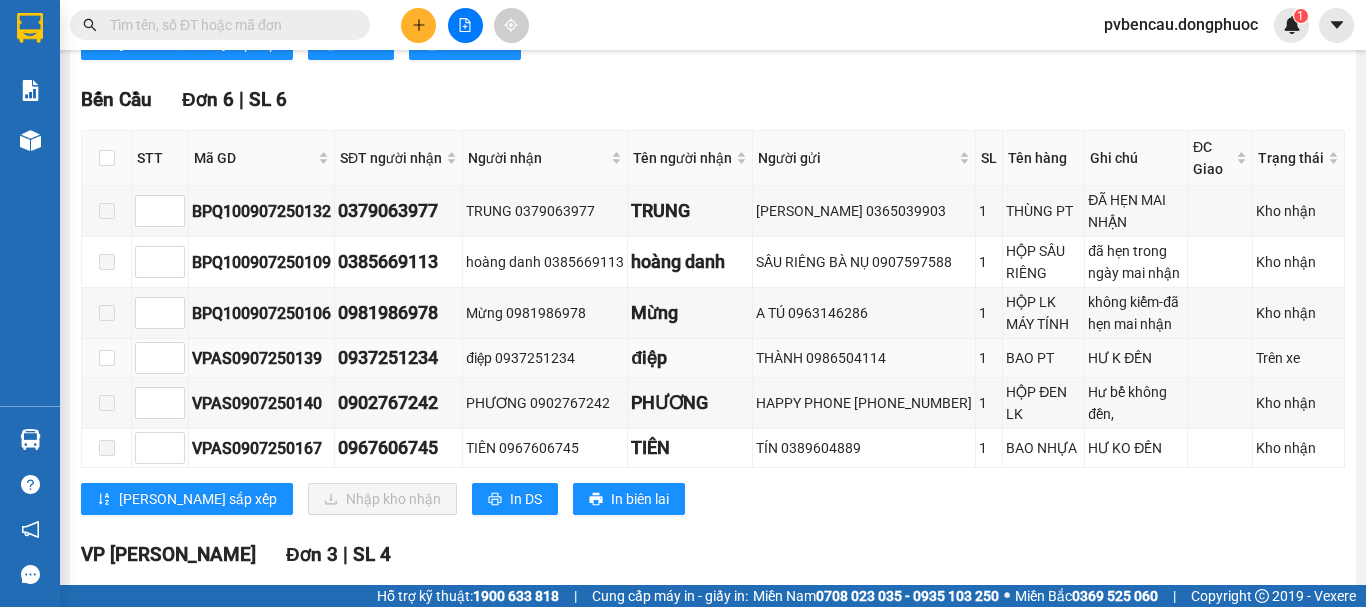 click on "điệp" at bounding box center [690, 358] 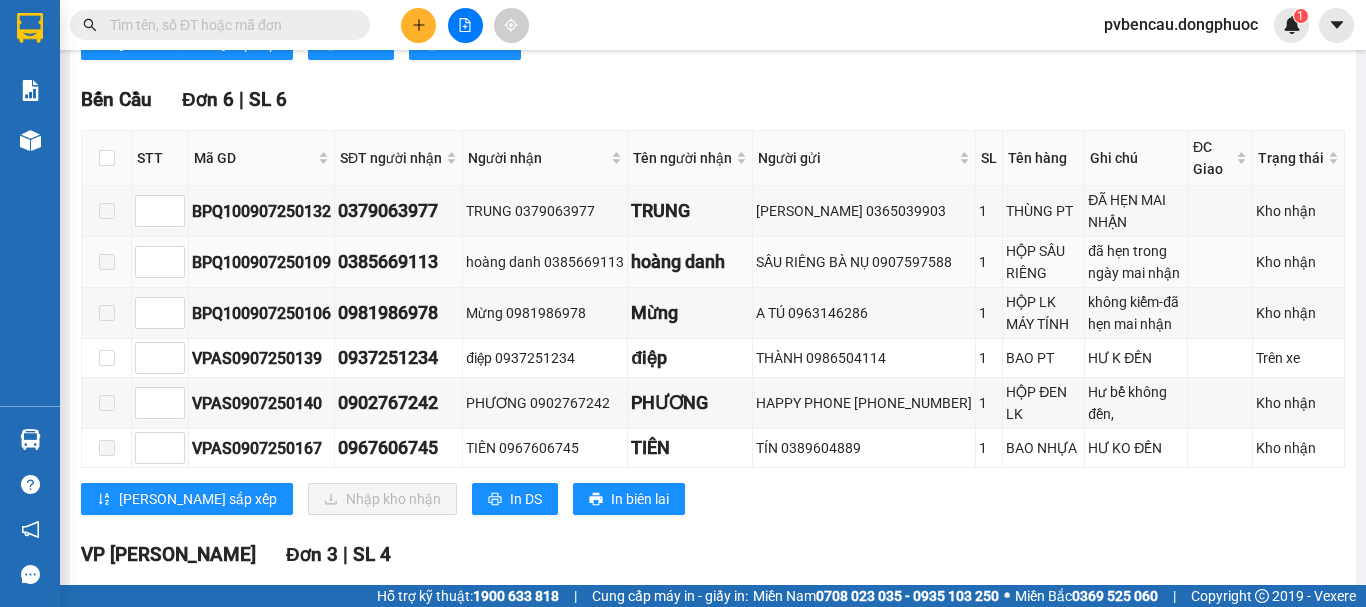 click at bounding box center [107, 262] 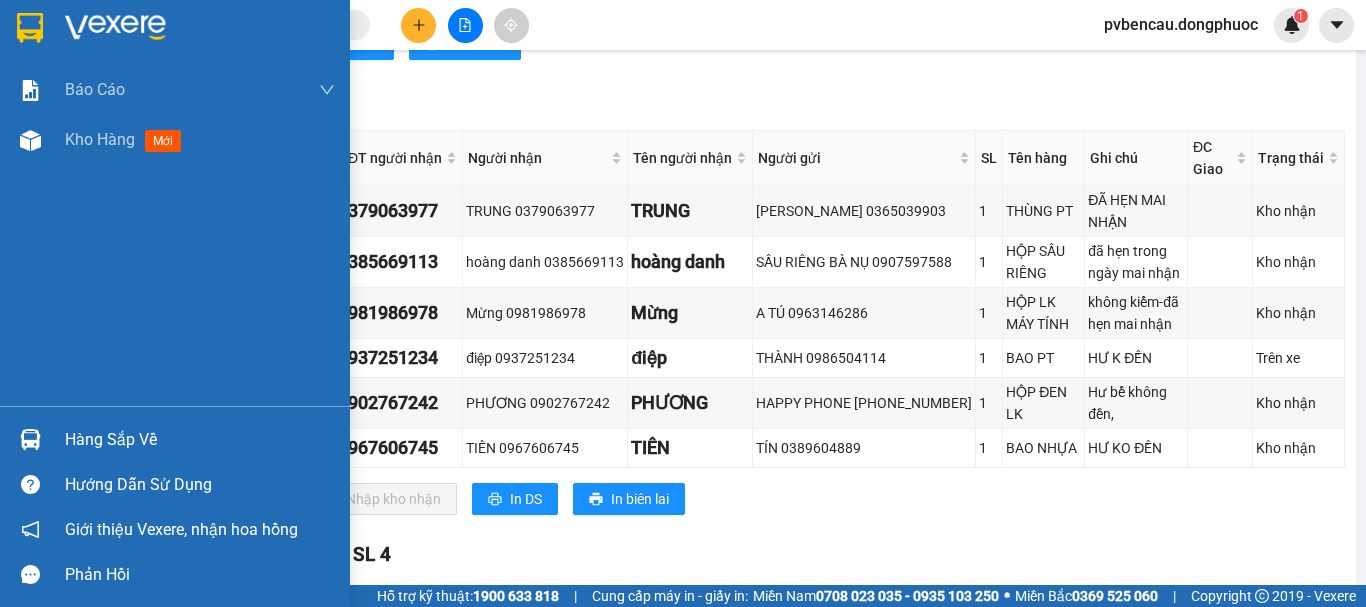 drag, startPoint x: 25, startPoint y: 135, endPoint x: 291, endPoint y: 52, distance: 278.64853 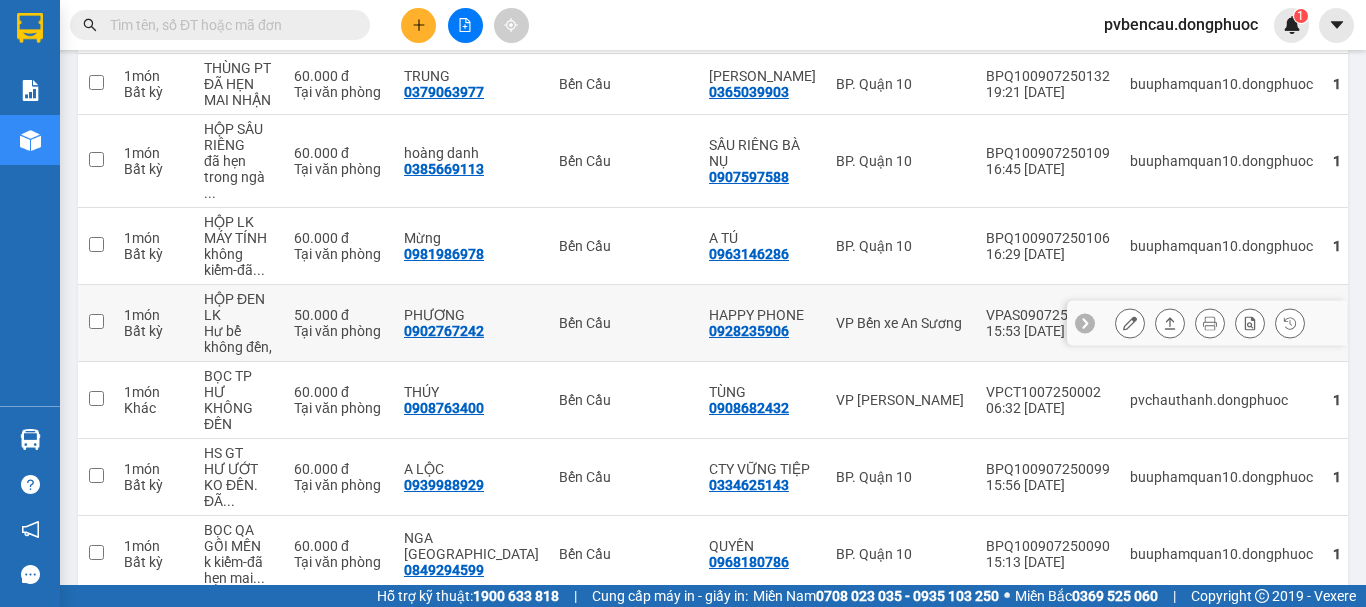 scroll, scrollTop: 458, scrollLeft: 0, axis: vertical 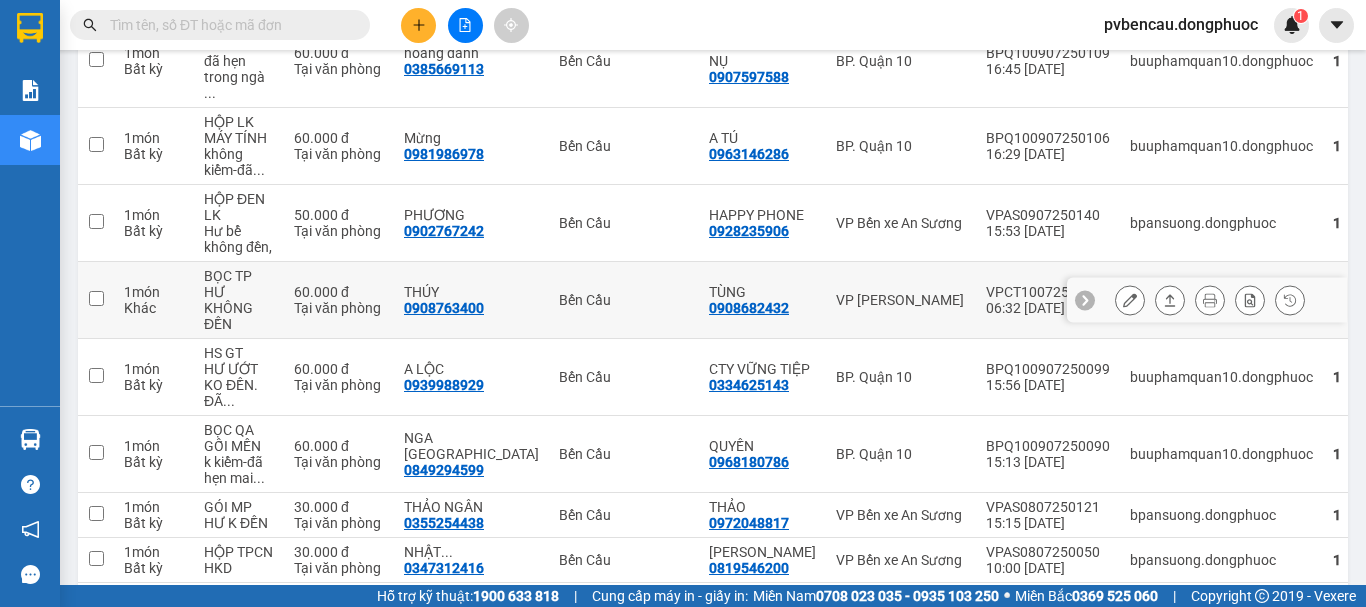 click at bounding box center [96, 298] 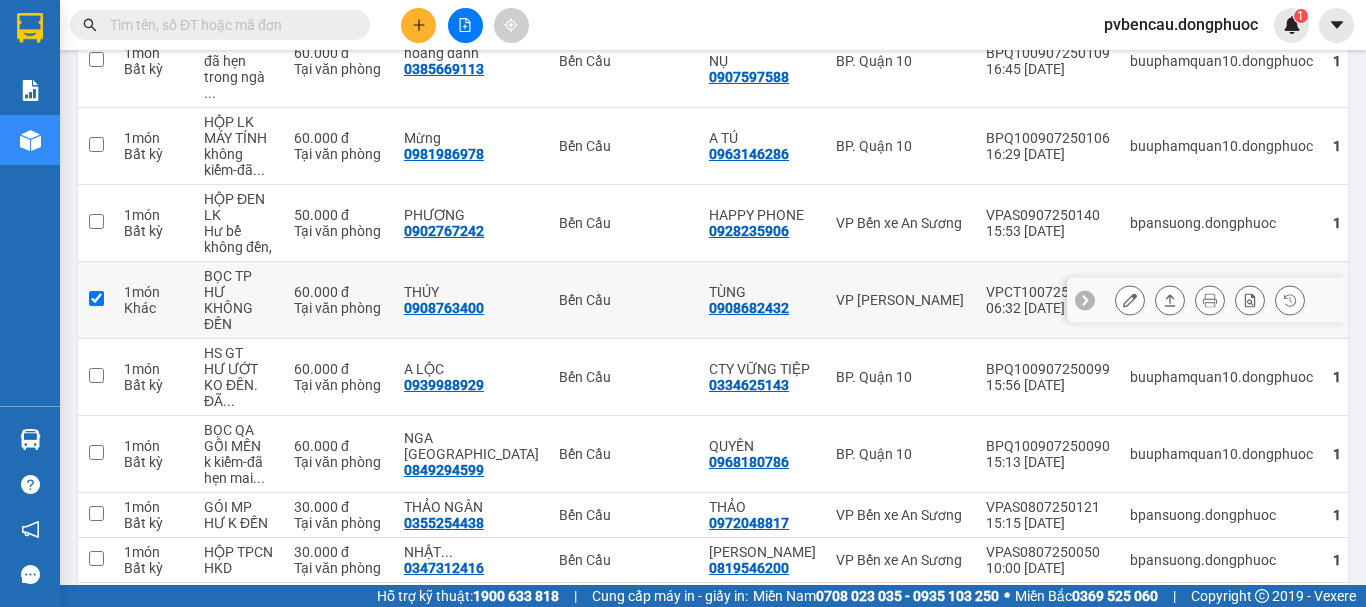 checkbox on "true" 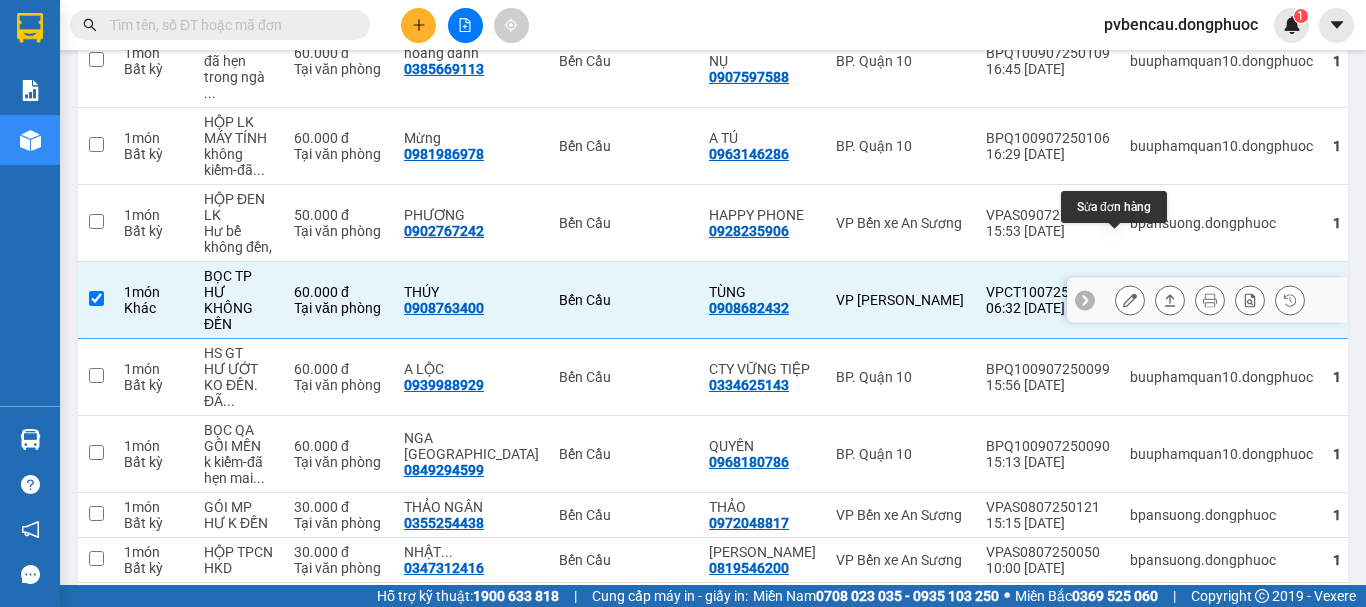 click 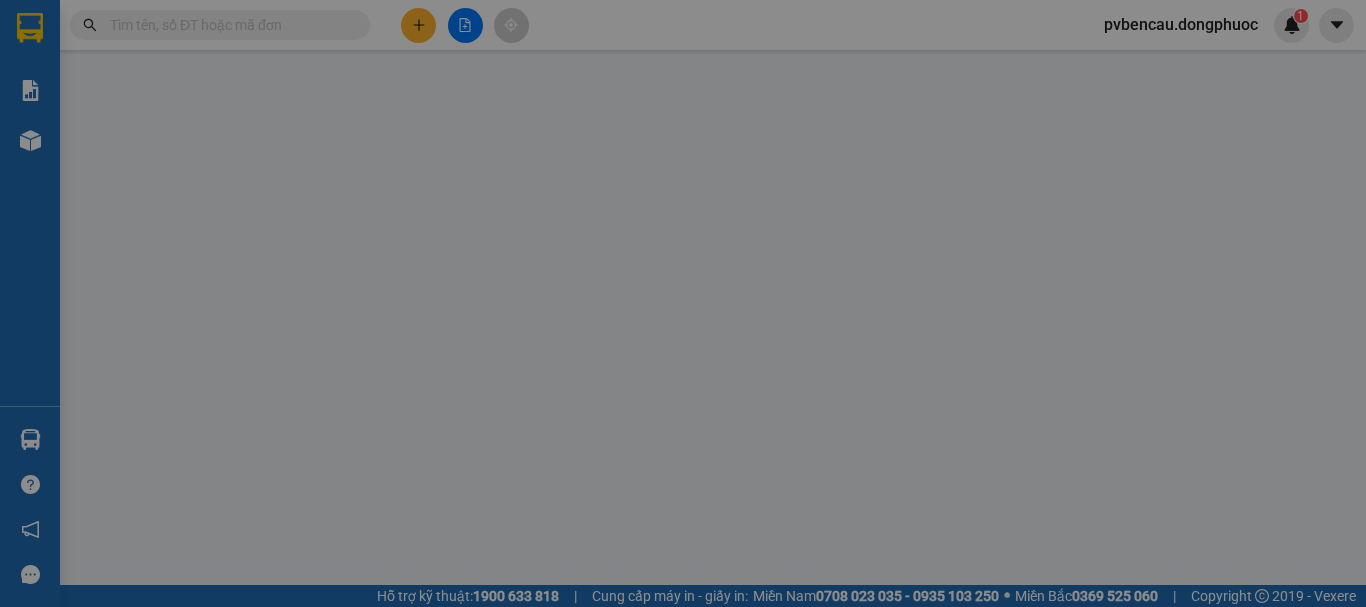 type on "0908682432" 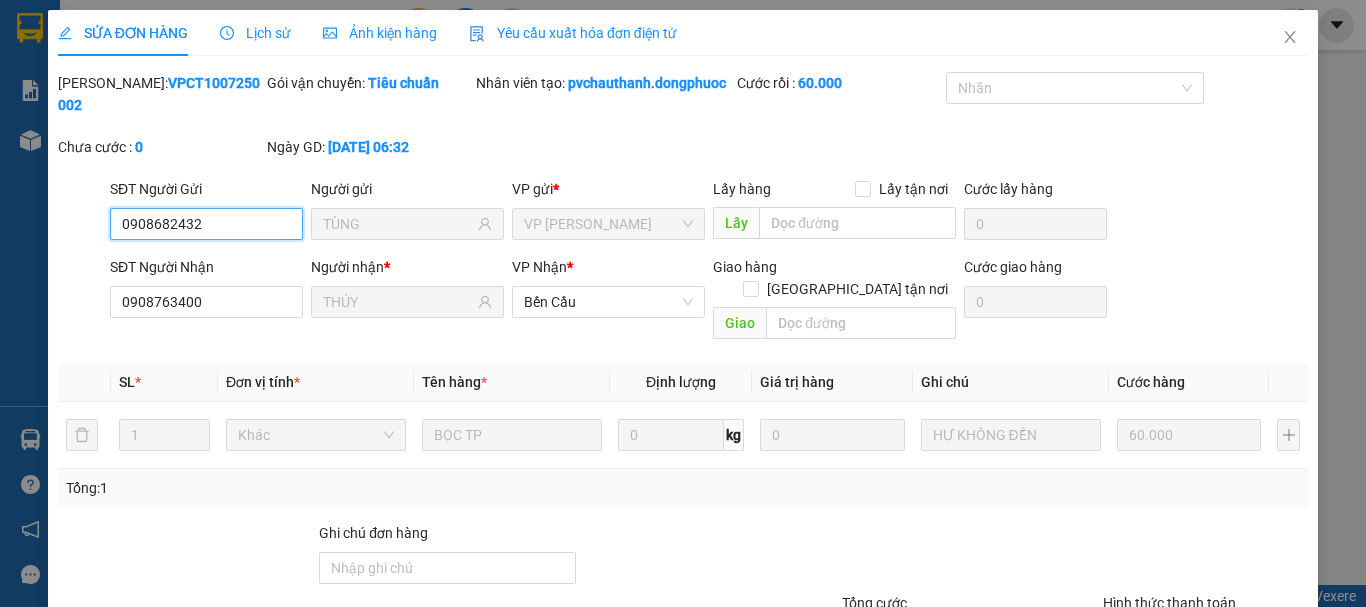 scroll, scrollTop: 0, scrollLeft: 0, axis: both 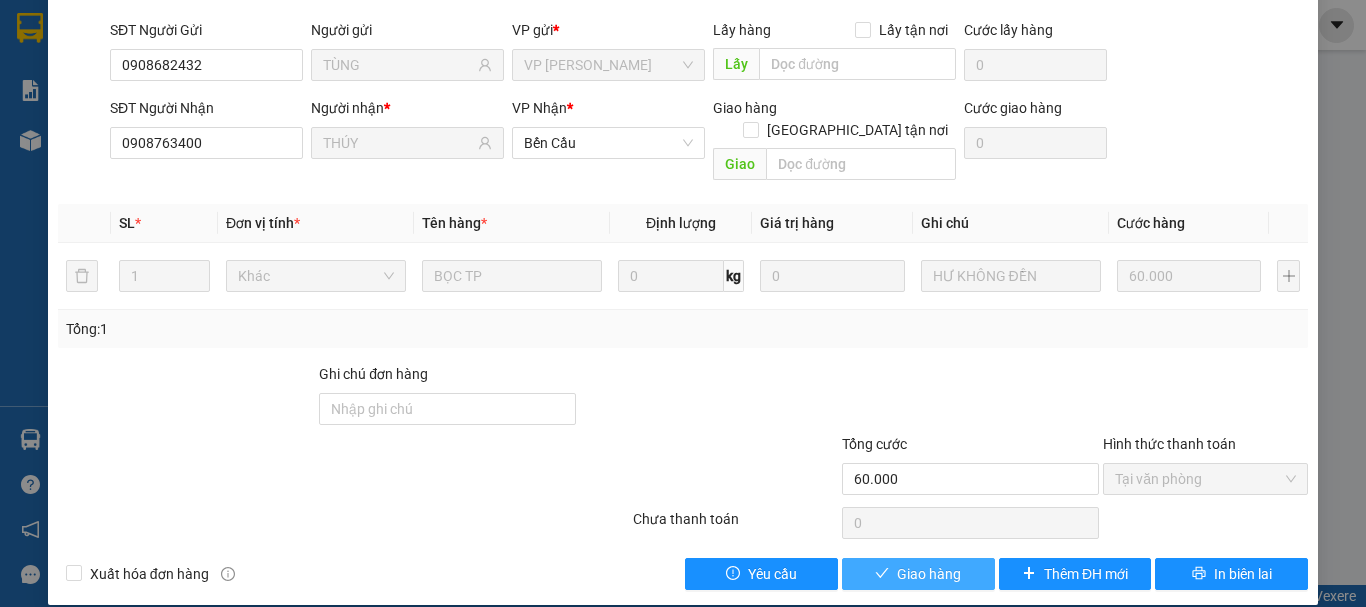 click on "Giao hàng" at bounding box center (929, 574) 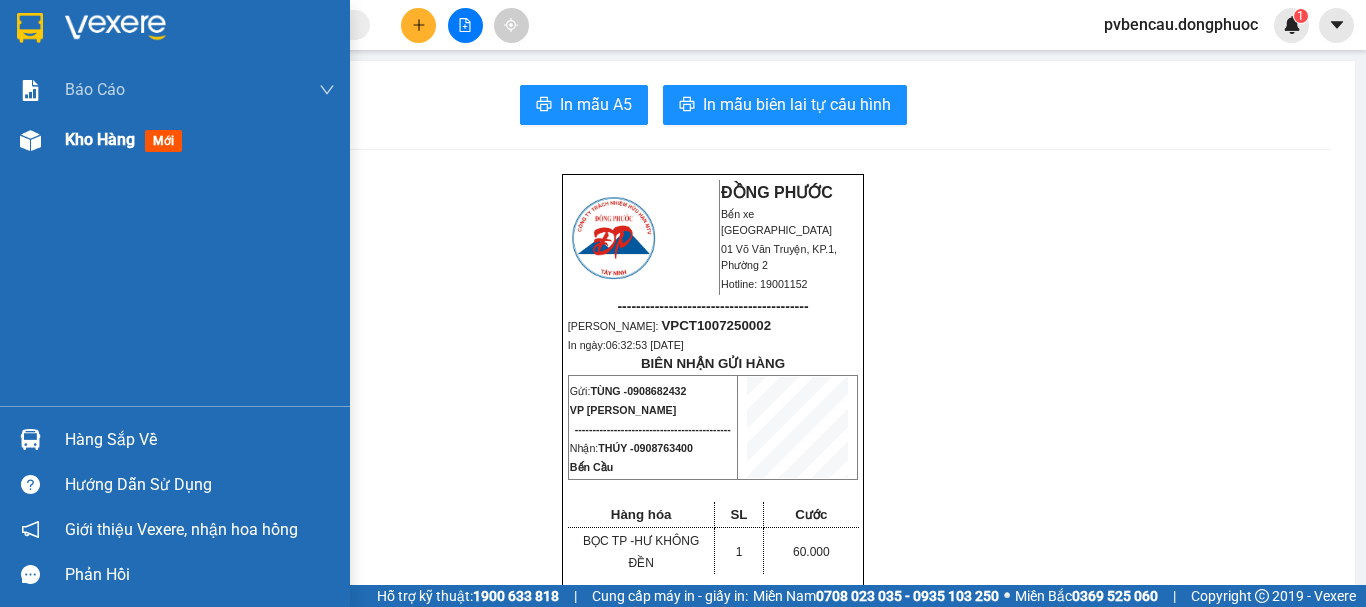 drag, startPoint x: 87, startPoint y: 134, endPoint x: 222, endPoint y: 119, distance: 135.83078 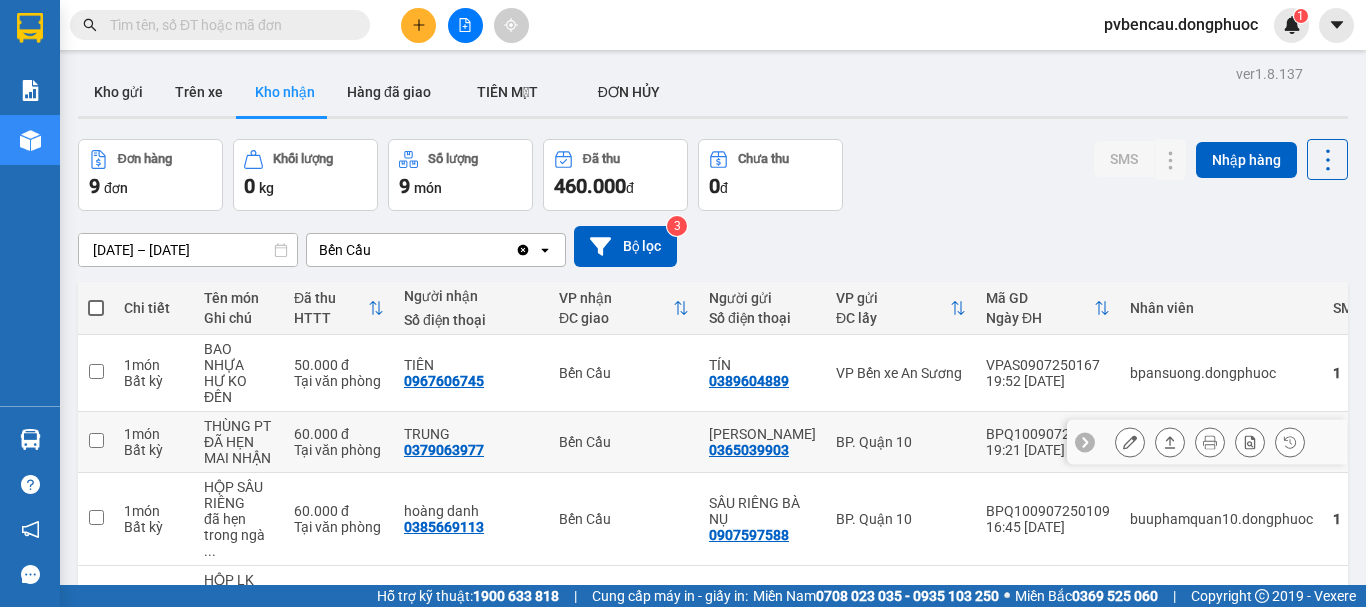 scroll, scrollTop: 100, scrollLeft: 0, axis: vertical 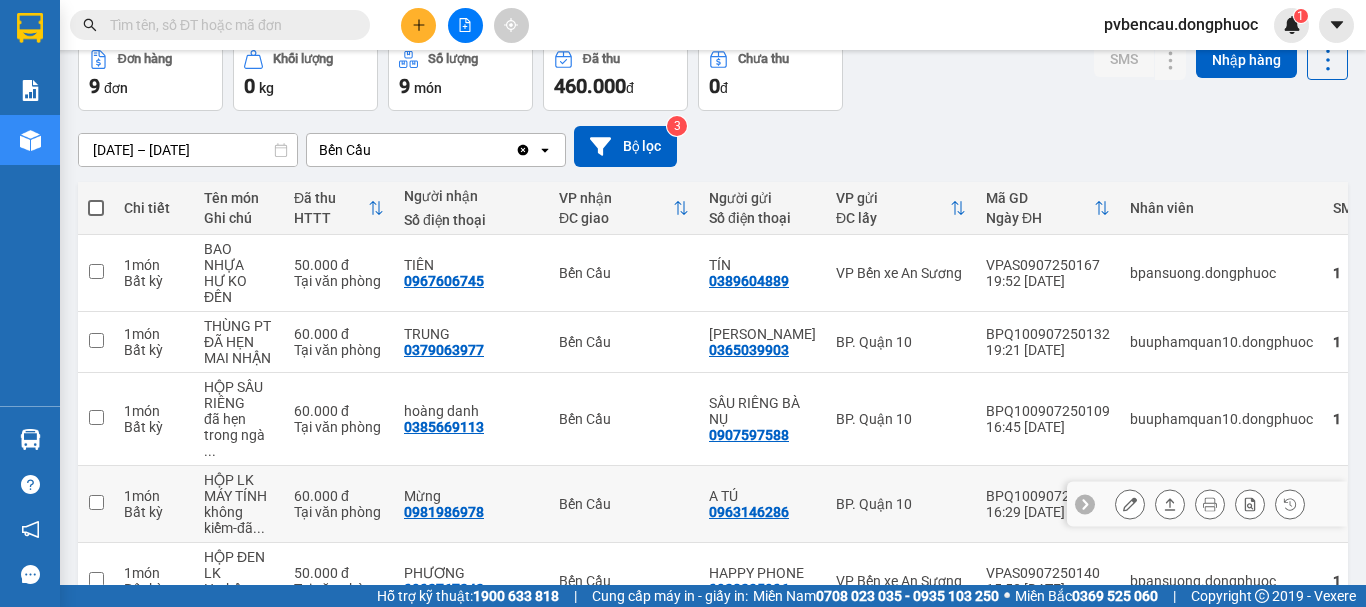 drag, startPoint x: 96, startPoint y: 454, endPoint x: 219, endPoint y: 462, distance: 123.25989 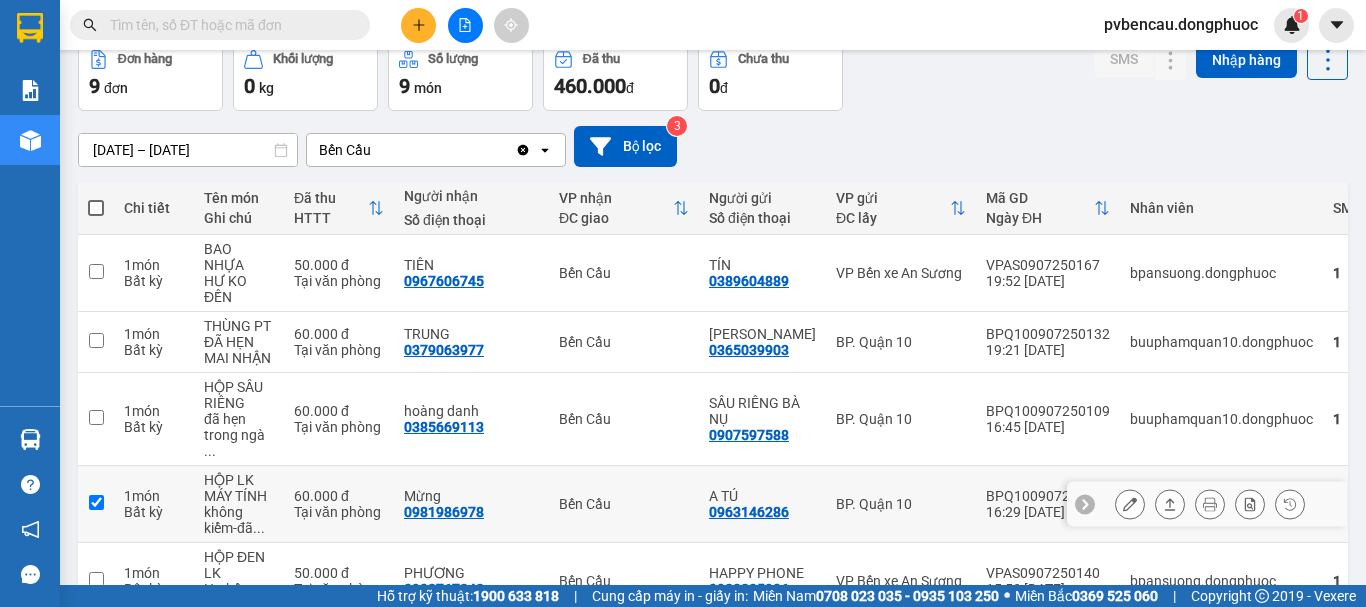 checkbox on "true" 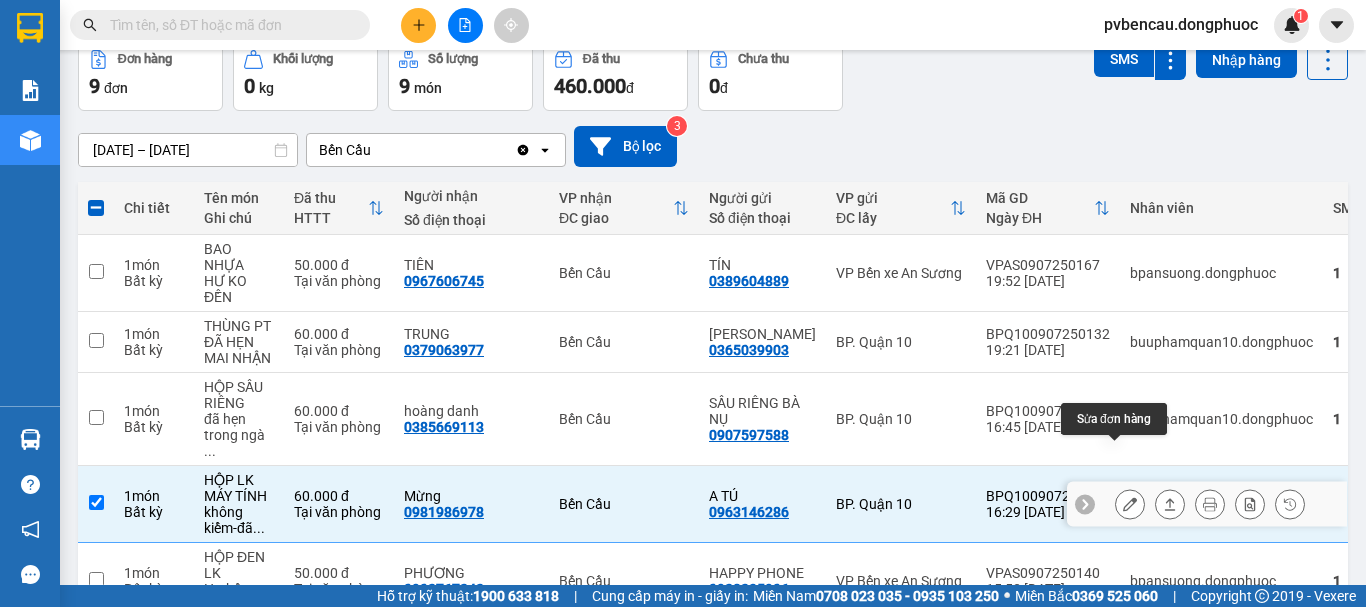 click 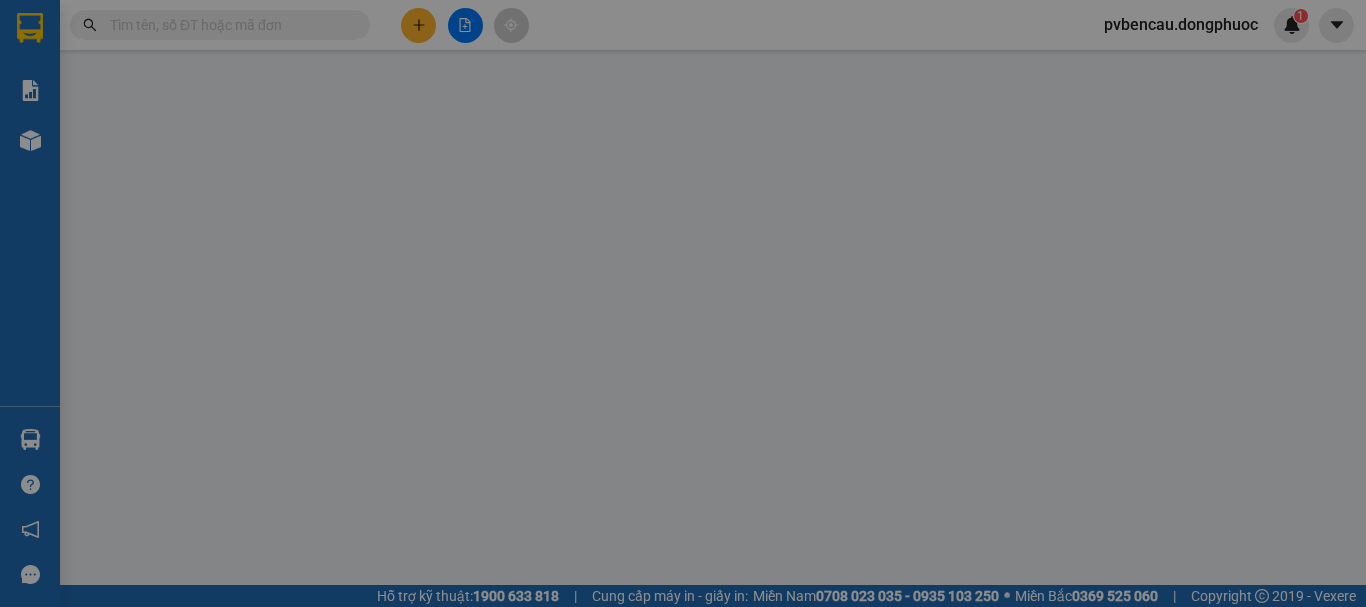 scroll, scrollTop: 0, scrollLeft: 0, axis: both 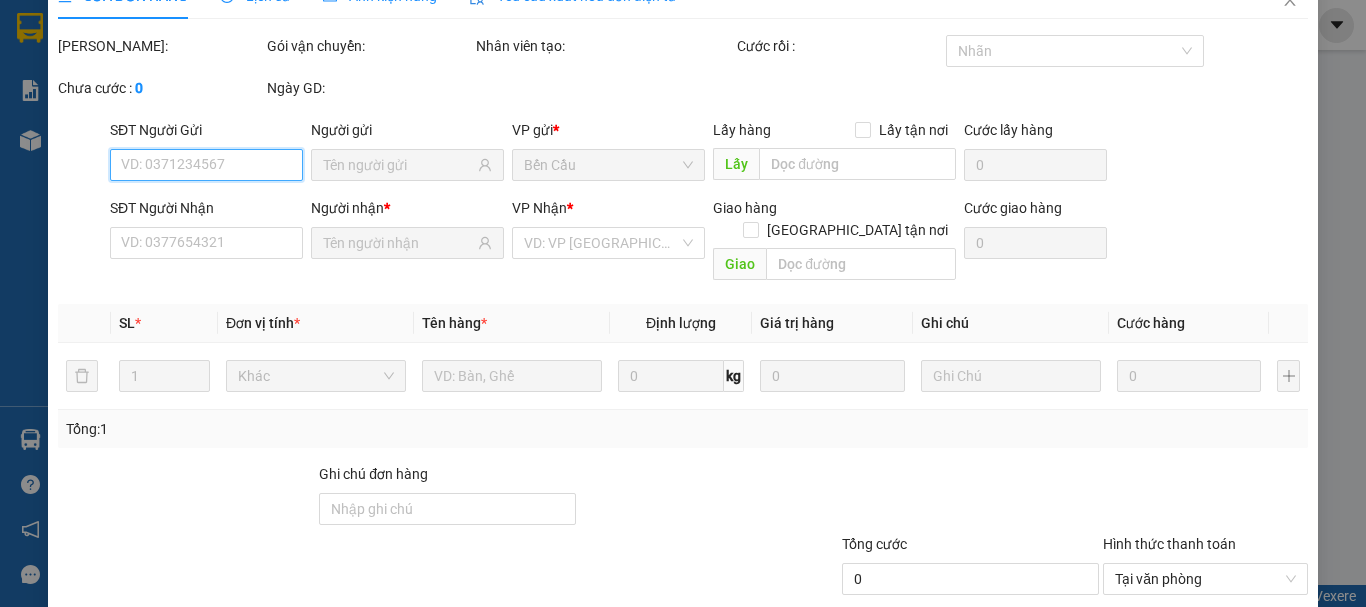 type on "0963146286" 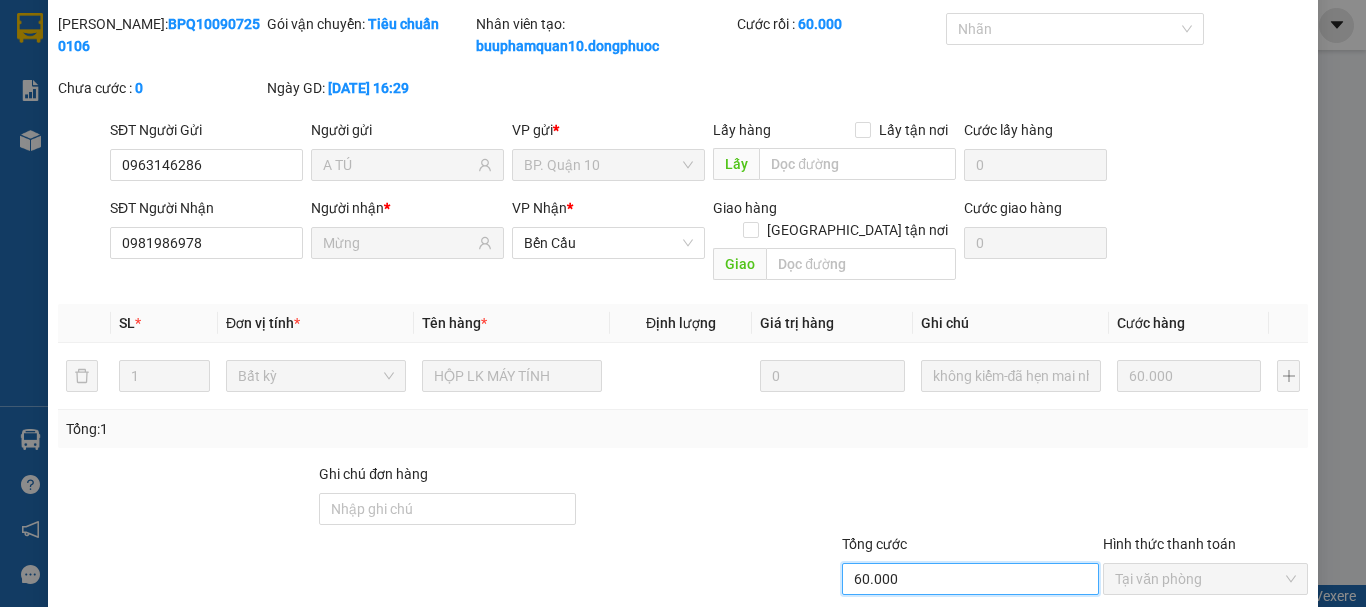 click on "60.000" at bounding box center (970, 579) 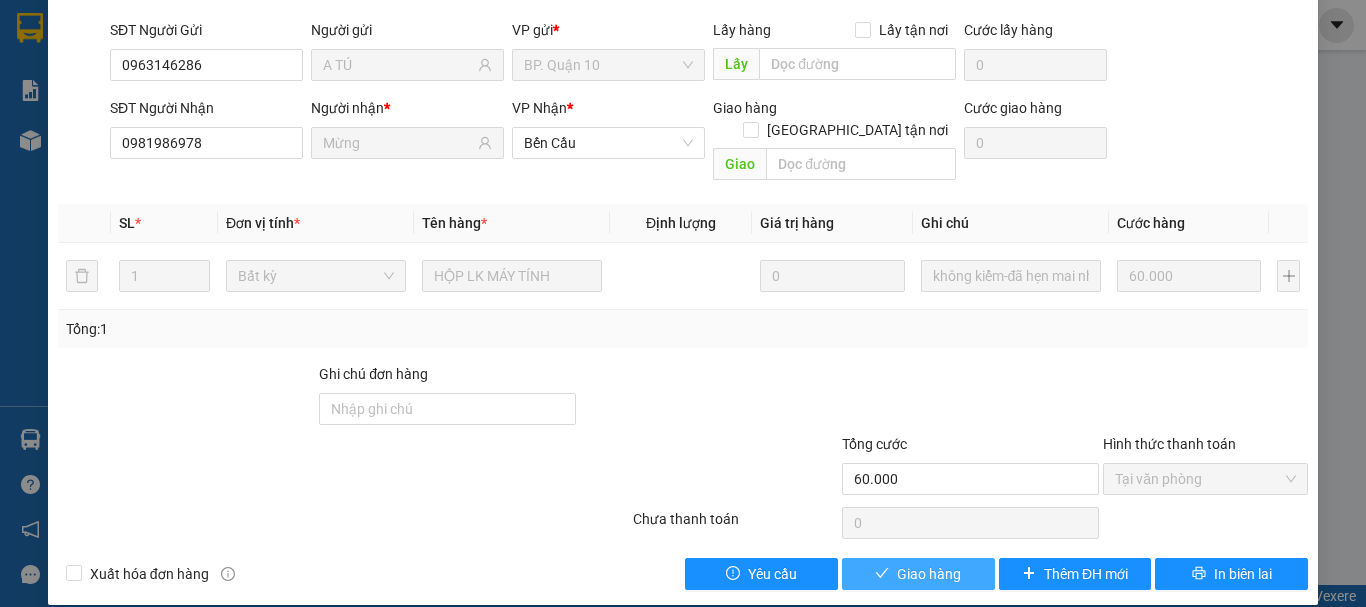 click on "Giao hàng" at bounding box center (929, 574) 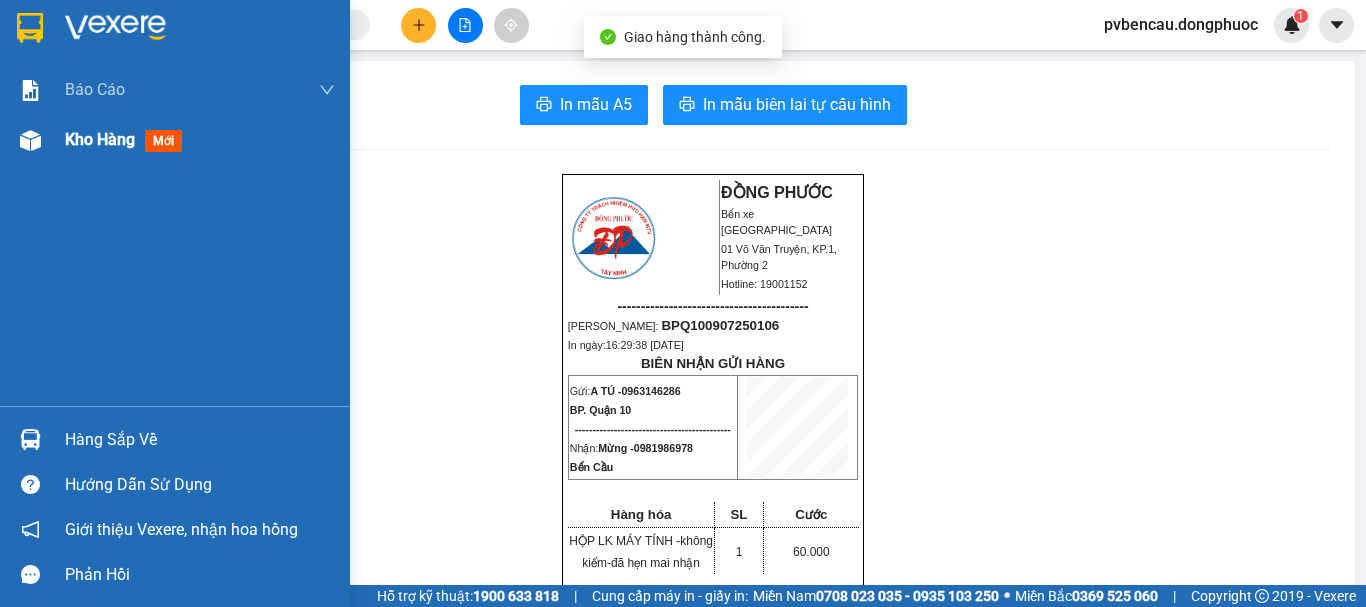 click at bounding box center (30, 140) 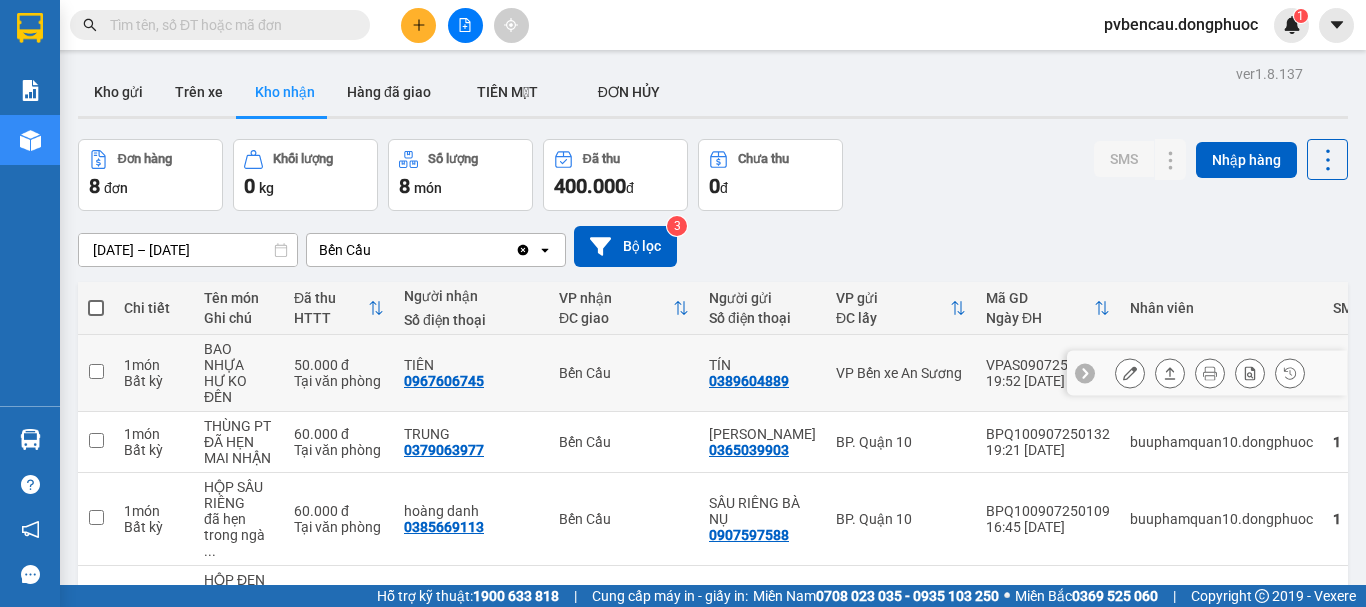 scroll, scrollTop: 200, scrollLeft: 0, axis: vertical 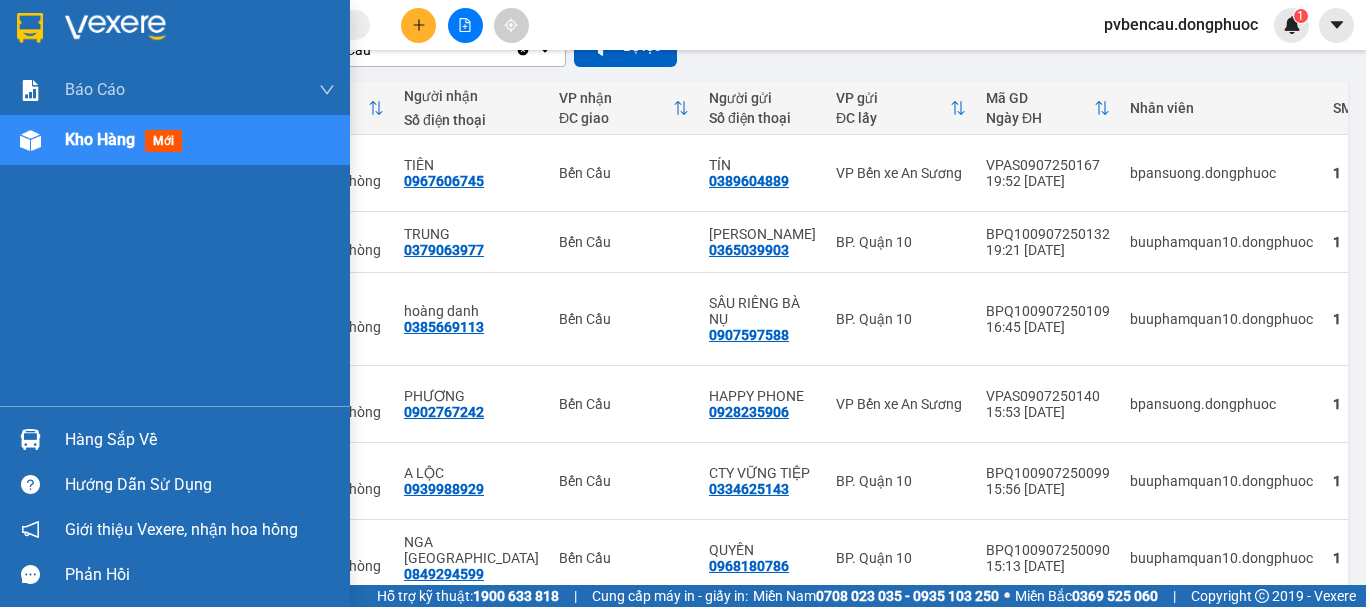 click on "Hàng sắp về" at bounding box center [200, 440] 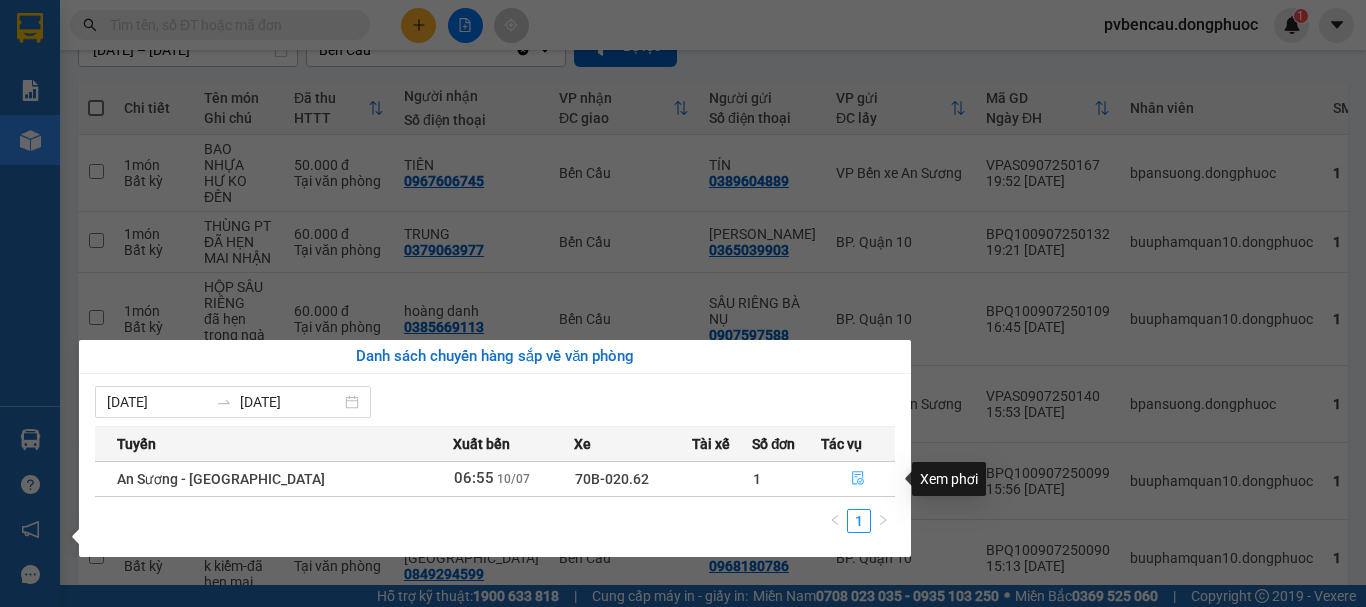 click at bounding box center (858, 479) 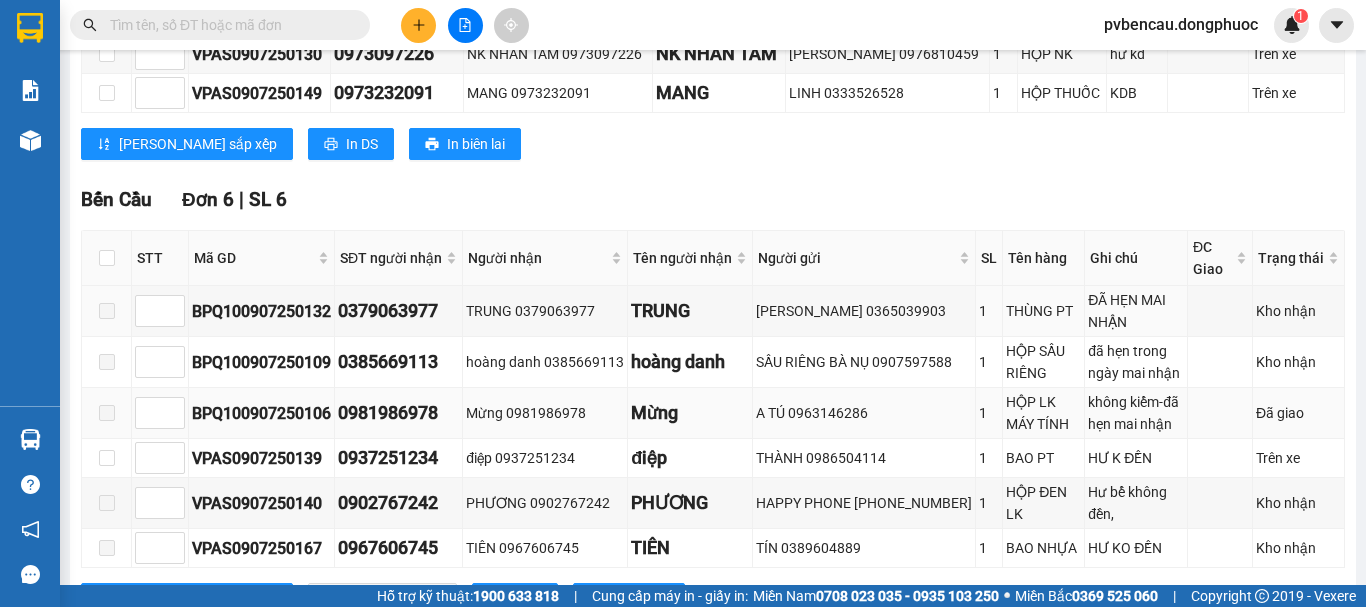 scroll, scrollTop: 500, scrollLeft: 0, axis: vertical 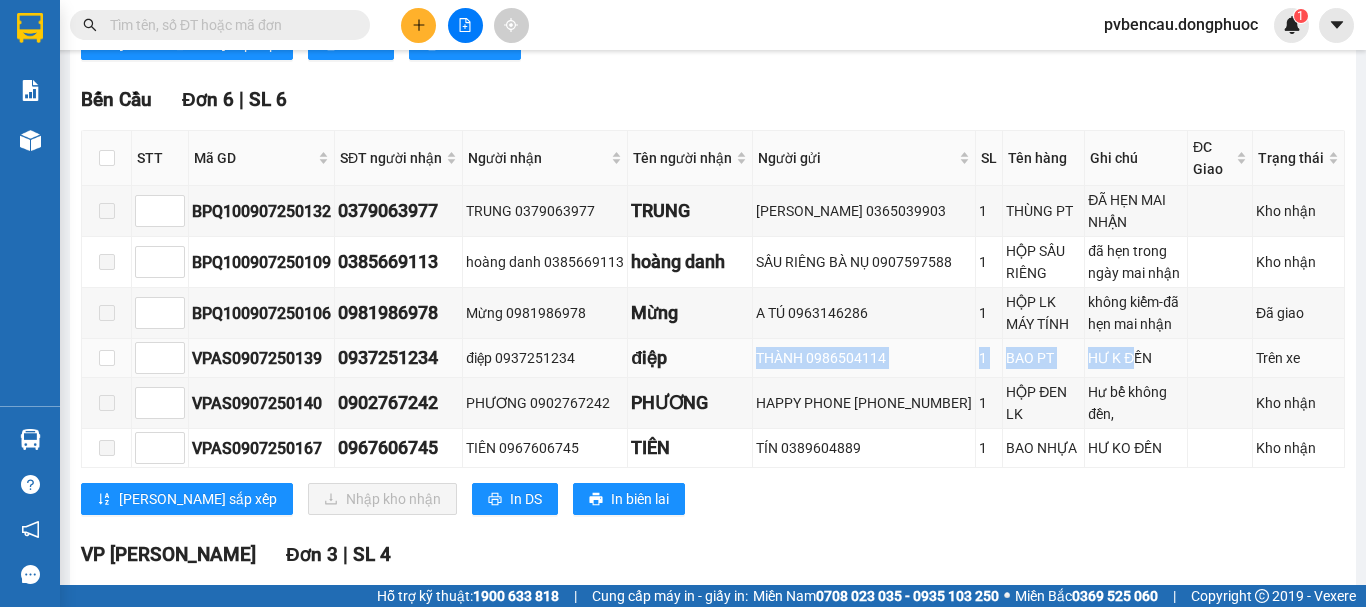 drag, startPoint x: 703, startPoint y: 375, endPoint x: 1161, endPoint y: 372, distance: 458.00983 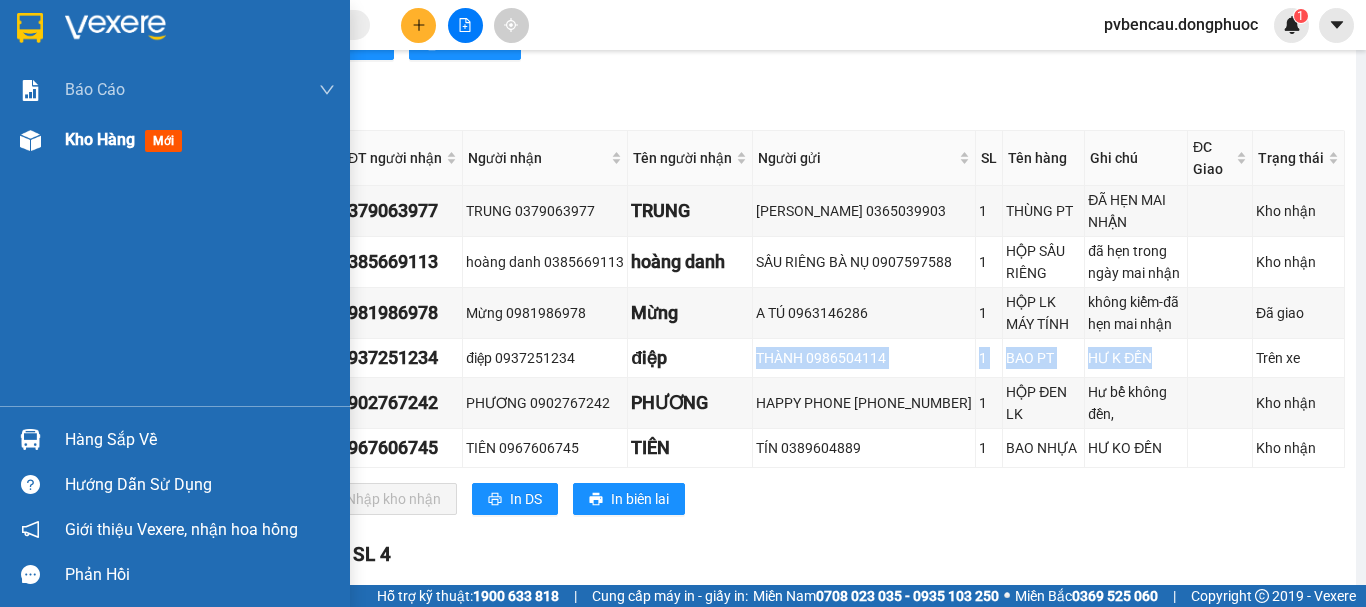 click on "Kho hàng" at bounding box center (100, 139) 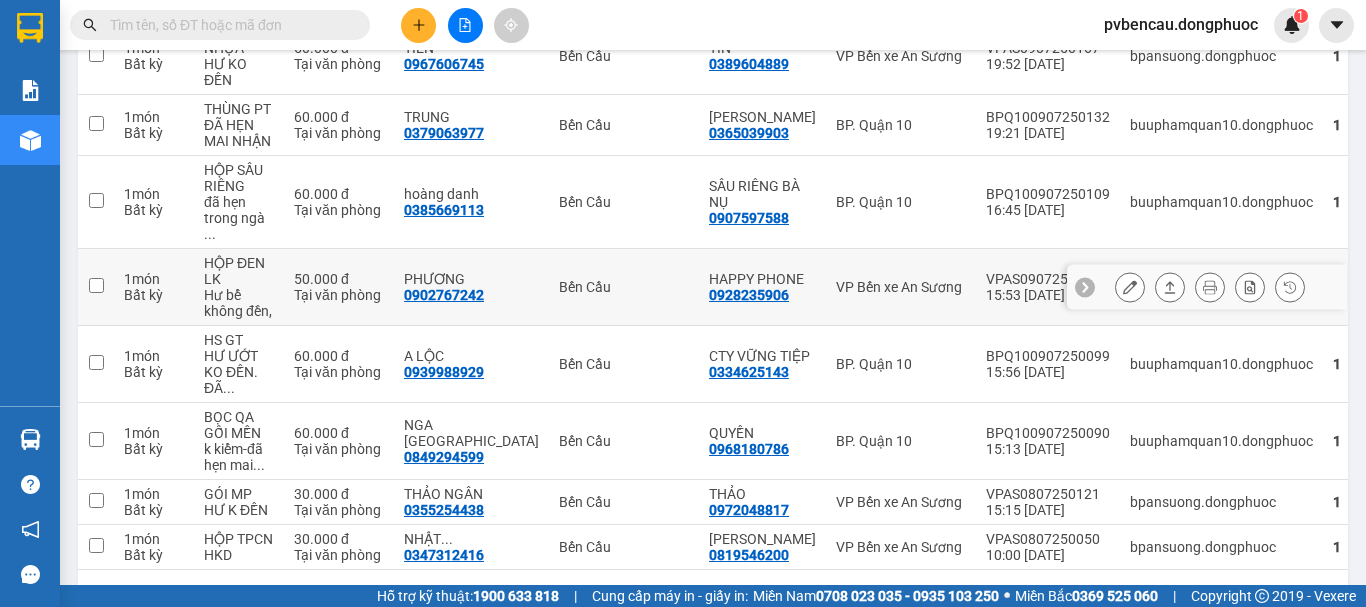 scroll, scrollTop: 320, scrollLeft: 0, axis: vertical 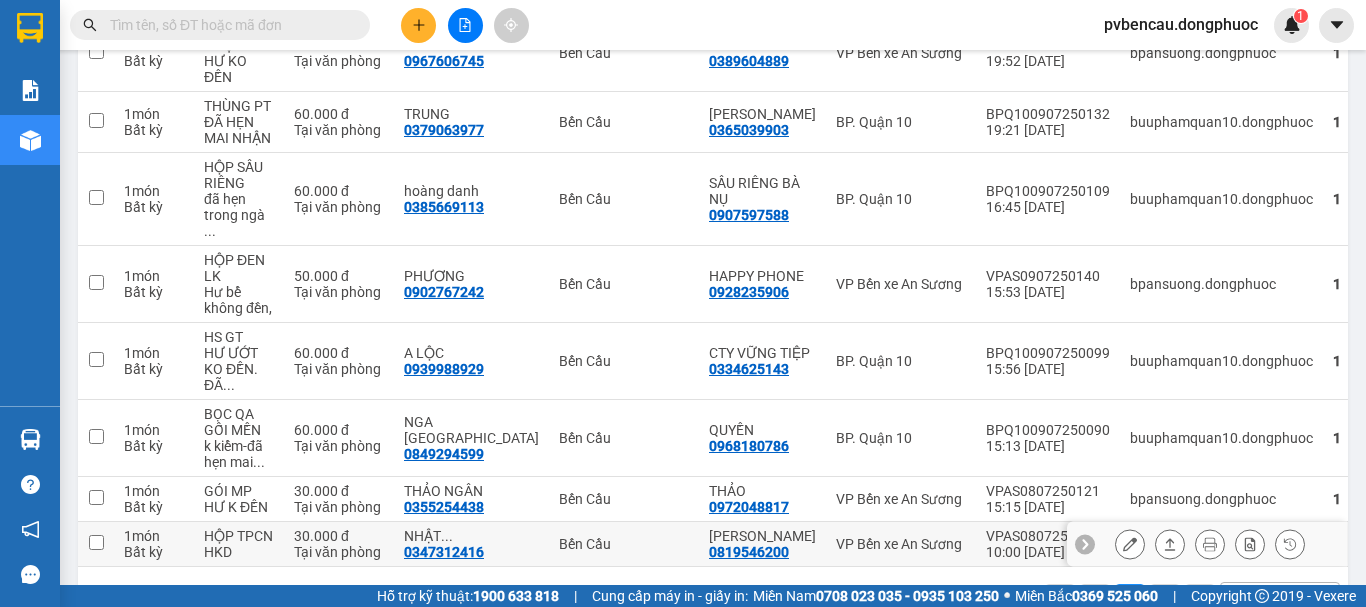 click at bounding box center (96, 542) 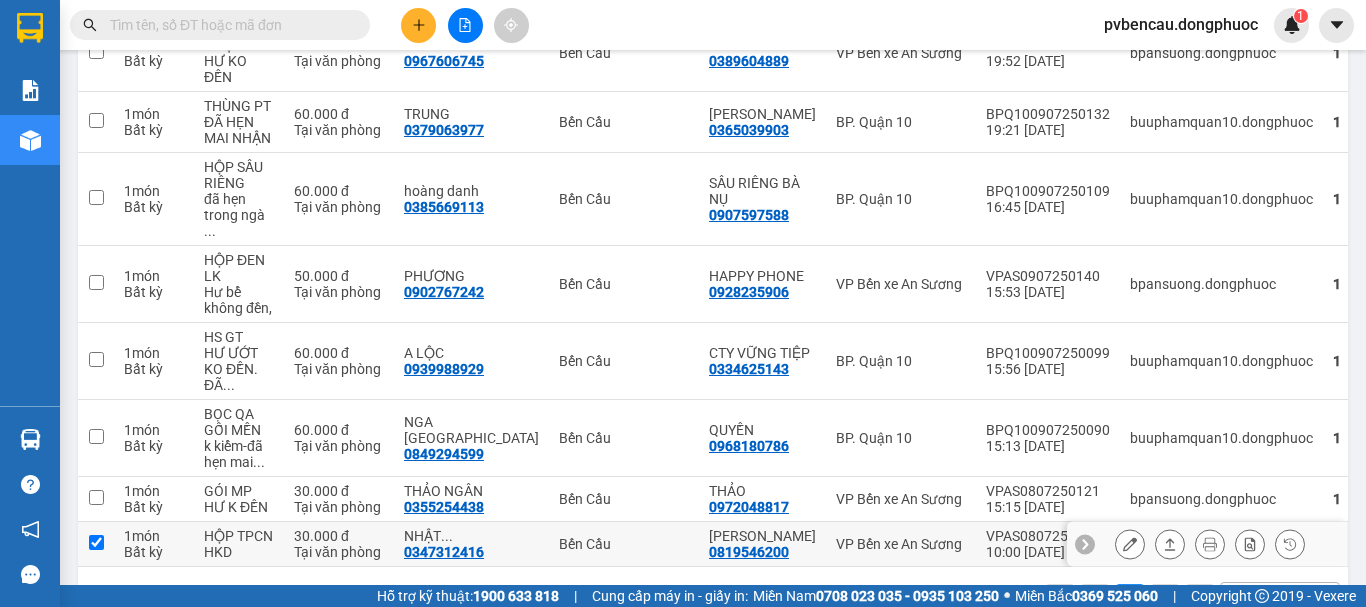 checkbox on "true" 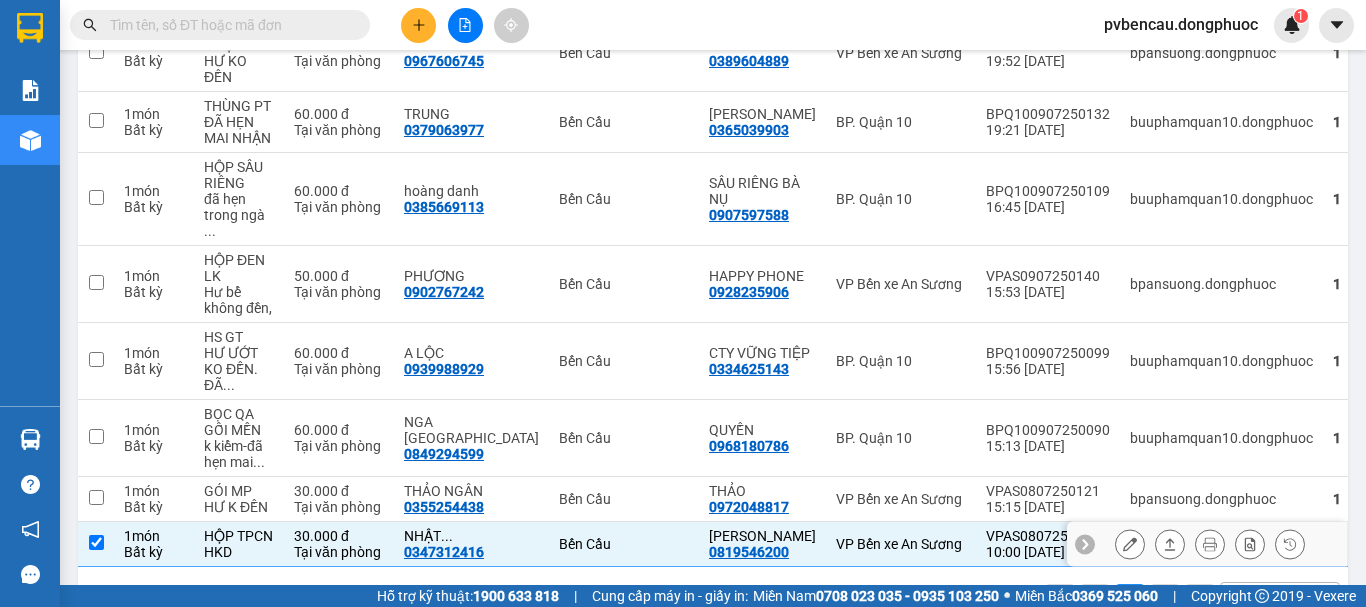 click at bounding box center (1130, 544) 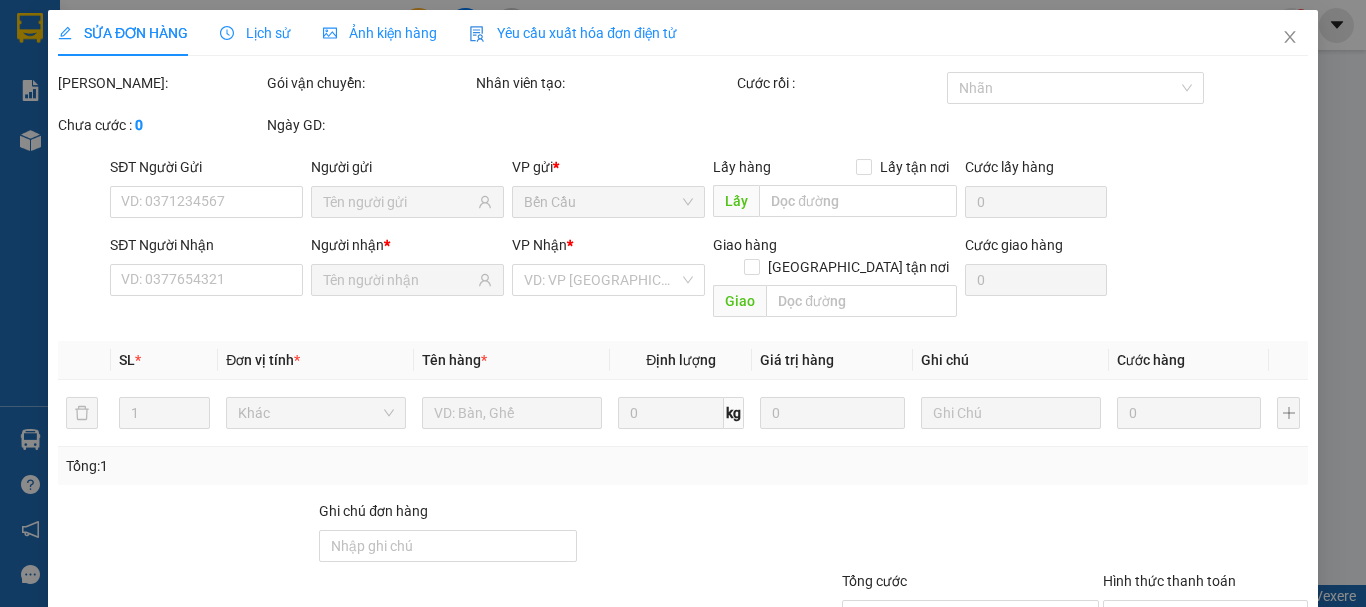 scroll, scrollTop: 0, scrollLeft: 0, axis: both 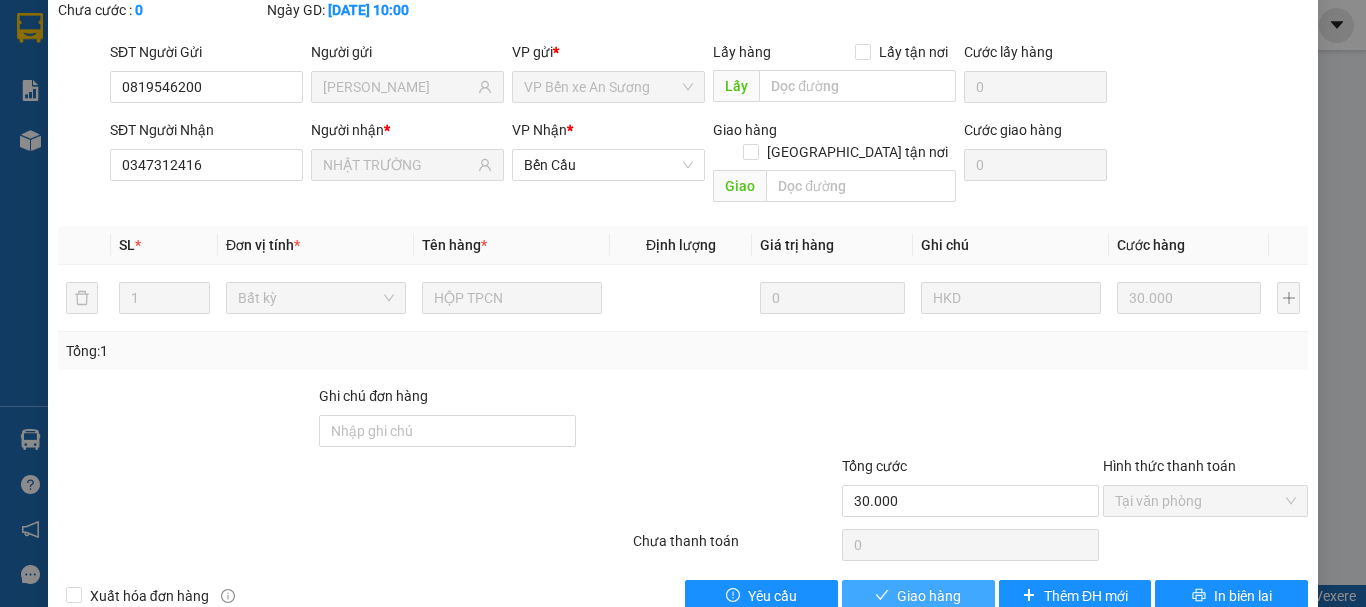 click on "Giao hàng" at bounding box center (929, 596) 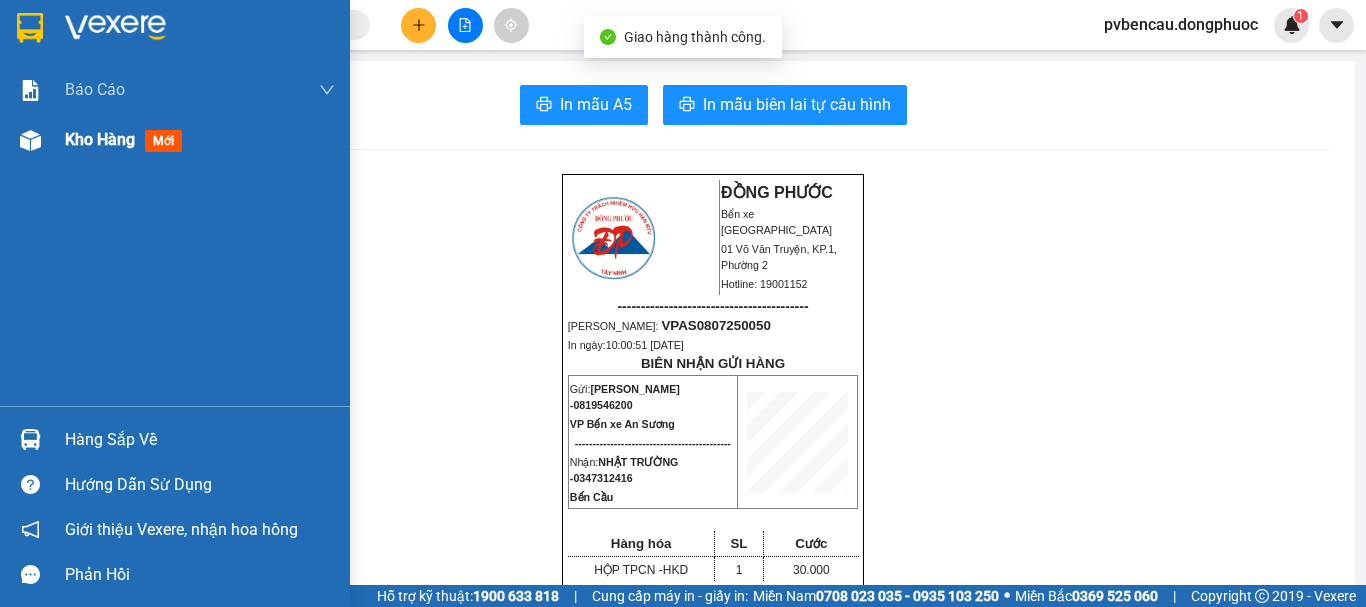 click on "Kho hàng" at bounding box center (100, 139) 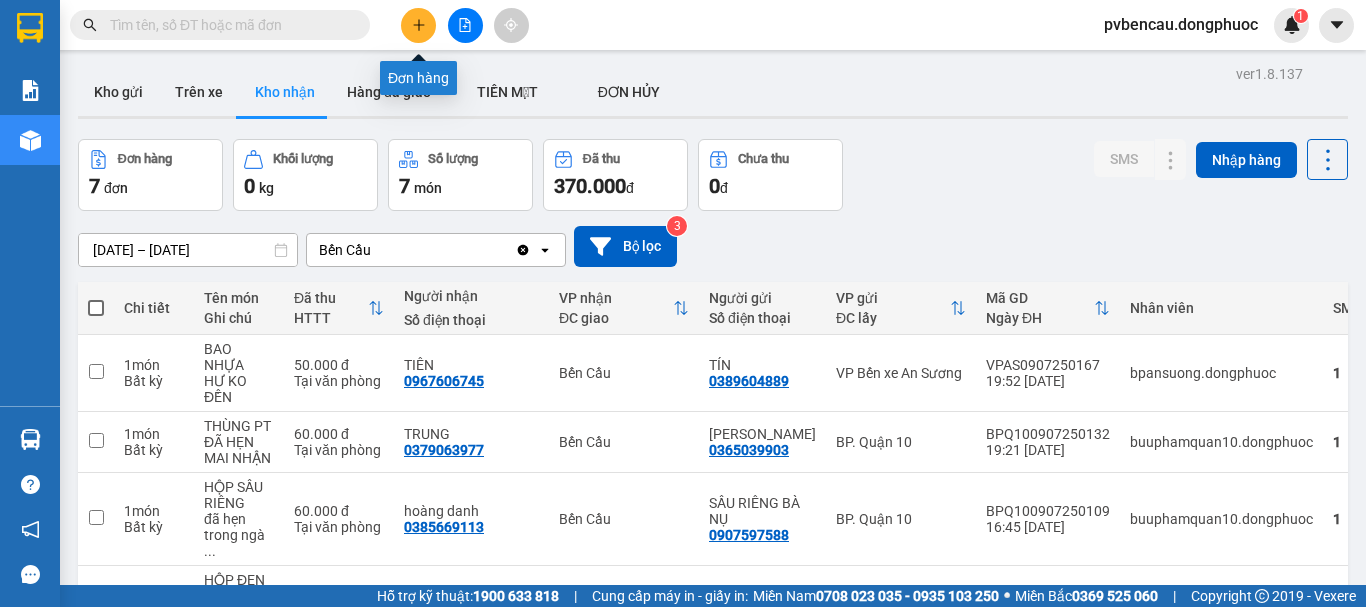 click at bounding box center [418, 25] 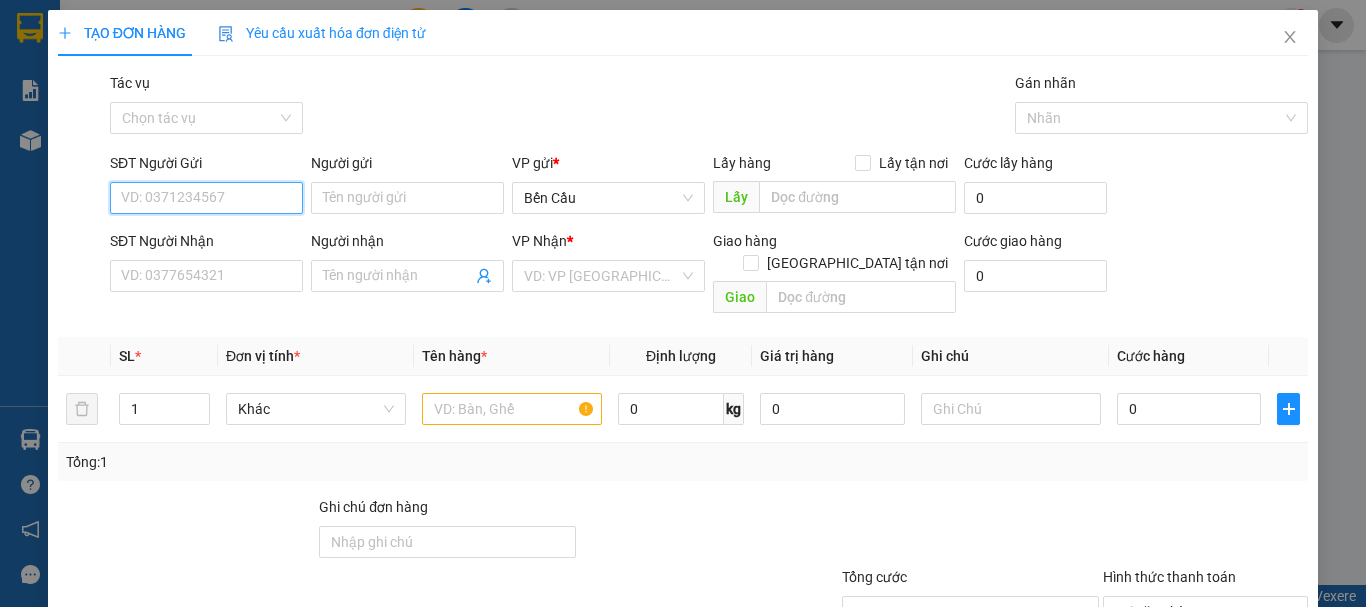 click on "SĐT Người Gửi" at bounding box center [206, 198] 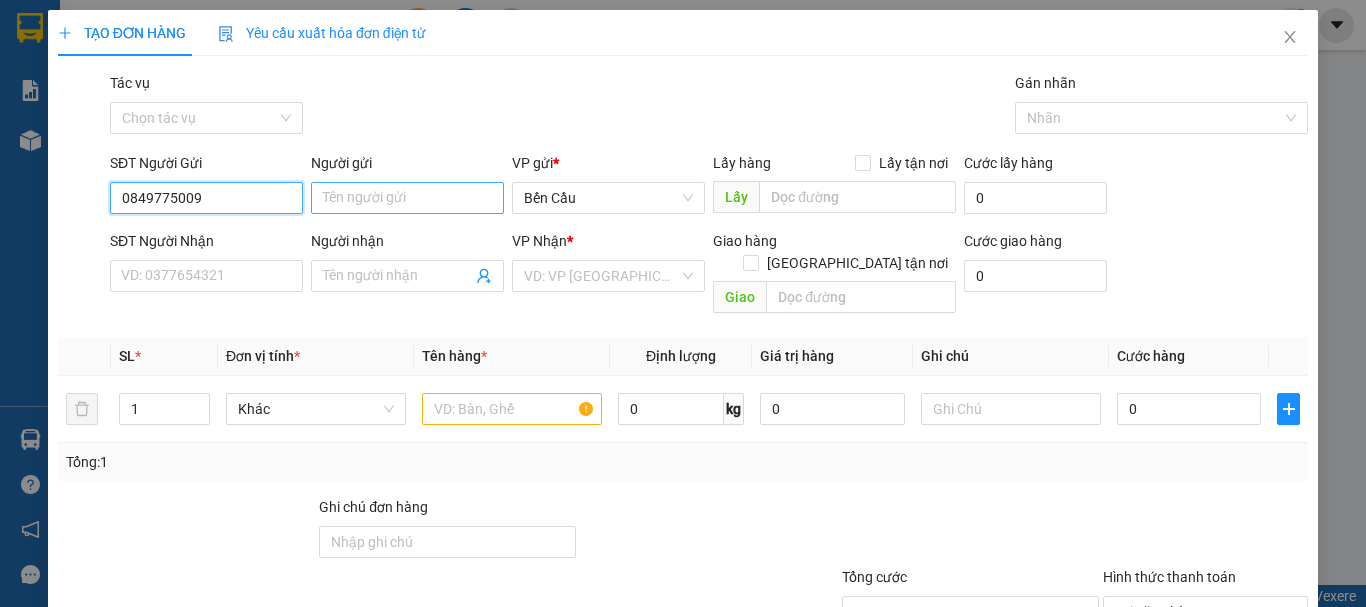 type on "0849775009" 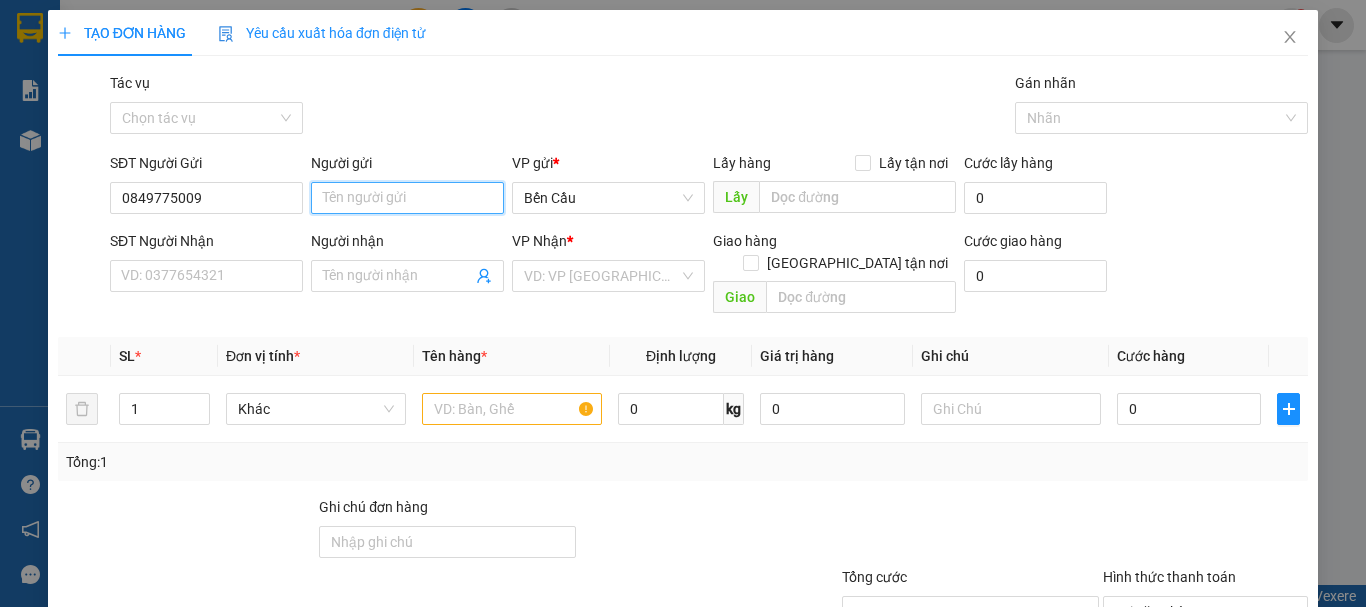 click on "Người gửi" at bounding box center [407, 198] 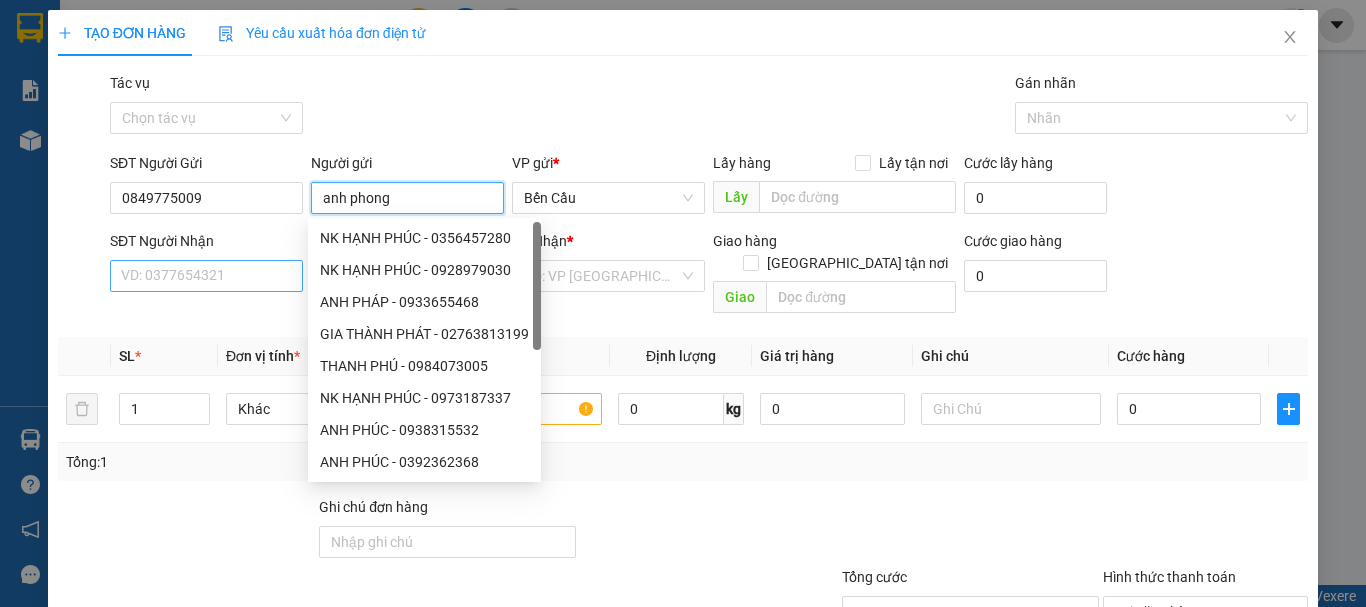 type on "anh phong" 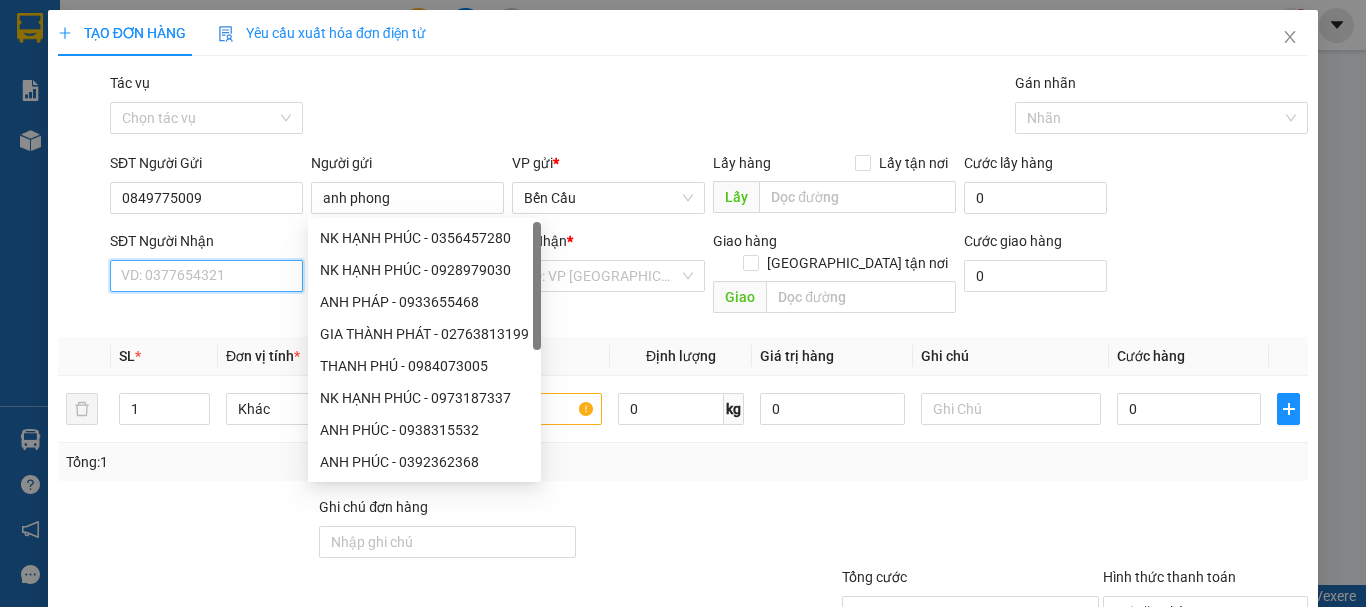 click on "SĐT Người Nhận" at bounding box center (206, 276) 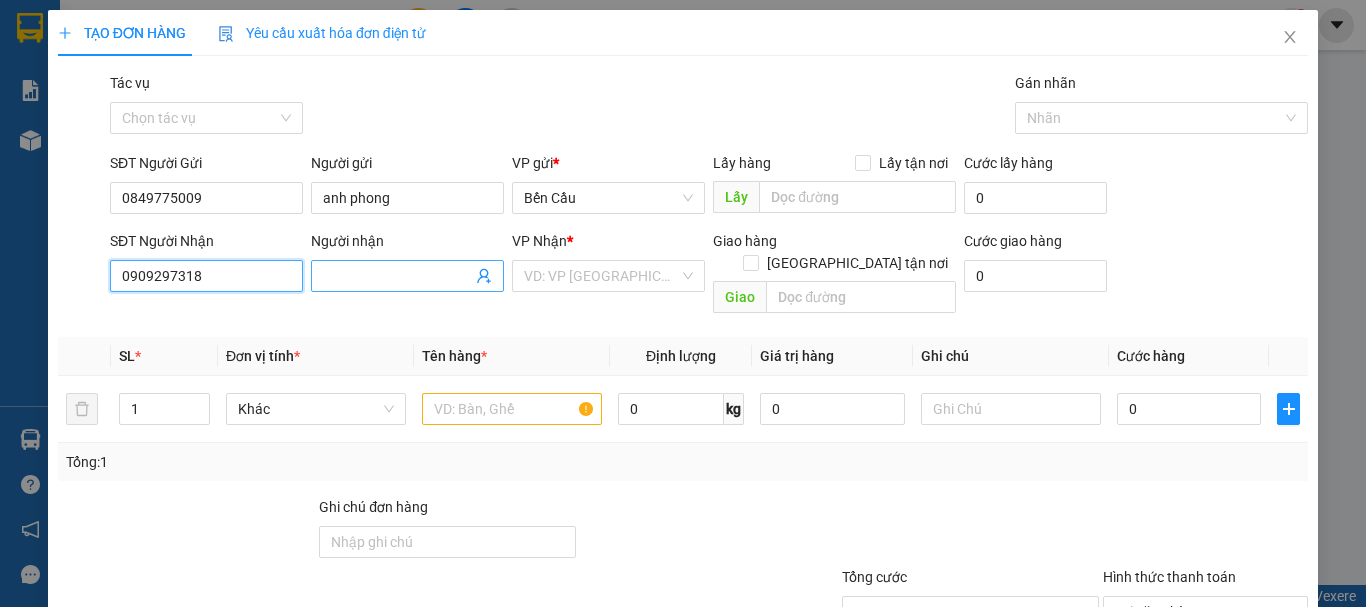 type on "0909297318" 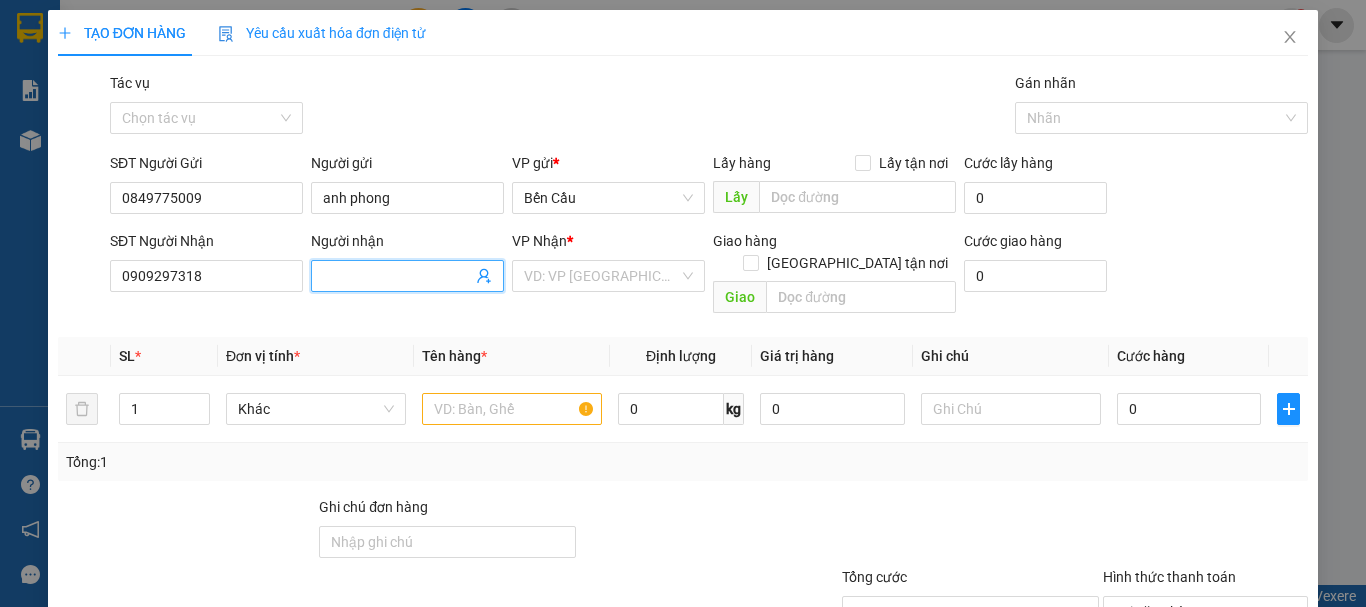 click on "Người nhận" at bounding box center [397, 276] 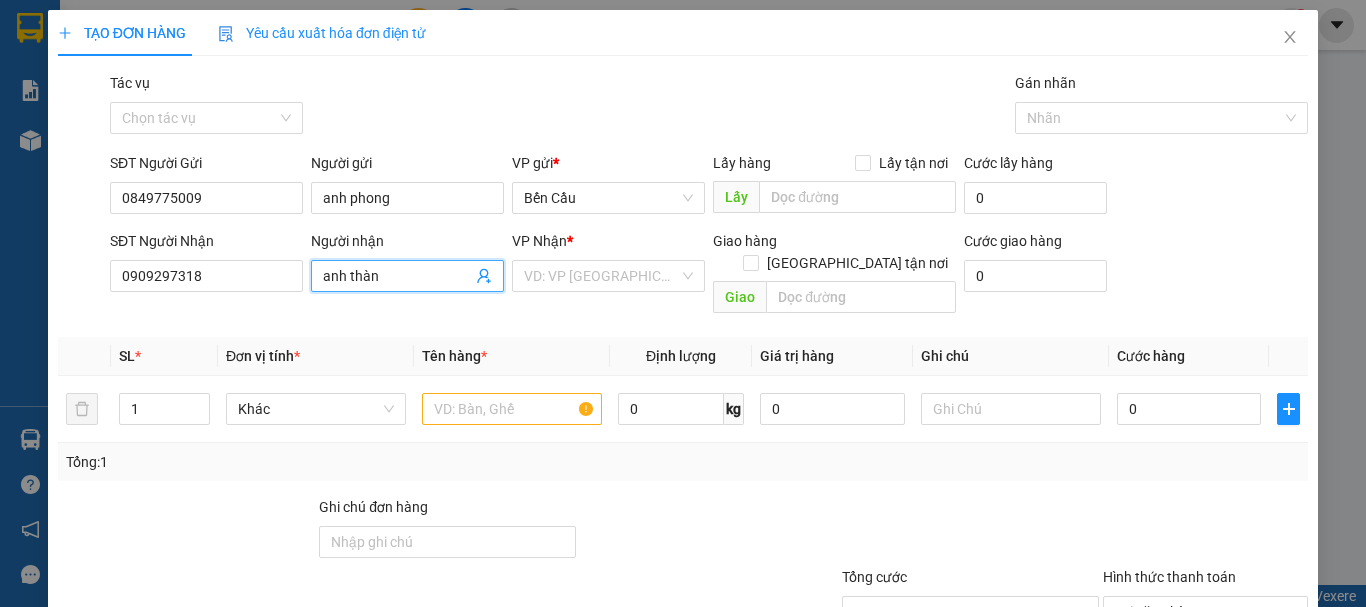 type on "anh thành" 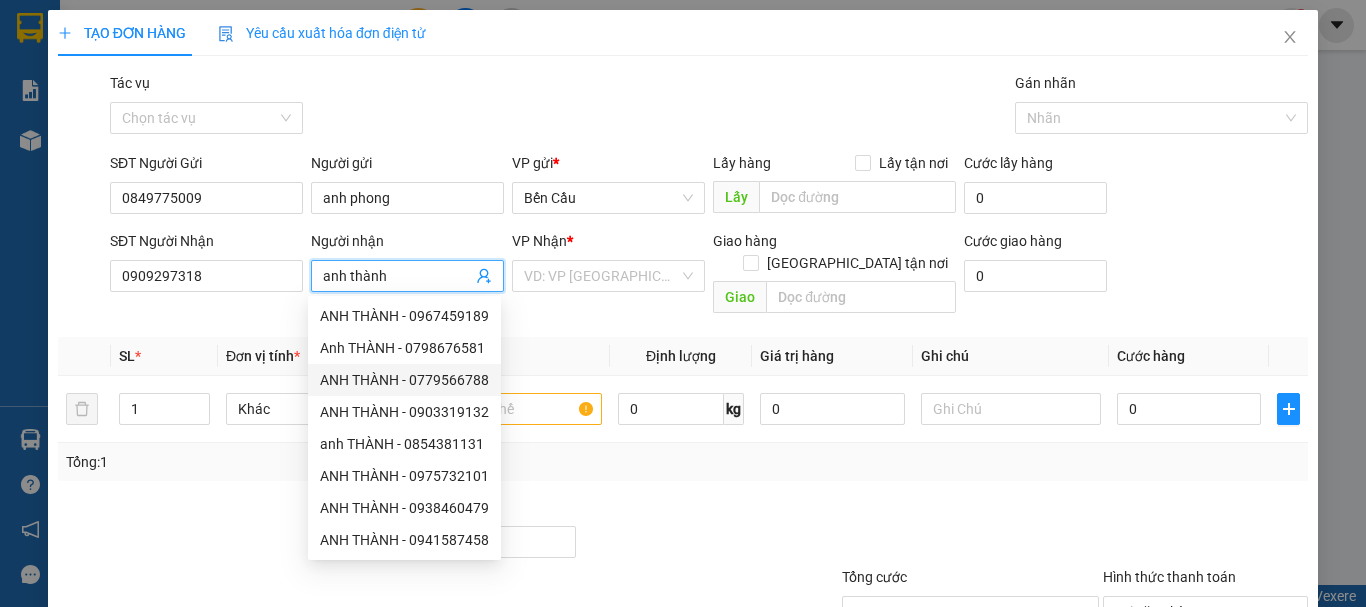 click on "ANH THÀNH  - 0779566788" at bounding box center (404, 380) 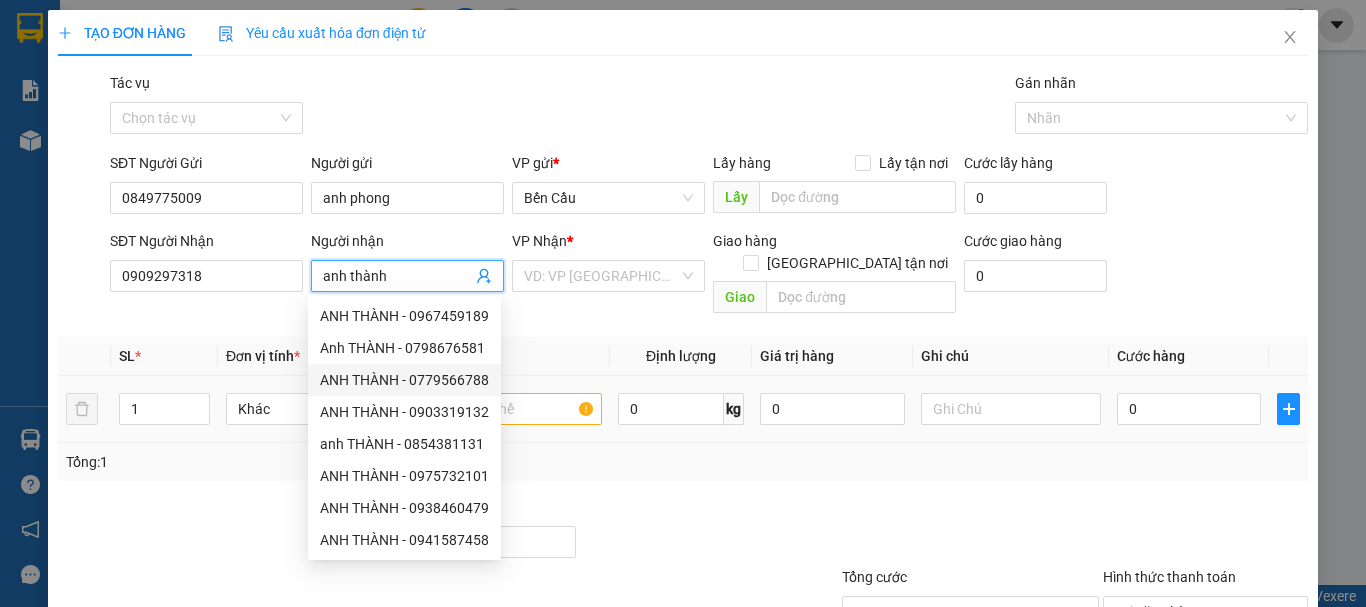 type on "0779566788" 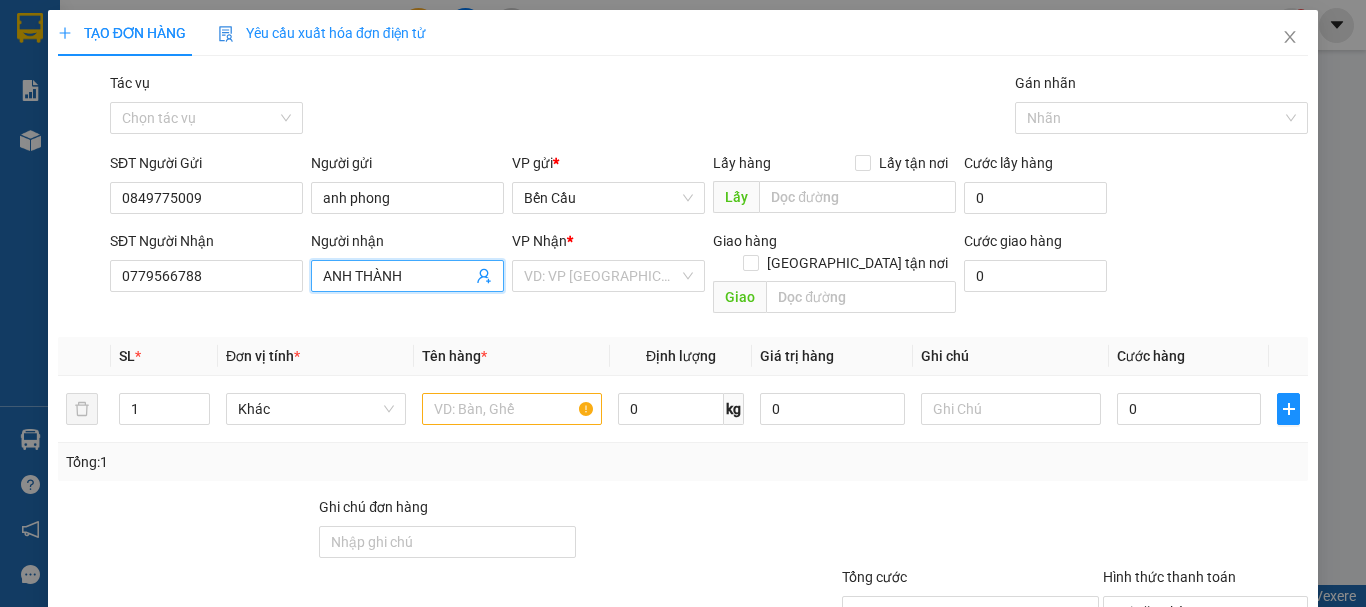 drag, startPoint x: 440, startPoint y: 271, endPoint x: 282, endPoint y: 294, distance: 159.66527 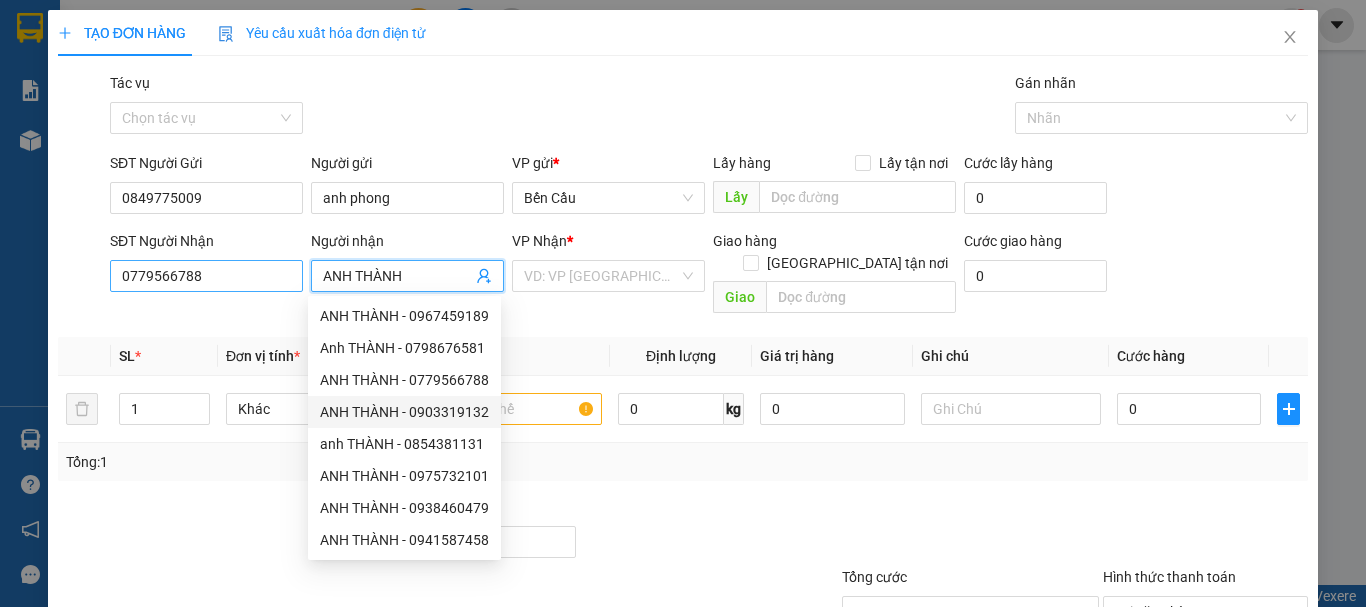 type 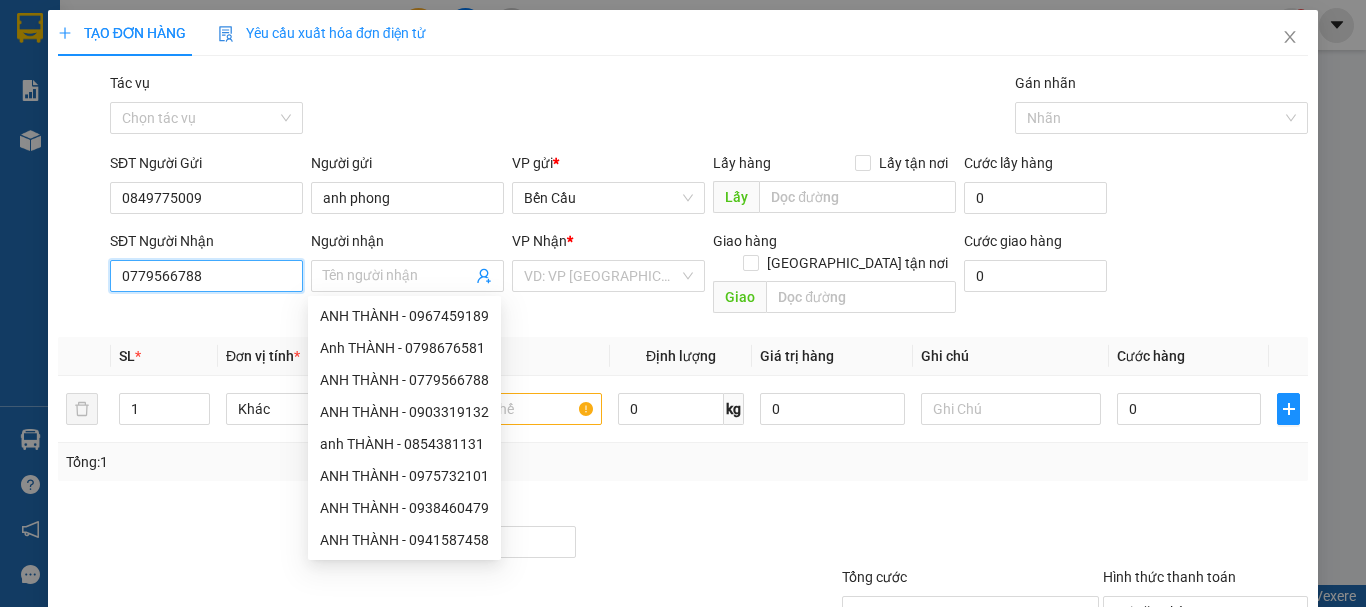 drag, startPoint x: 264, startPoint y: 279, endPoint x: 0, endPoint y: 265, distance: 264.37094 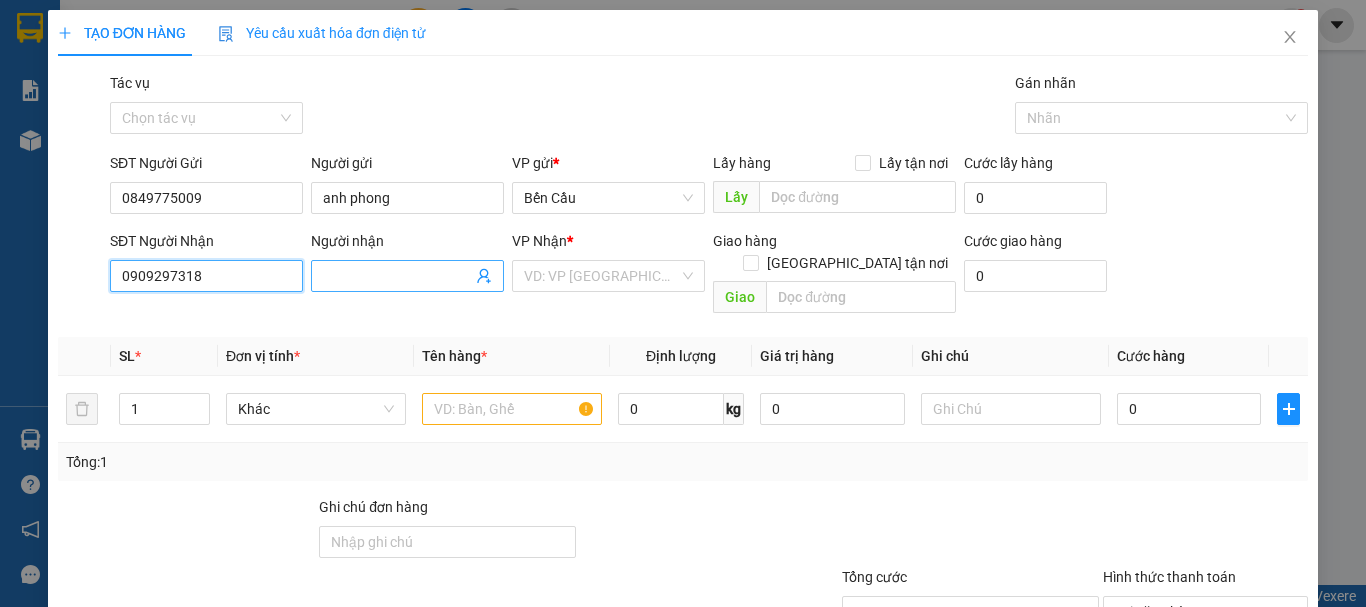 type on "0909297318" 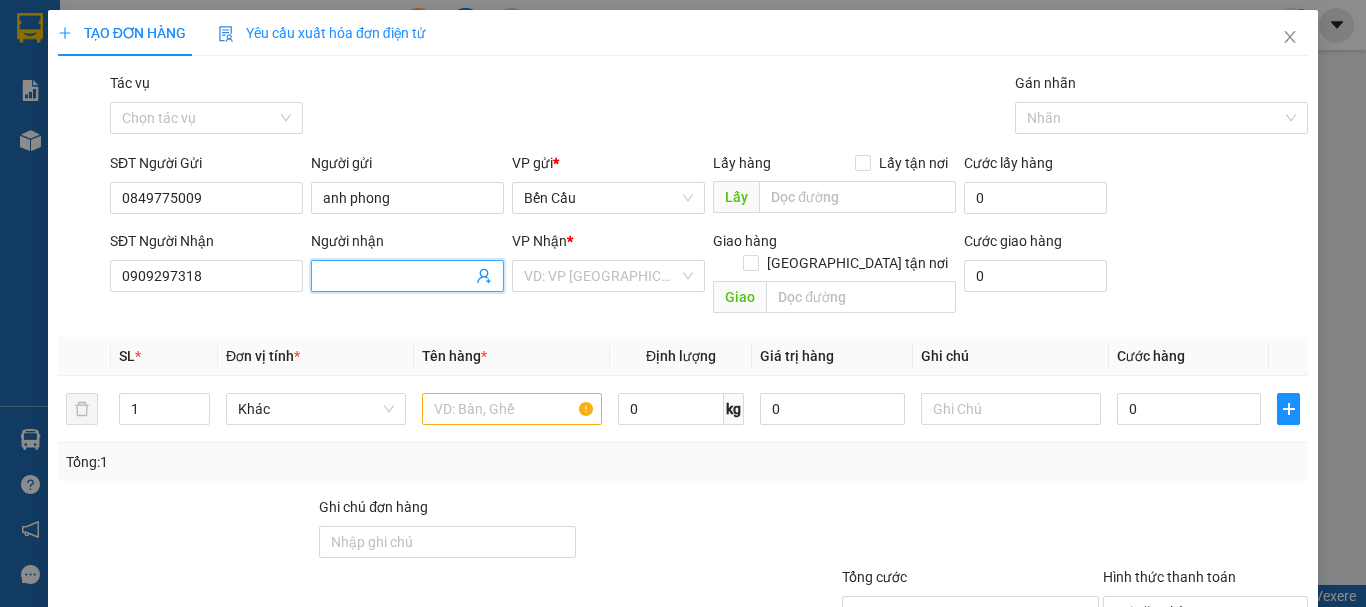 click on "Người nhận" at bounding box center (397, 276) 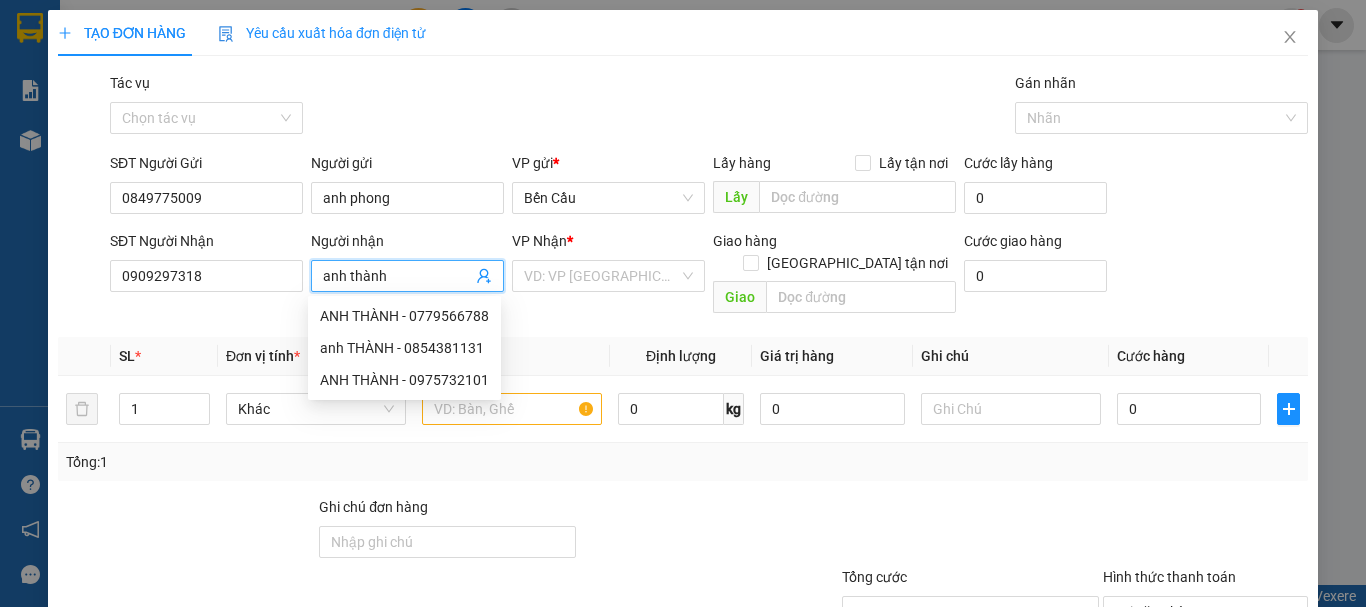type on "anh thành" 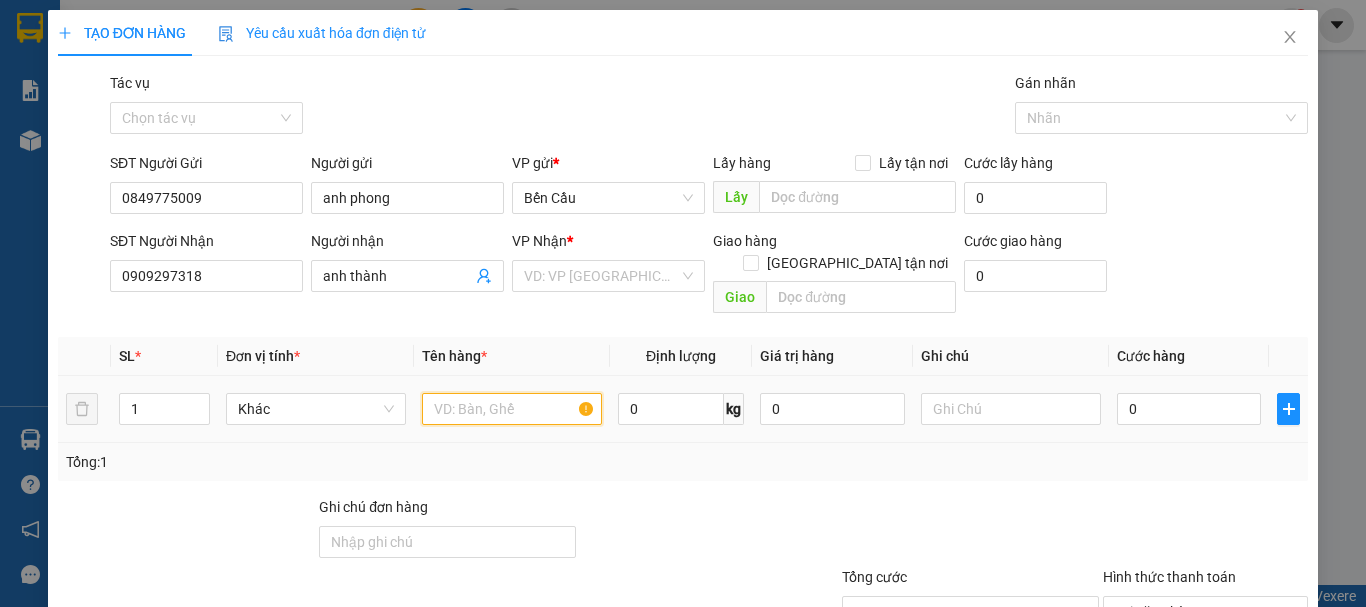 click at bounding box center [512, 409] 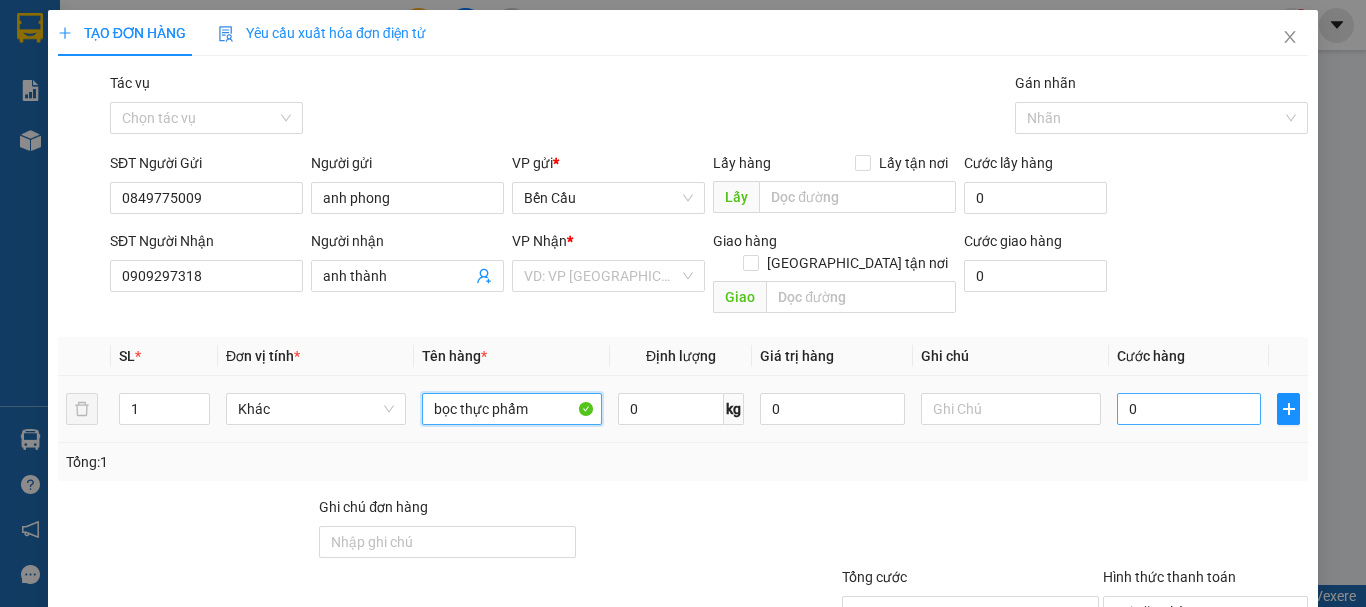 type on "bọc thực phẩm" 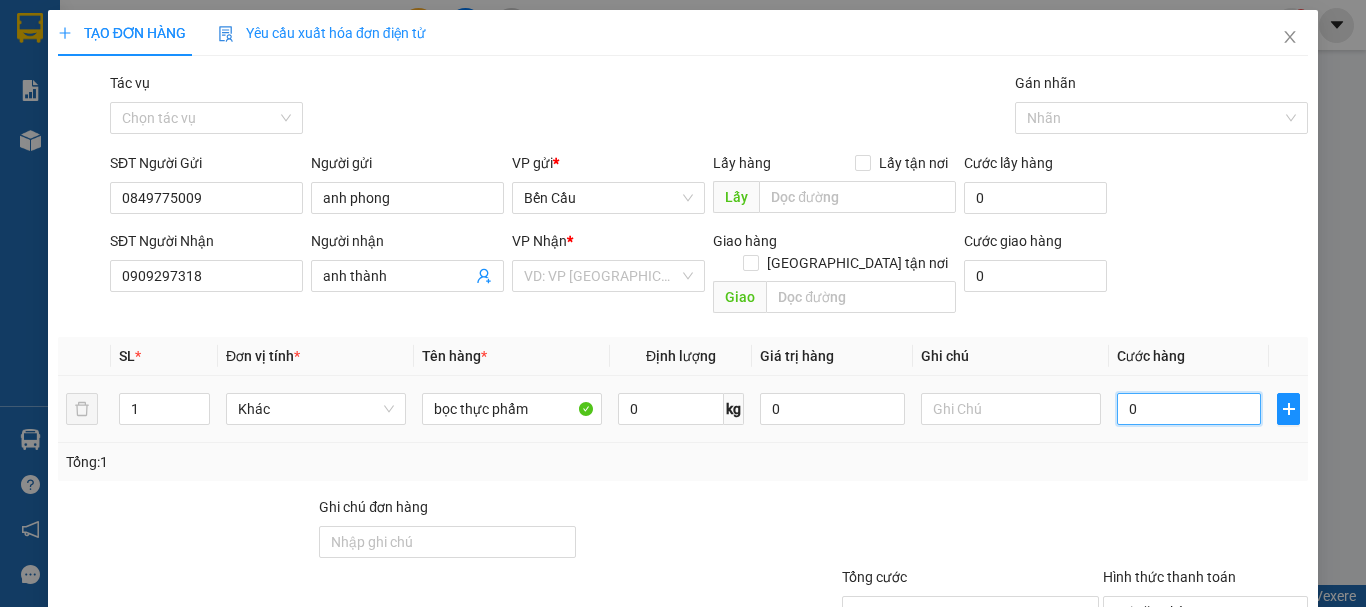 click on "0" at bounding box center (1189, 409) 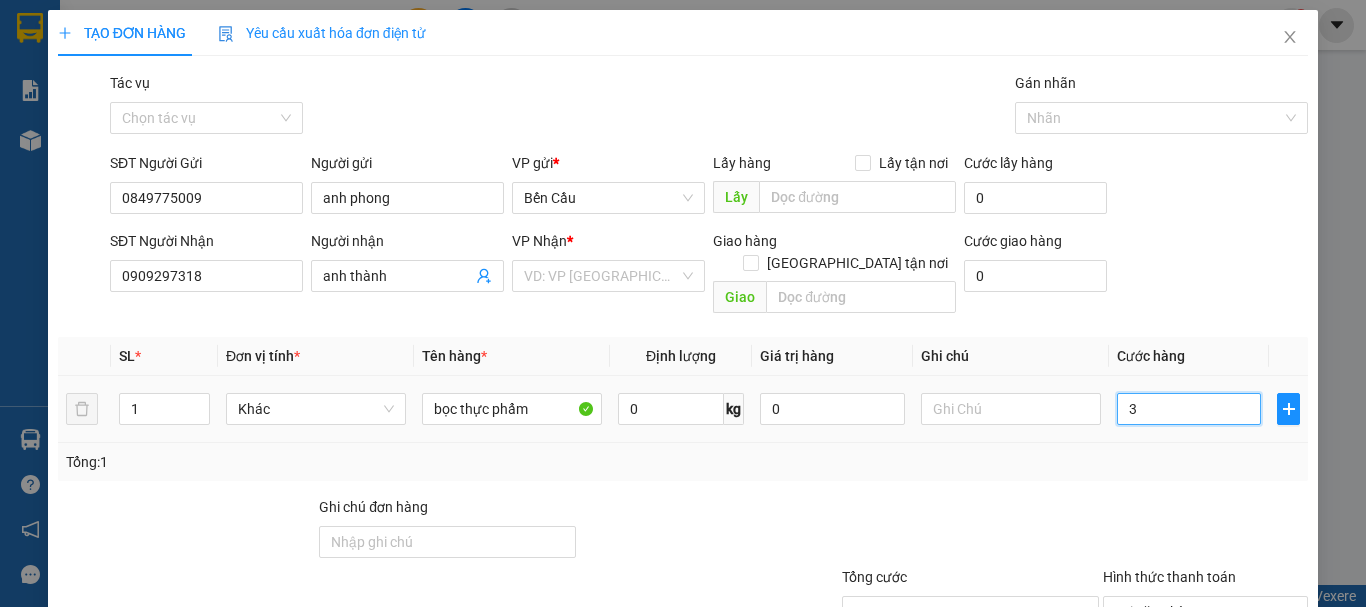 type on "3" 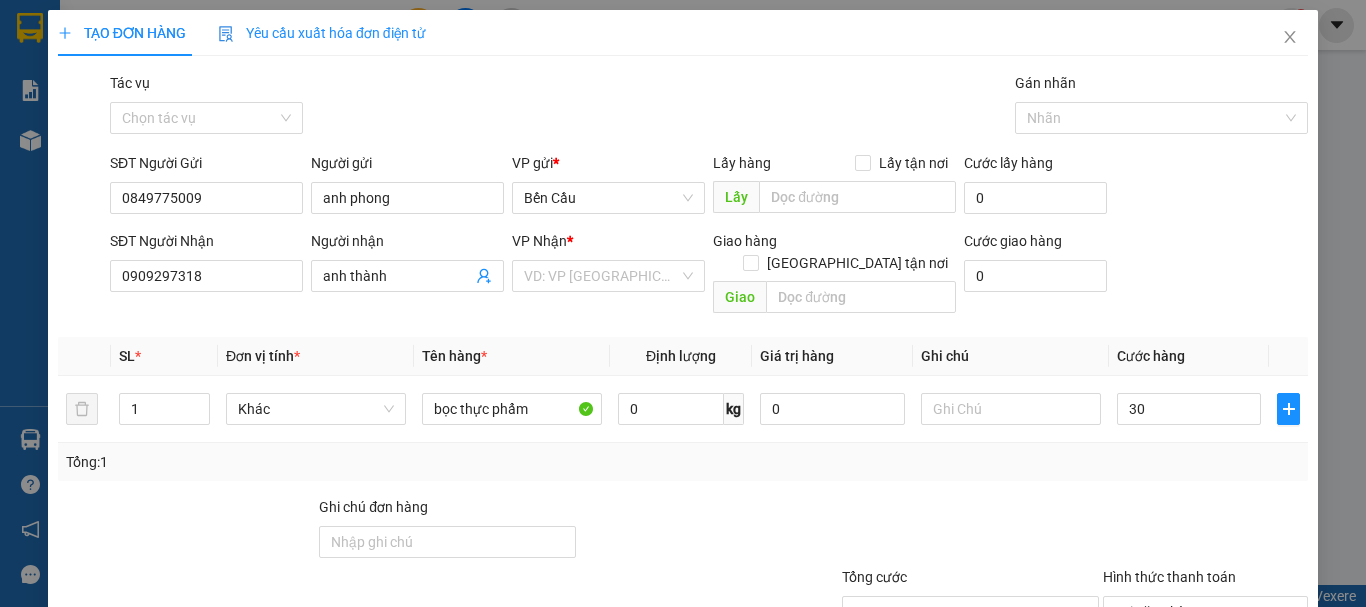 click at bounding box center [970, 531] 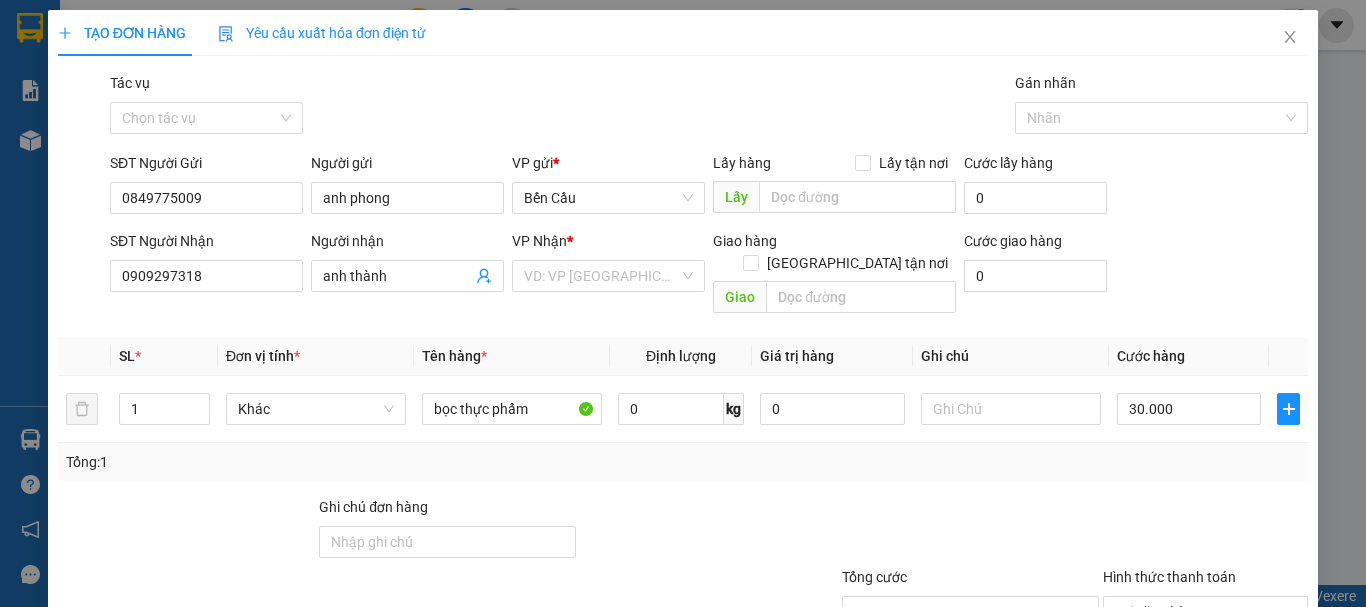scroll, scrollTop: 133, scrollLeft: 0, axis: vertical 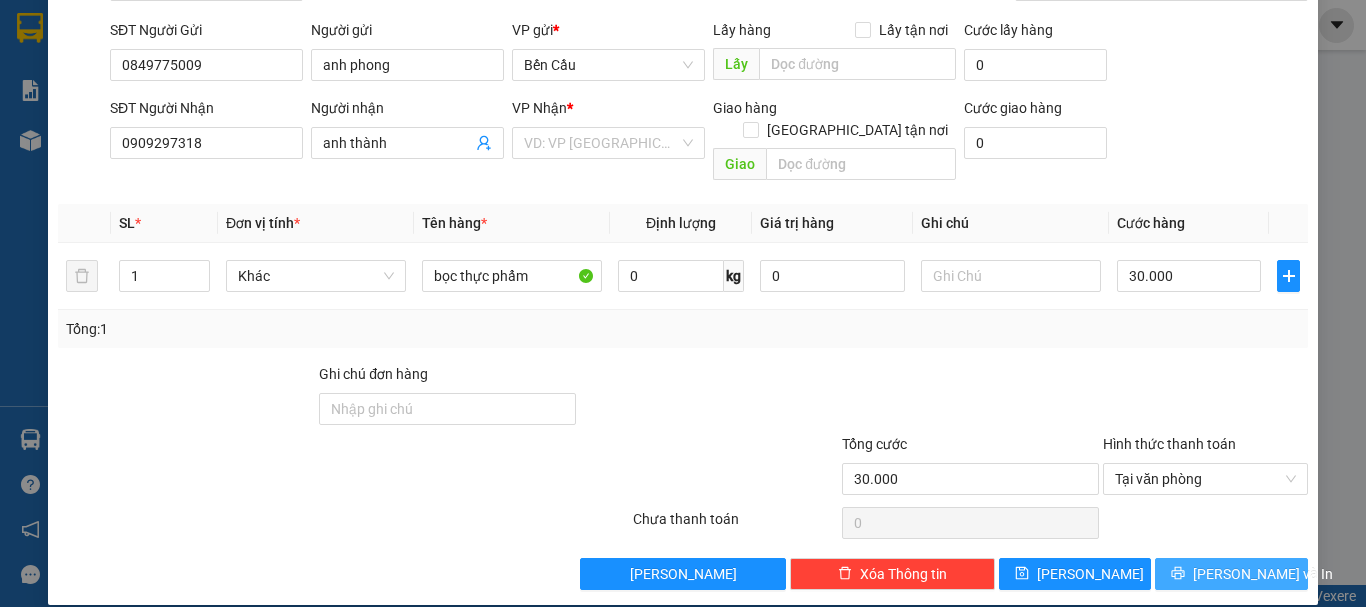 click on "[PERSON_NAME] và In" at bounding box center [1263, 574] 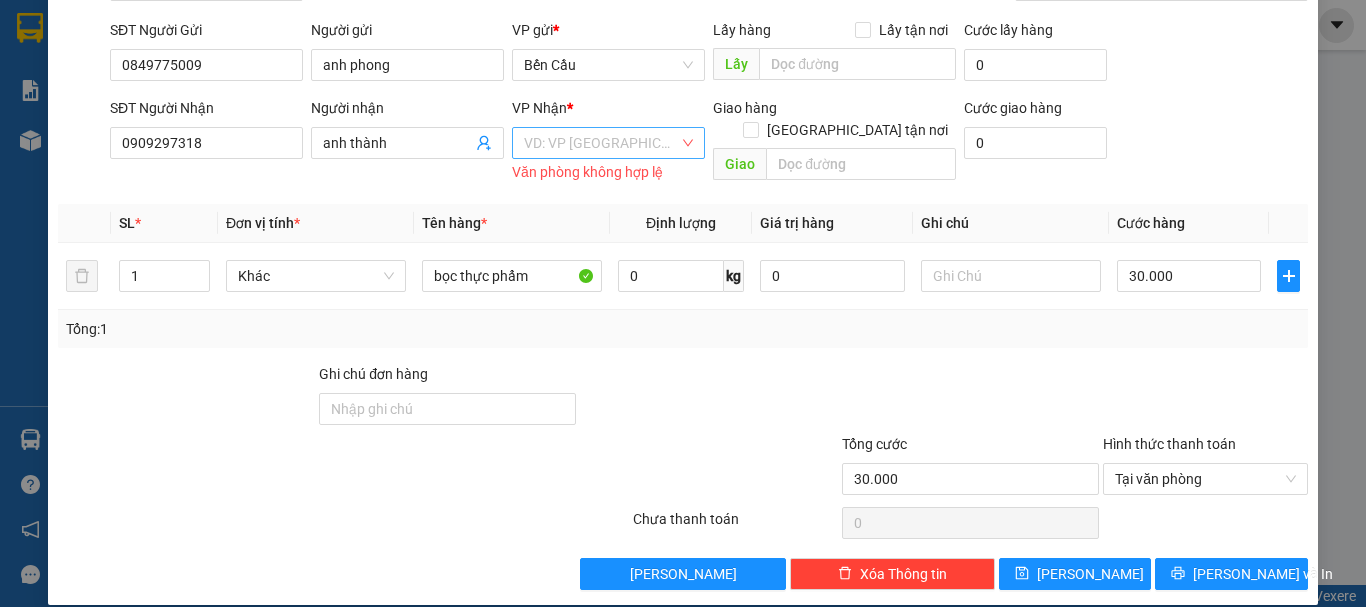 click at bounding box center [601, 143] 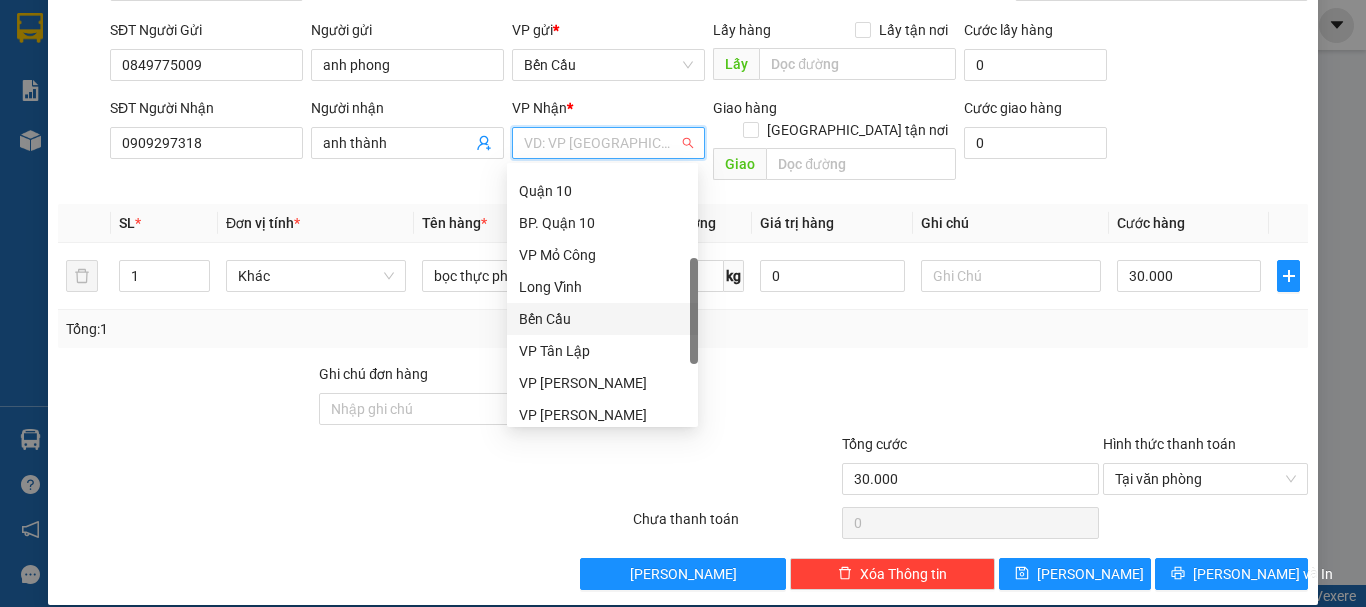 scroll, scrollTop: 512, scrollLeft: 0, axis: vertical 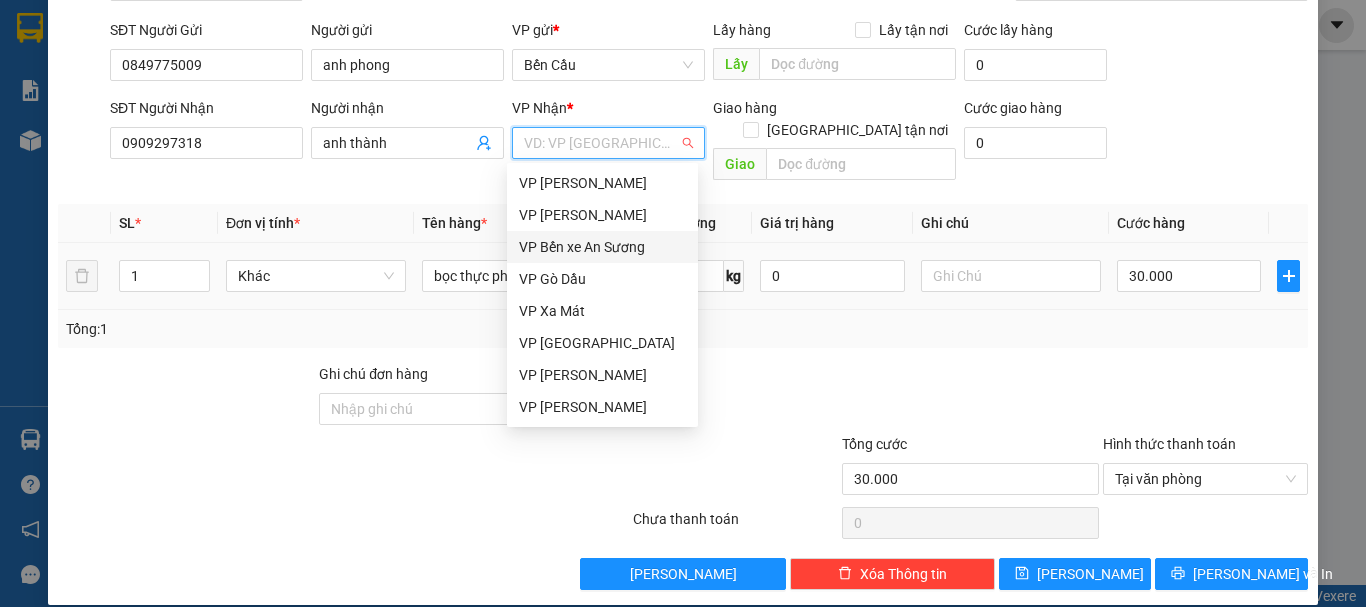 click on "VP Bến xe An Sương" at bounding box center (602, 247) 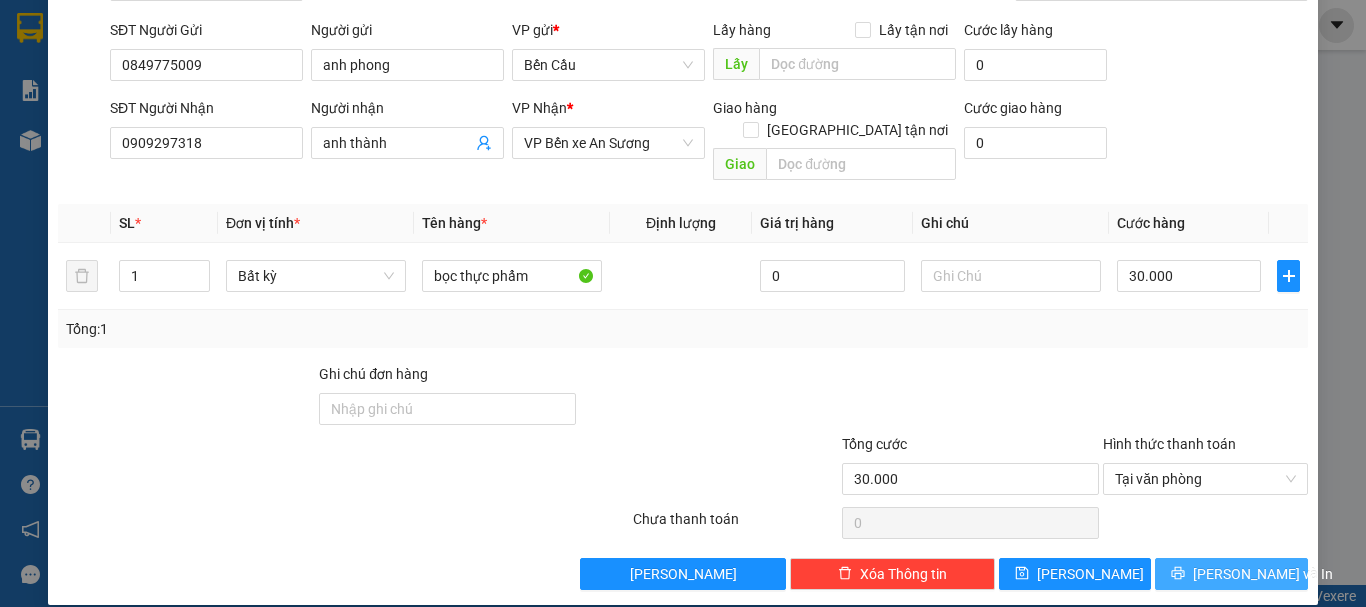 click on "[PERSON_NAME] và In" at bounding box center (1231, 574) 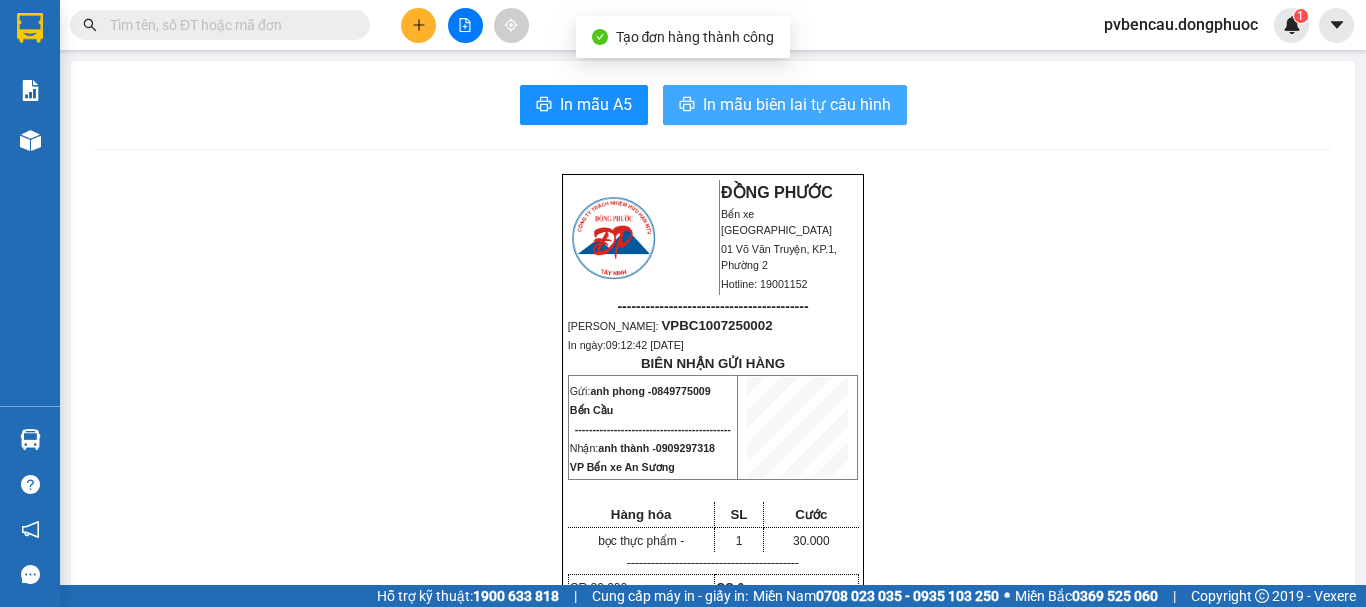 click on "In mẫu biên lai tự cấu hình" at bounding box center (797, 104) 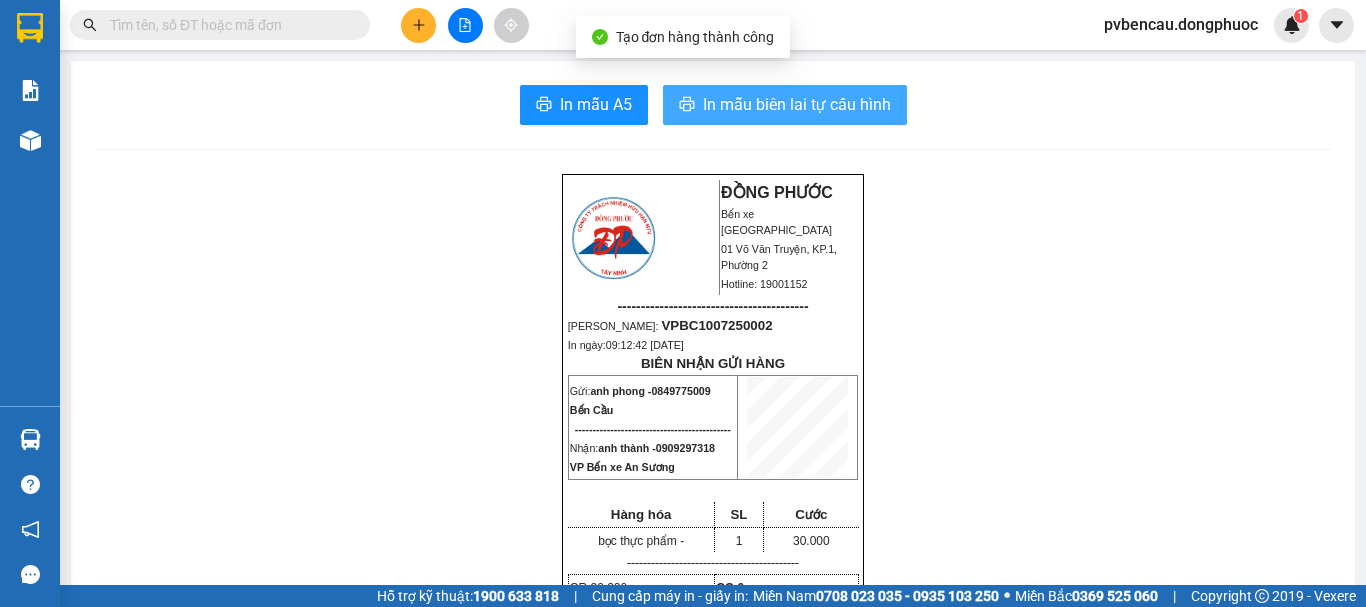 scroll, scrollTop: 0, scrollLeft: 0, axis: both 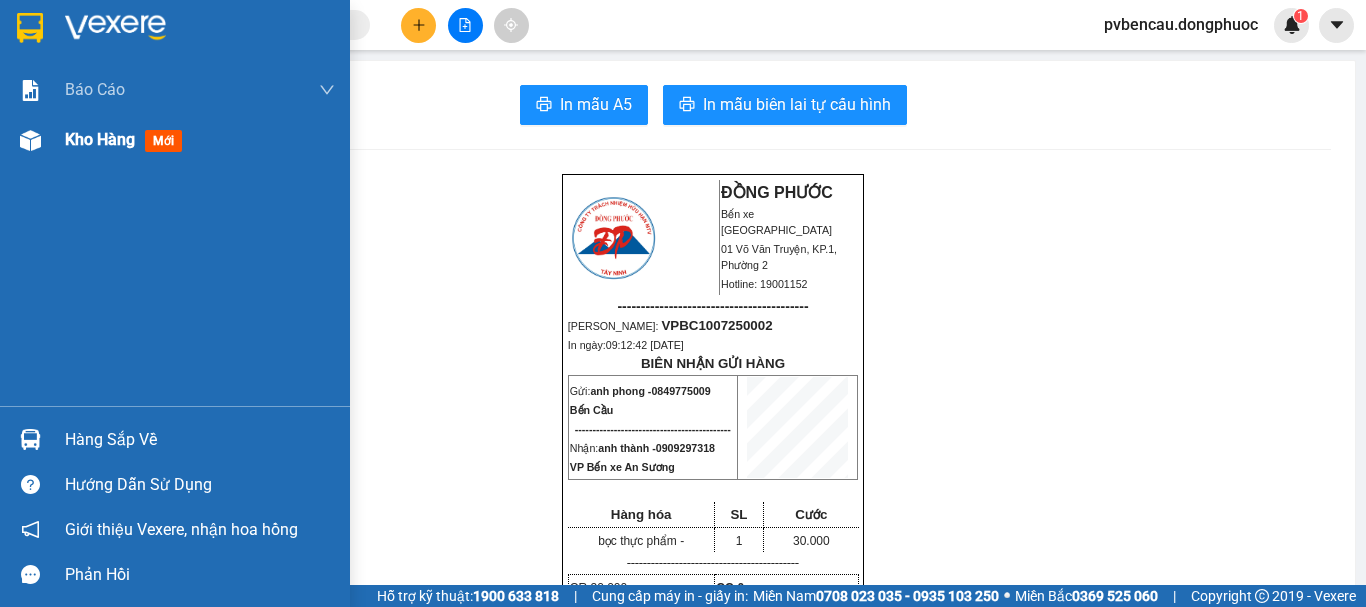 click on "Kho hàng mới" at bounding box center (175, 140) 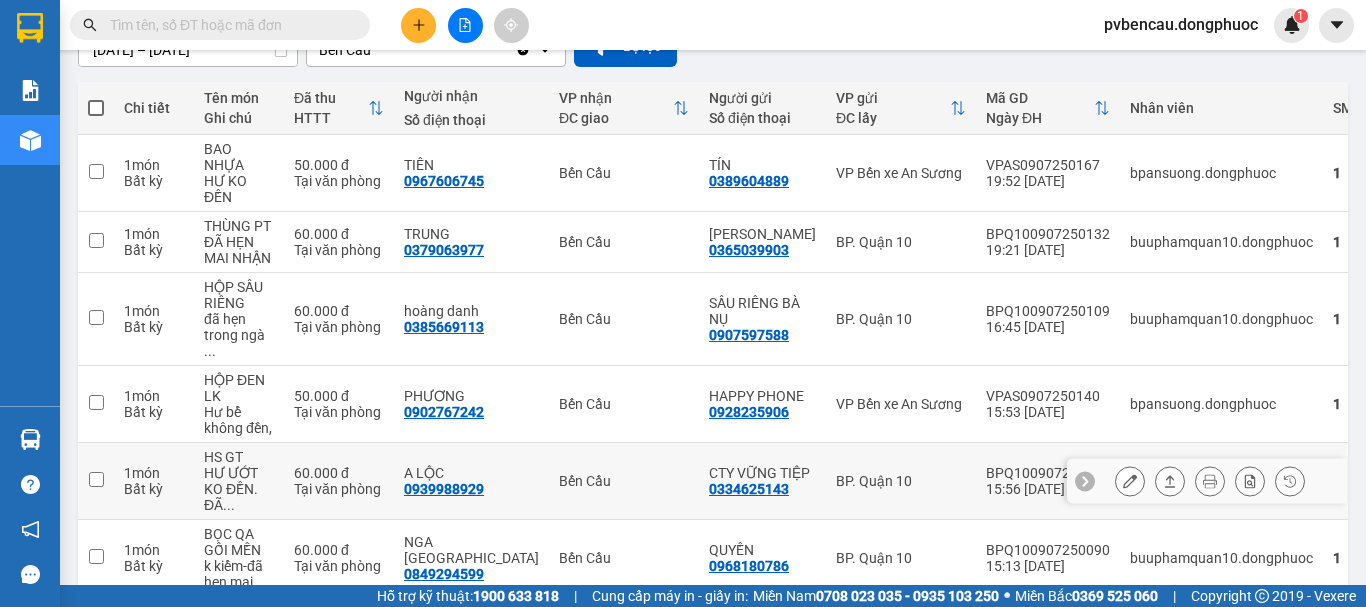 scroll, scrollTop: 0, scrollLeft: 0, axis: both 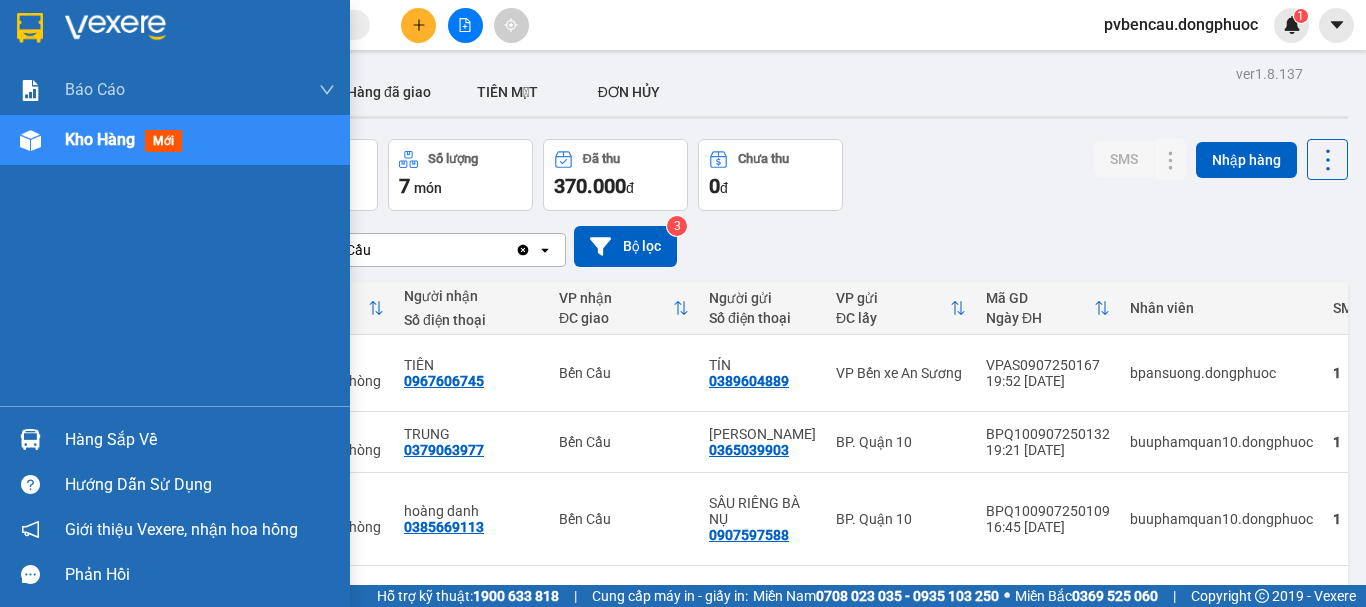 click on "Kho hàng" at bounding box center [100, 139] 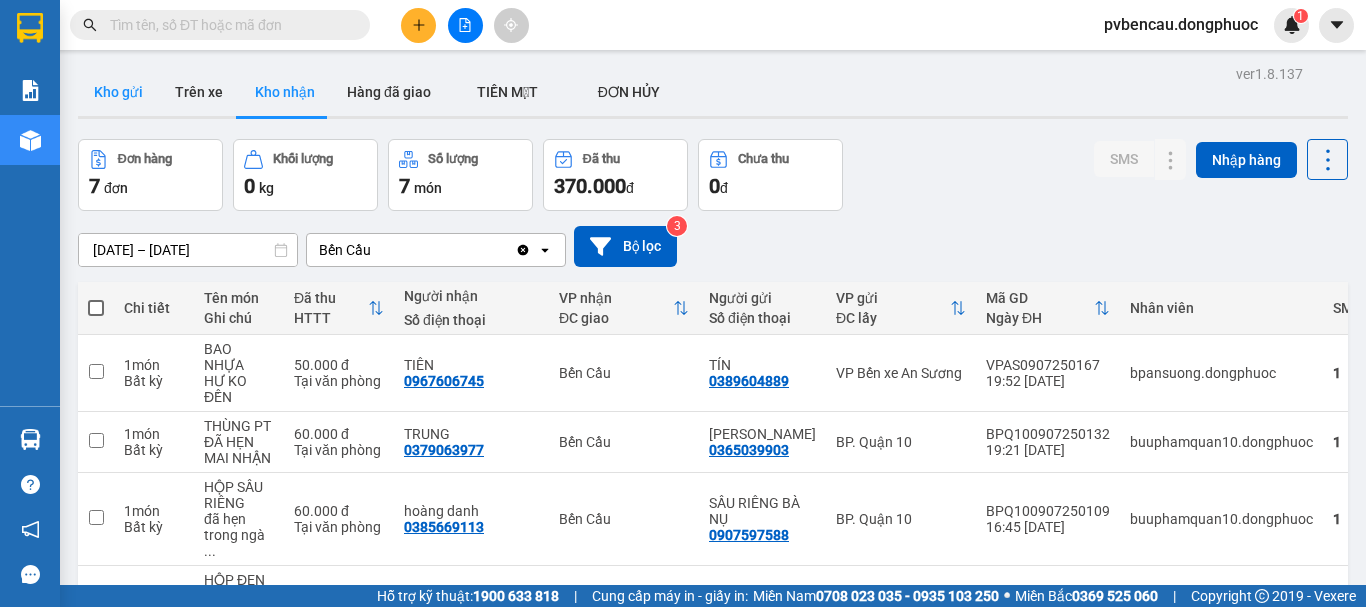 click on "Kho gửi" at bounding box center [118, 92] 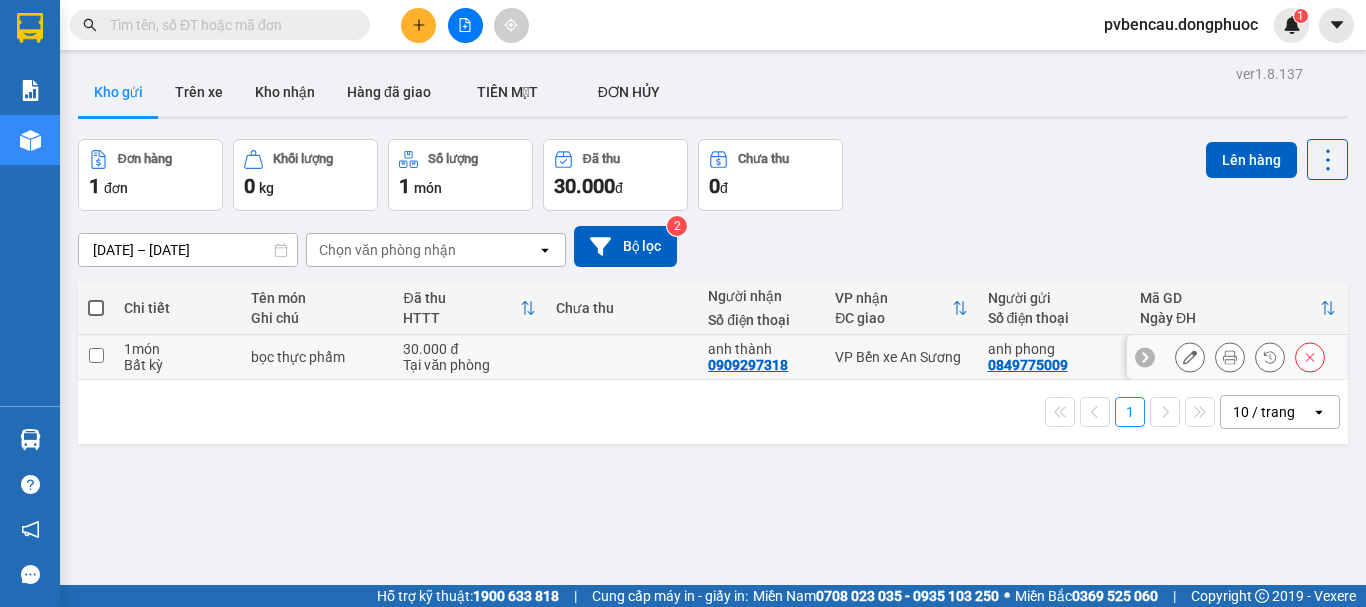 click at bounding box center [96, 355] 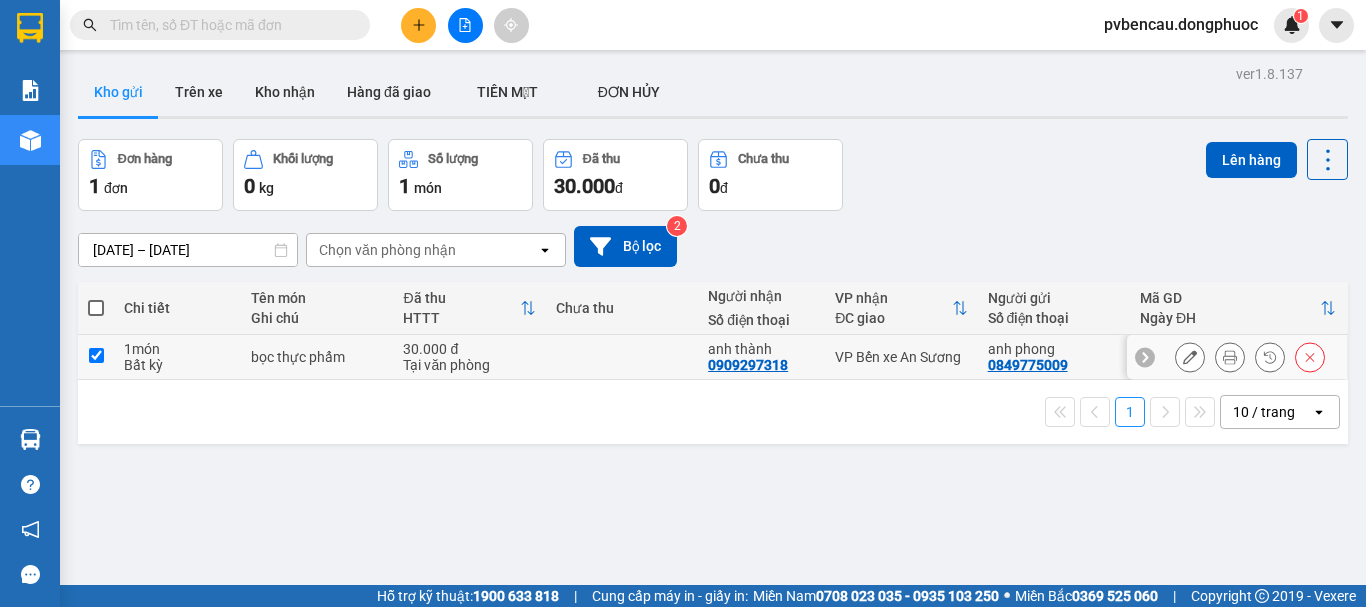 checkbox on "true" 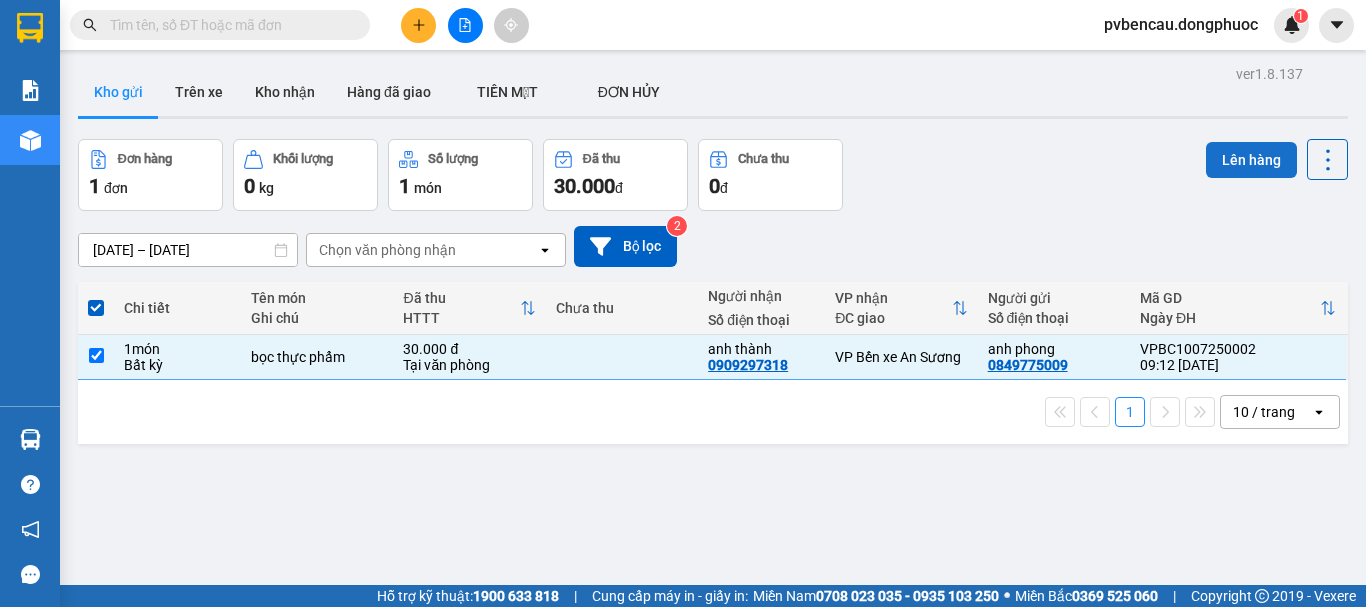 click on "Lên hàng" at bounding box center [1251, 160] 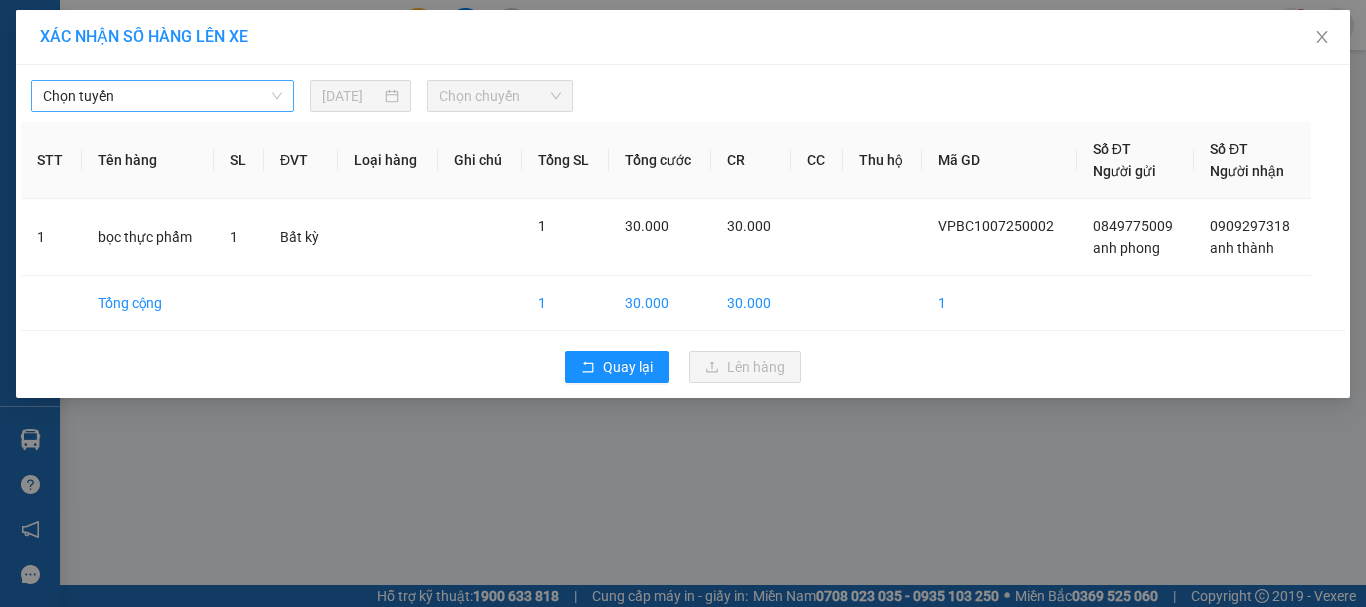 click on "Chọn tuyến" at bounding box center (162, 96) 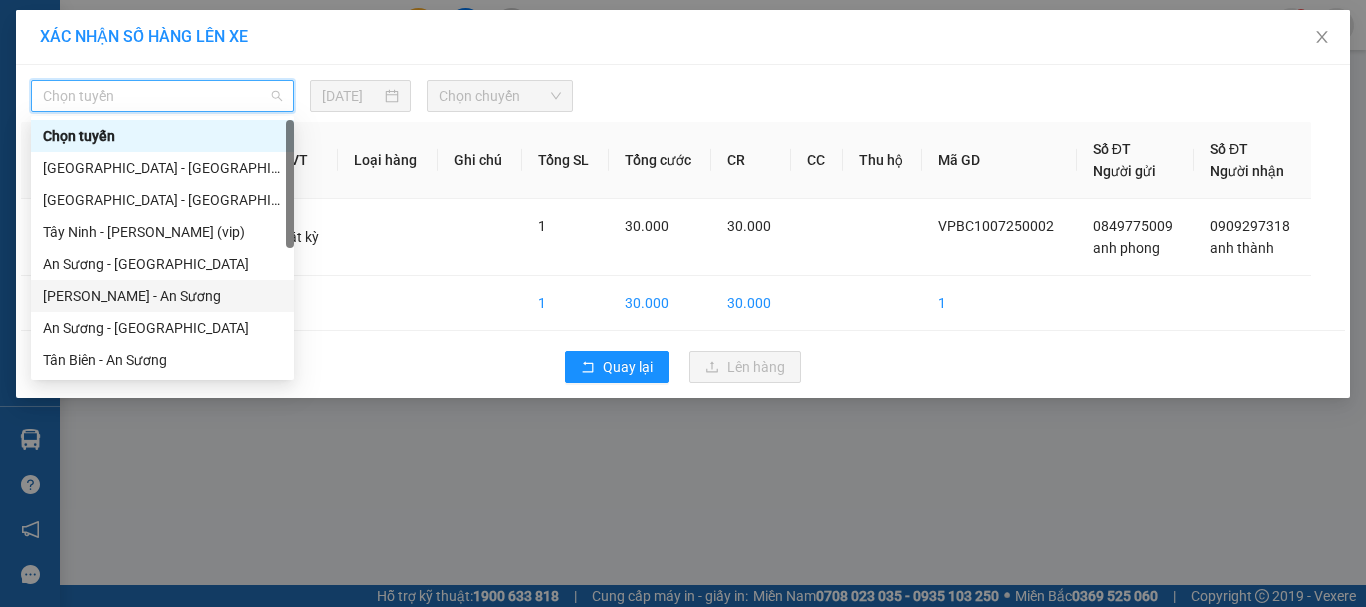 click on "[PERSON_NAME] - An Sương" at bounding box center (162, 296) 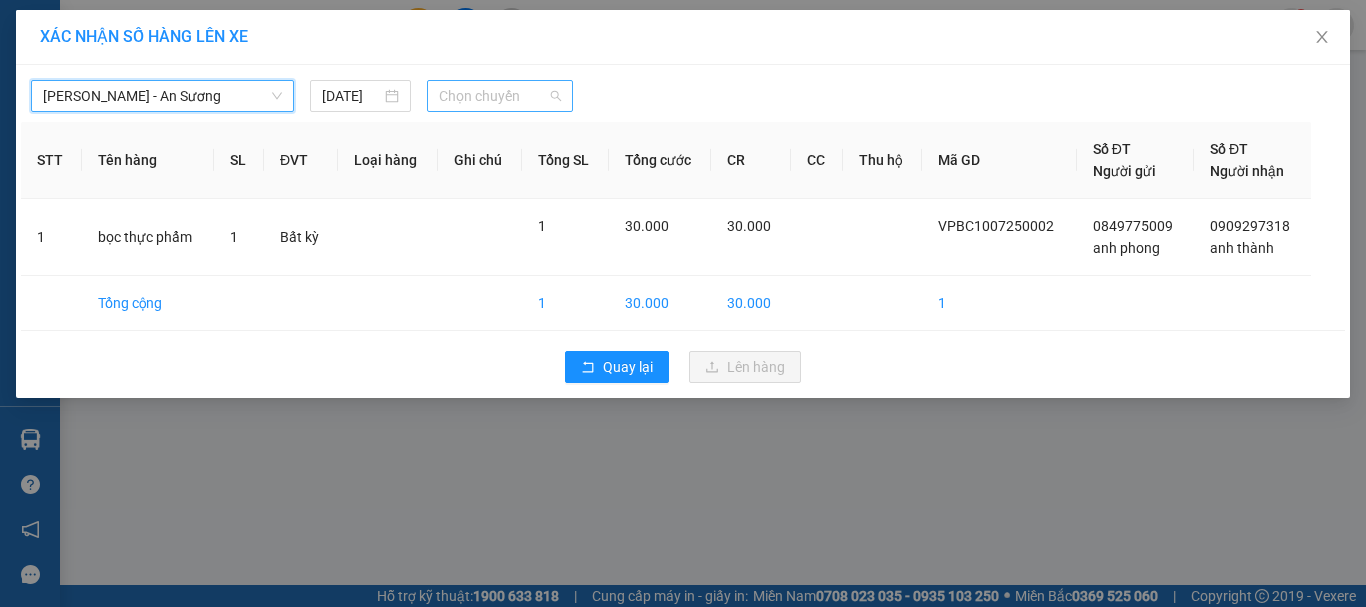 click on "Chọn chuyến" at bounding box center [500, 96] 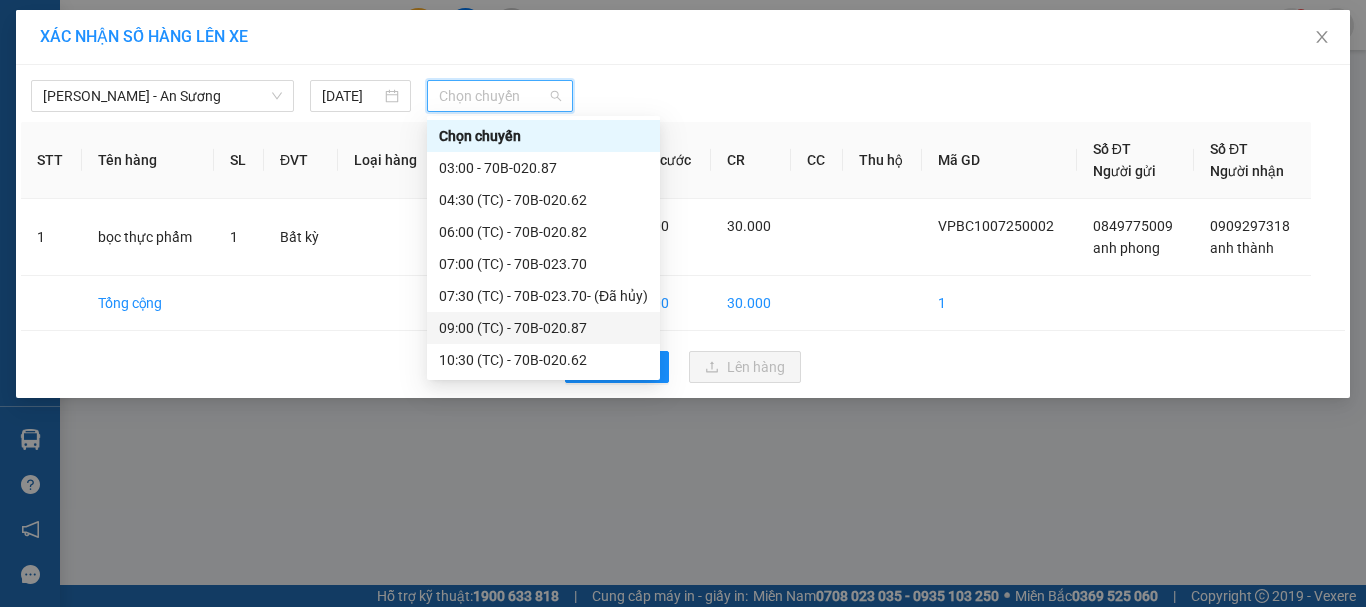 click on "09:00   (TC)   - 70B-020.87" at bounding box center (543, 328) 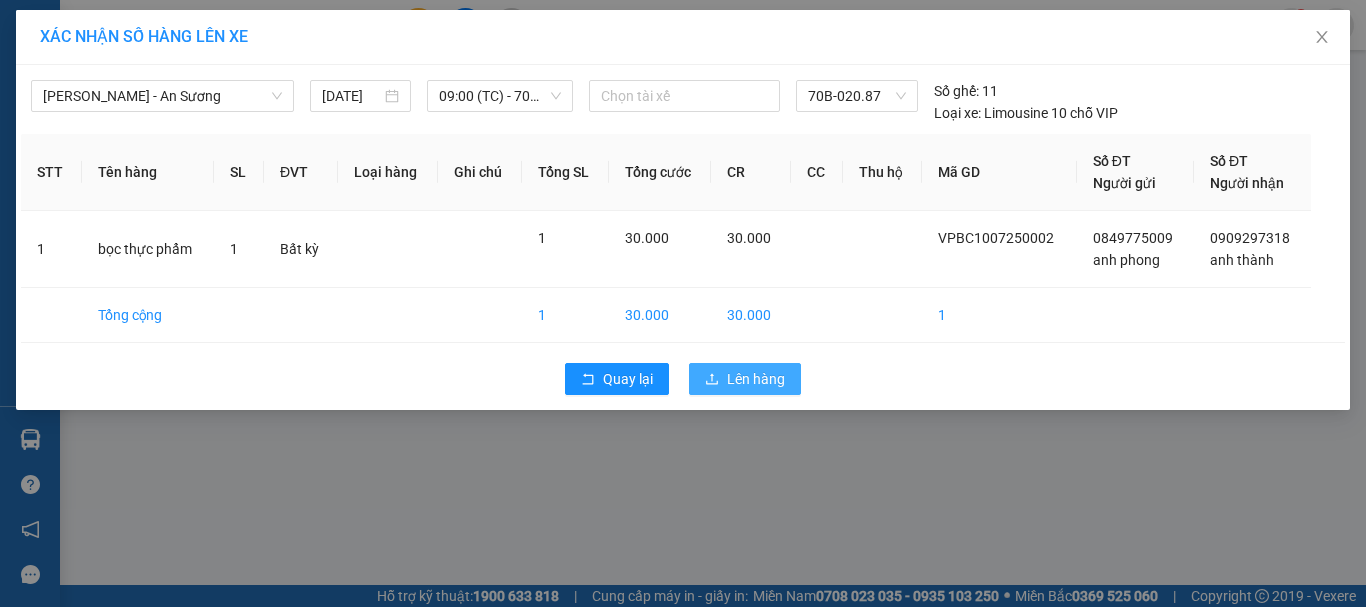 click on "Lên hàng" at bounding box center [756, 379] 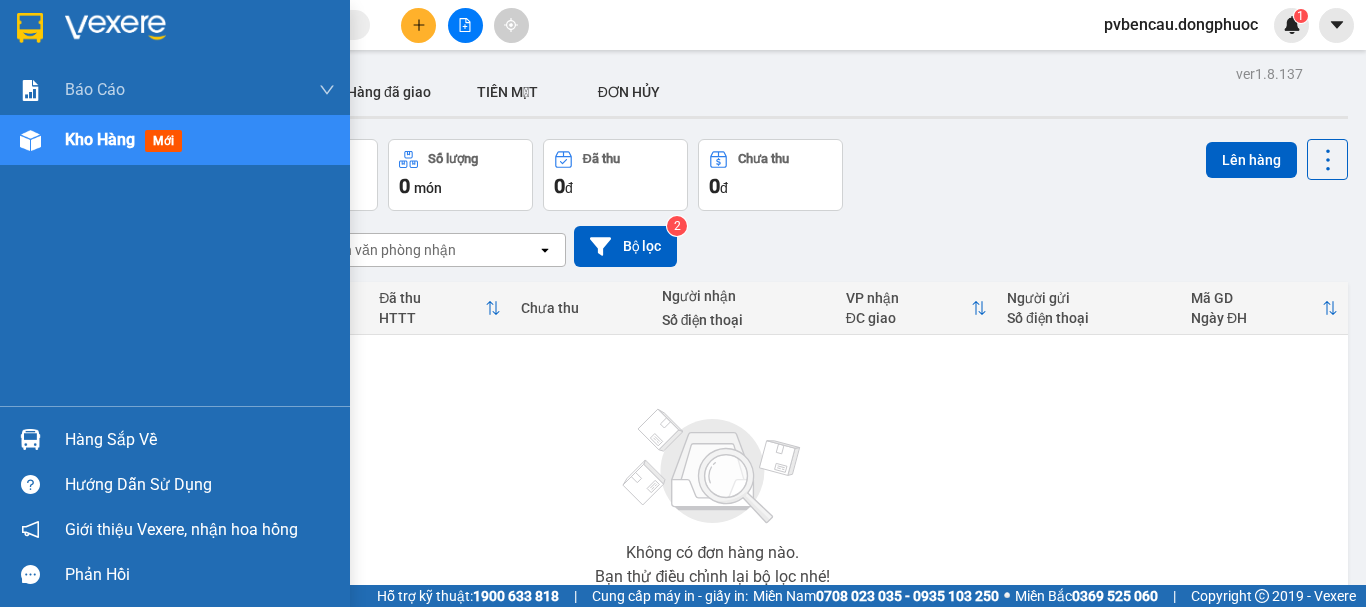 click on "Hàng sắp về" at bounding box center [200, 440] 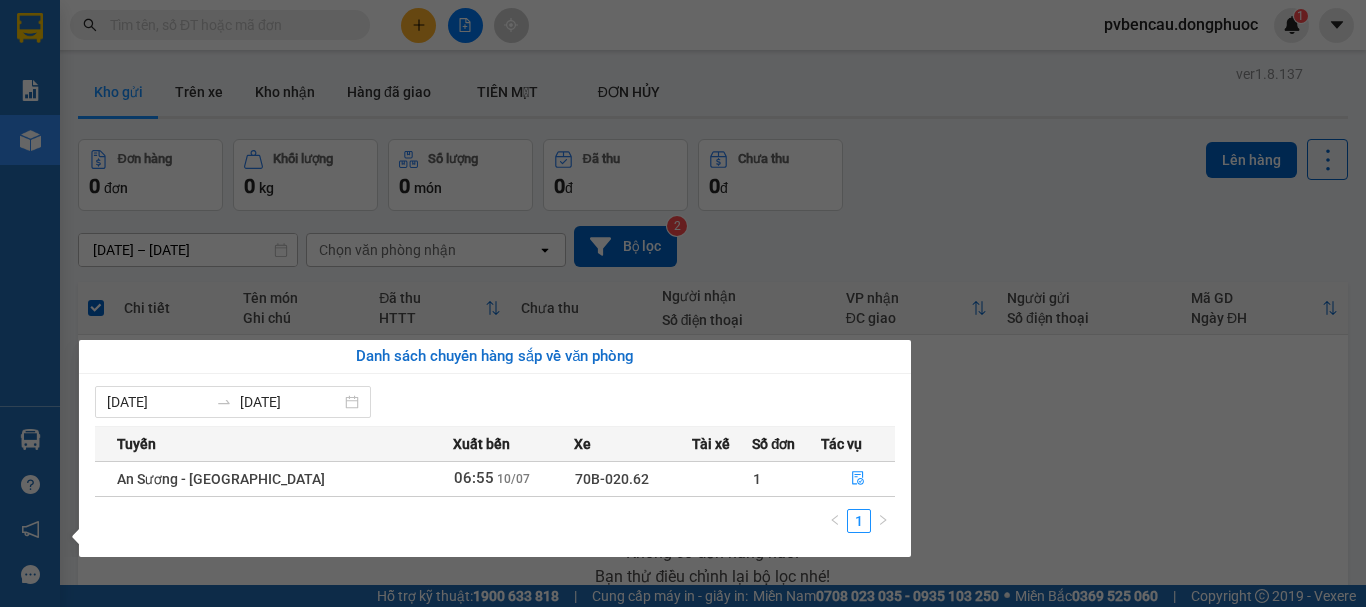 click on "Kết quả tìm kiếm ( 0 )  Bộ lọc  No Data pvbencau.dongphuoc 1     Báo cáo Mẫu 1: Báo cáo dòng tiền  Mẫu 1: Báo cáo dòng tiền theo nhân viên Mẫu 1: Báo cáo dòng tiền theo nhân viên (VP) Mẫu 2: Doanh số tạo đơn theo Văn phòng, nhân viên - Trạm     Kho hàng mới Hàng sắp về Hướng dẫn sử dụng Giới thiệu Vexere, nhận hoa hồng Phản hồi Phần mềm hỗ trợ bạn tốt chứ? ver  1.8.137 Kho gửi Trên xe Kho nhận Hàng đã giao TIỀN MẶT  ĐƠN HỦY Đơn hàng 0 đơn Khối lượng 0 kg Số lượng 0 món Đã thu 0  đ Chưa thu 0  đ Lên hàng [DATE] – [DATE] Press the down arrow key to interact with the calendar and select a date. Press the escape button to close the calendar. Selected date range is from [DATE] to [DATE]. Chọn văn phòng nhận open Bộ lọc 2 Chi tiết Tên món Ghi chú Đã thu HTTT Chưa thu Người nhận Số điện thoại VP nhận ĐC giao Người gửi Mã GD |" at bounding box center (683, 303) 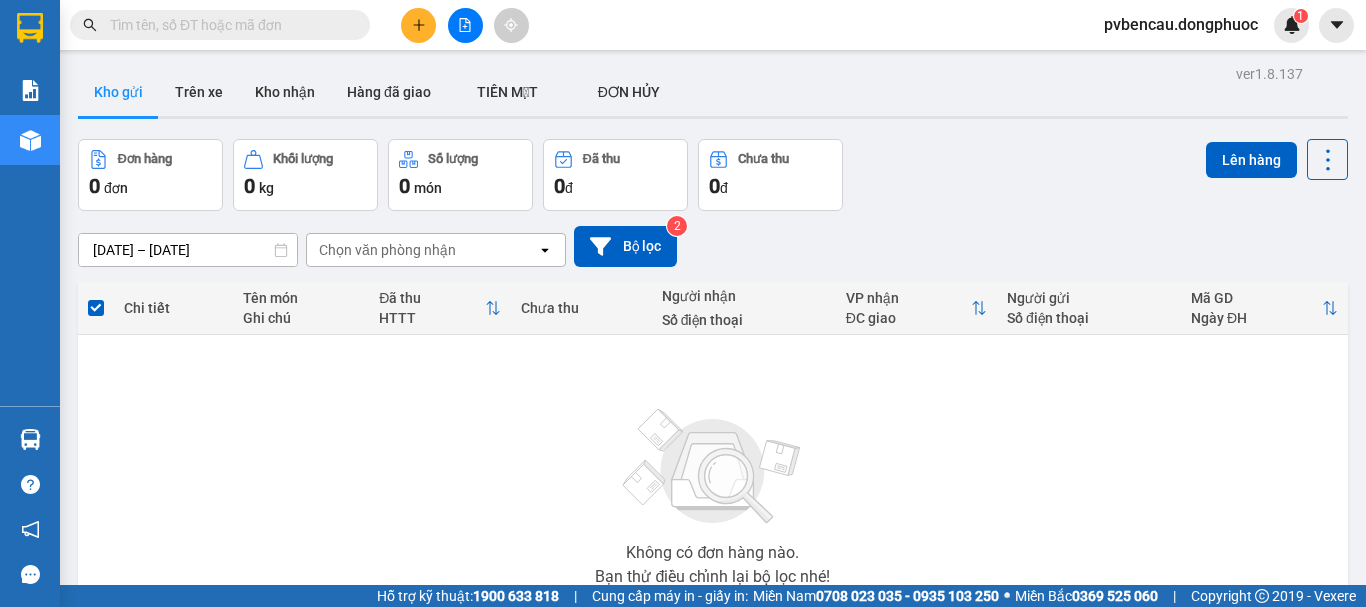 click on "0  đ" at bounding box center (770, 186) 